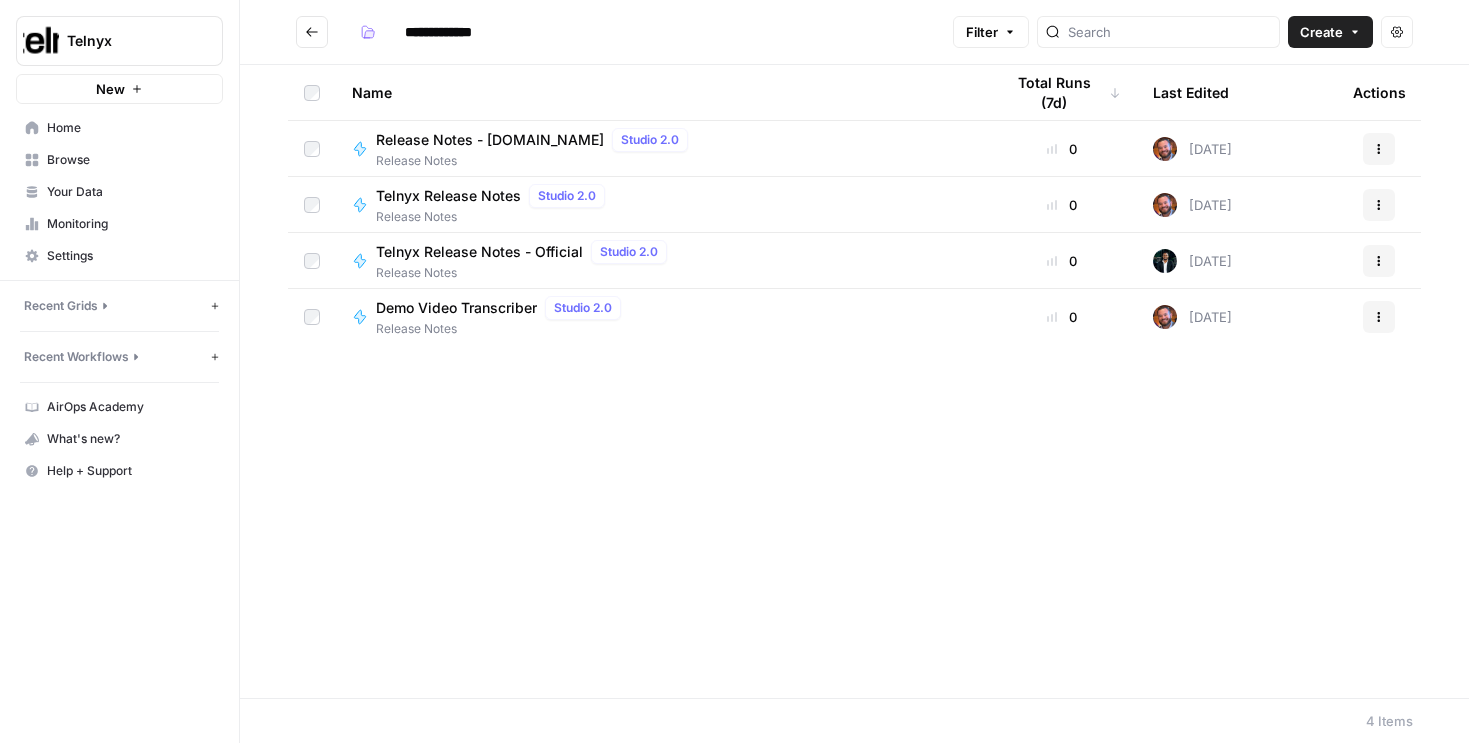 scroll, scrollTop: 0, scrollLeft: 0, axis: both 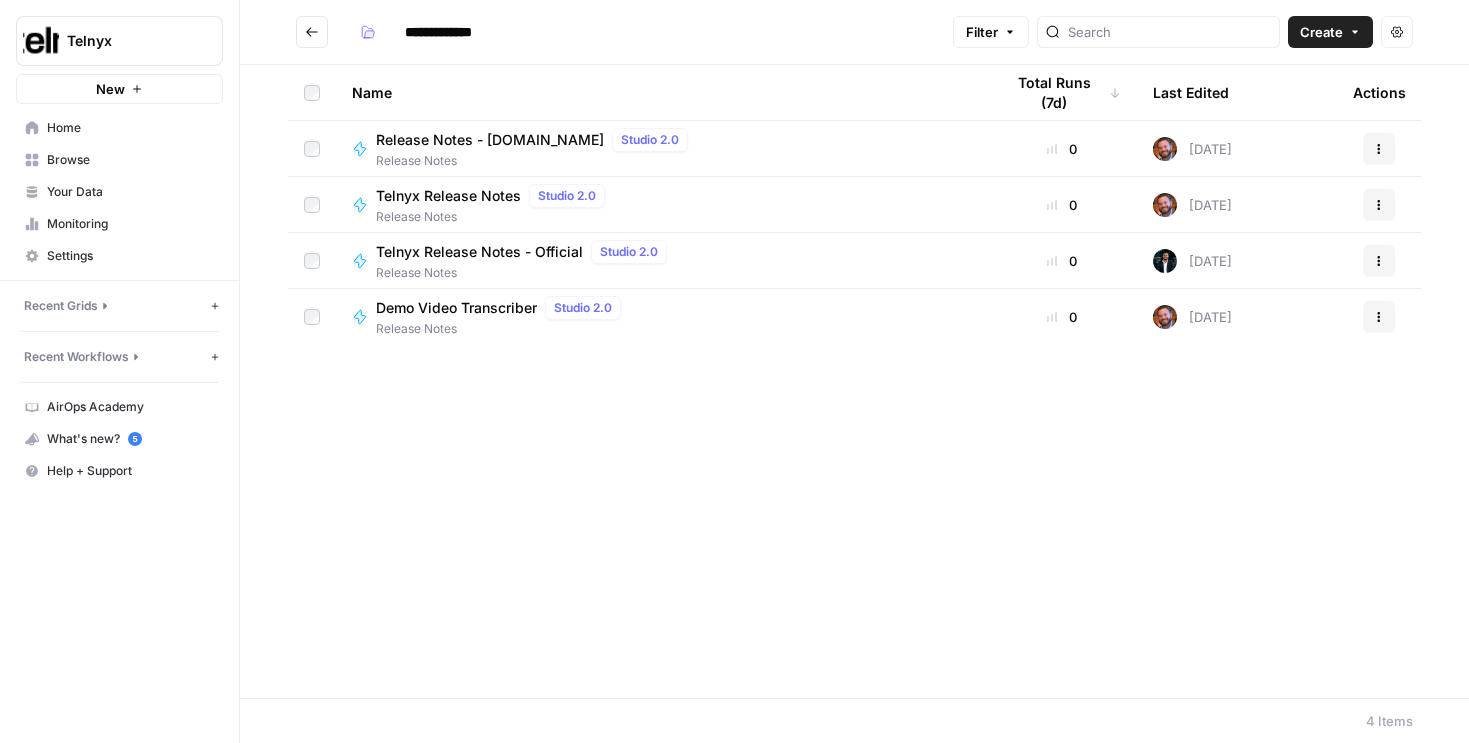 click on "Telnyx Release Notes - Official" at bounding box center (479, 252) 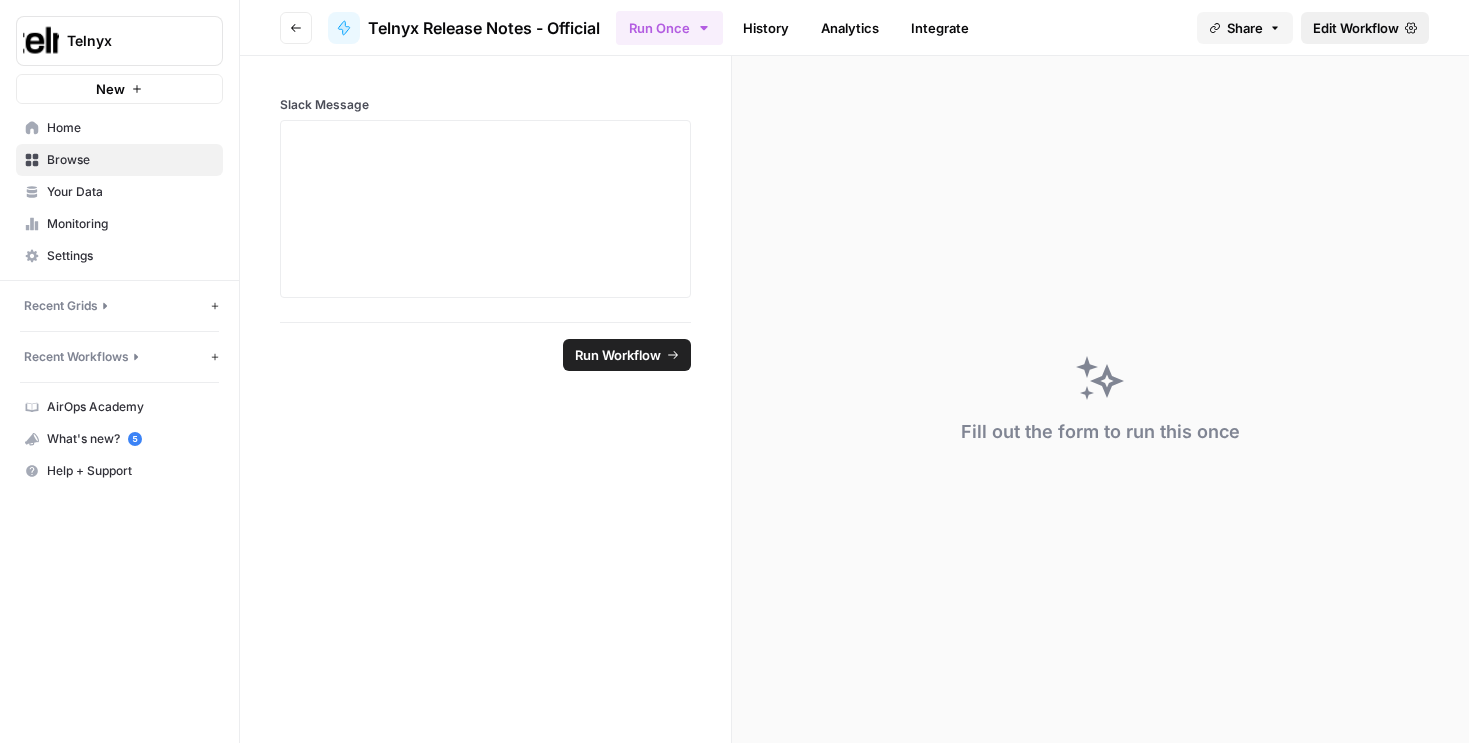 click on "Edit Workflow" at bounding box center (1356, 28) 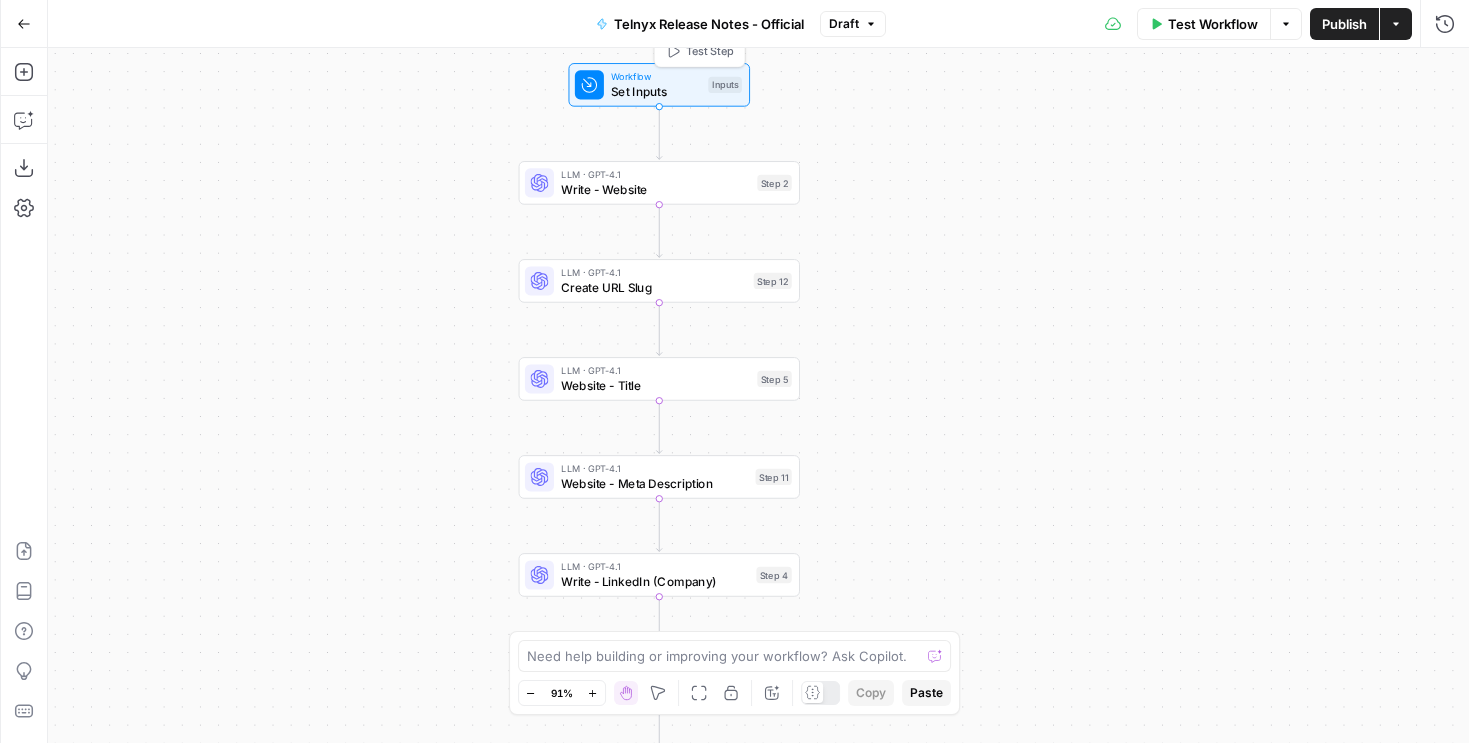 click on "Set Inputs" at bounding box center (656, 91) 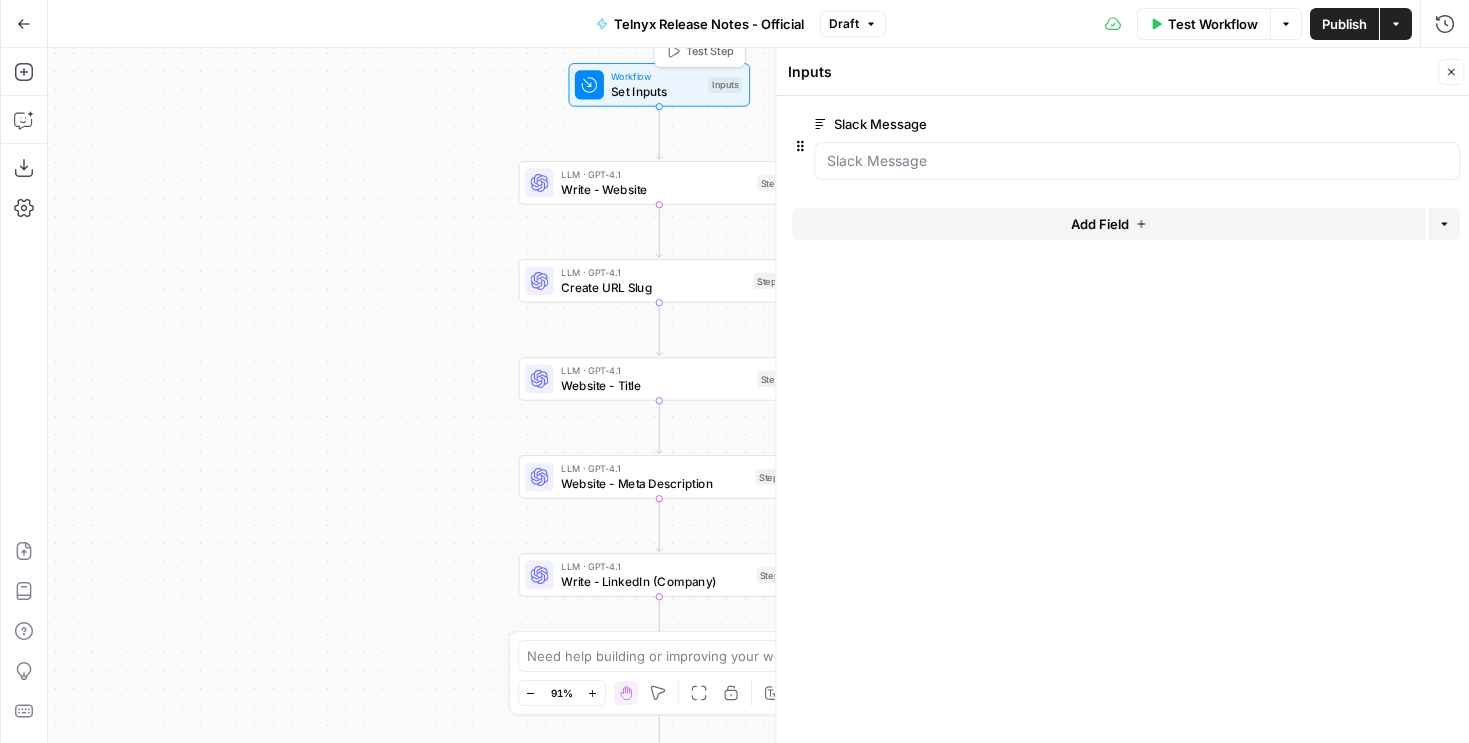 click on "Set Inputs" at bounding box center [656, 91] 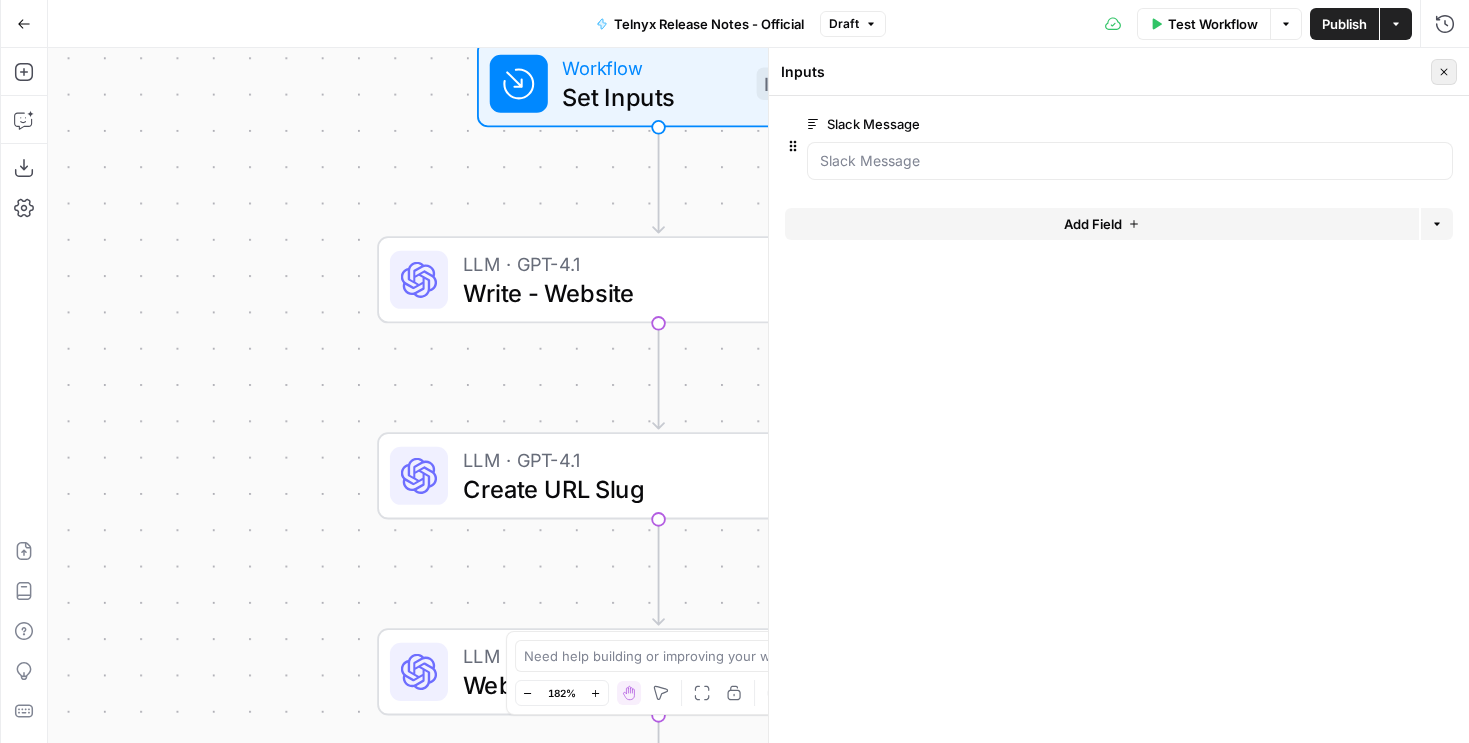 click 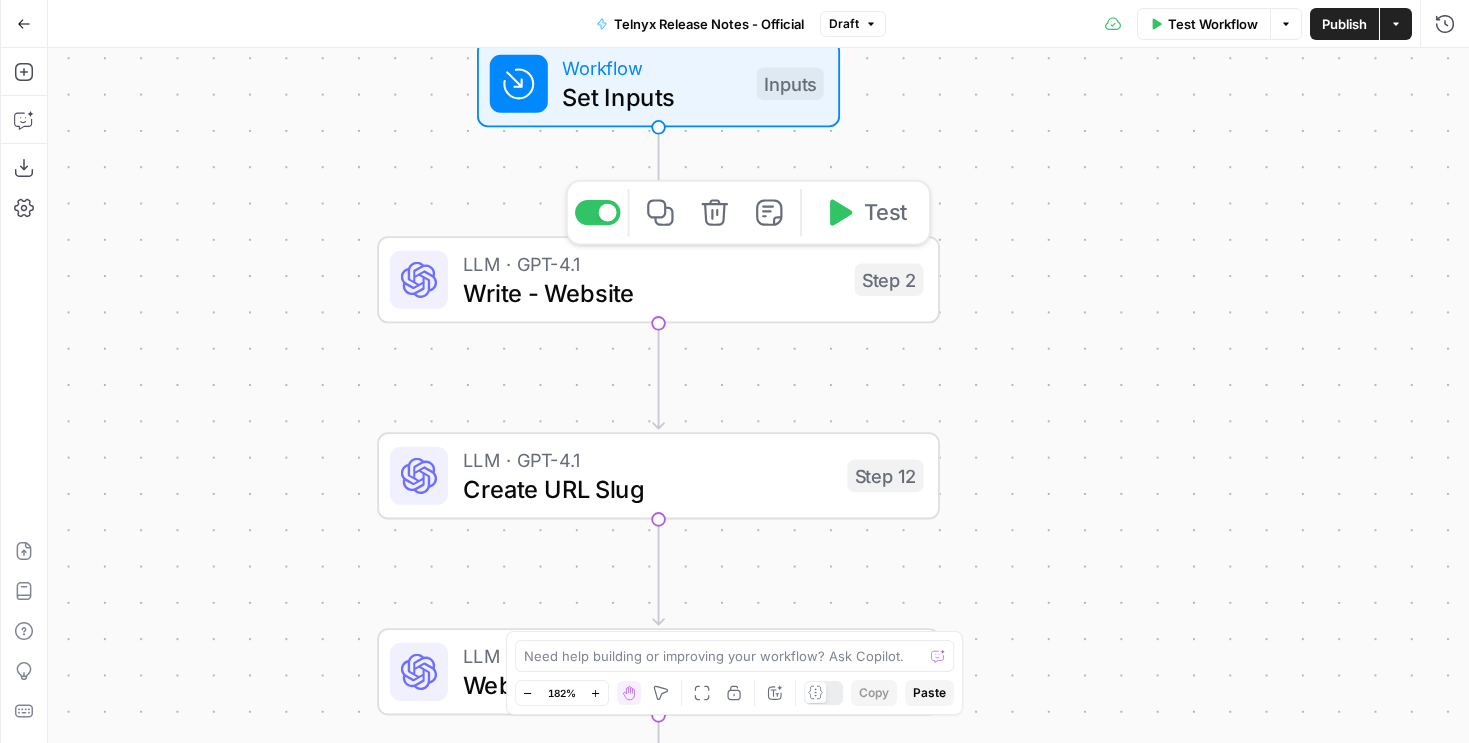 click on "LLM · GPT-4.1" at bounding box center [652, 263] 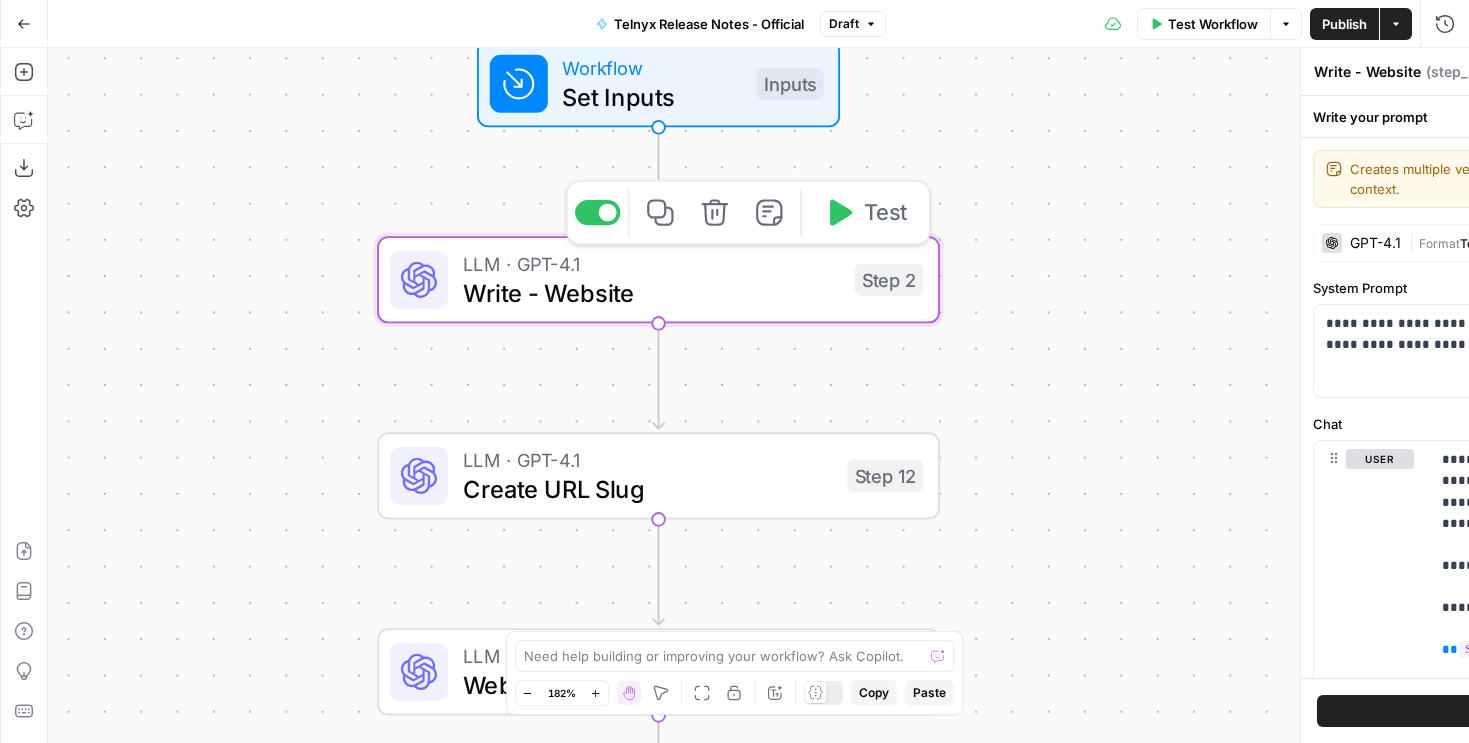 click on "LLM · GPT-4.1" at bounding box center (652, 263) 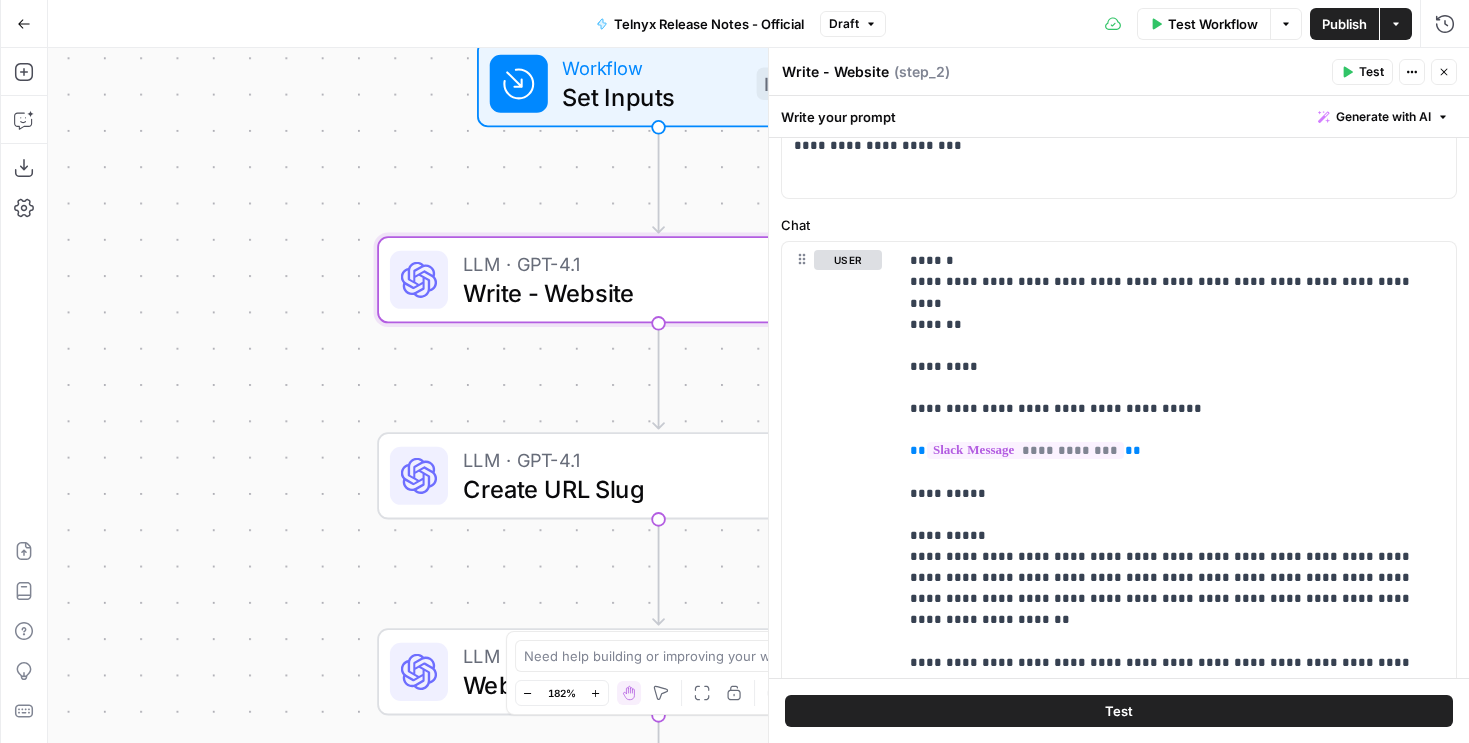 scroll, scrollTop: 201, scrollLeft: 0, axis: vertical 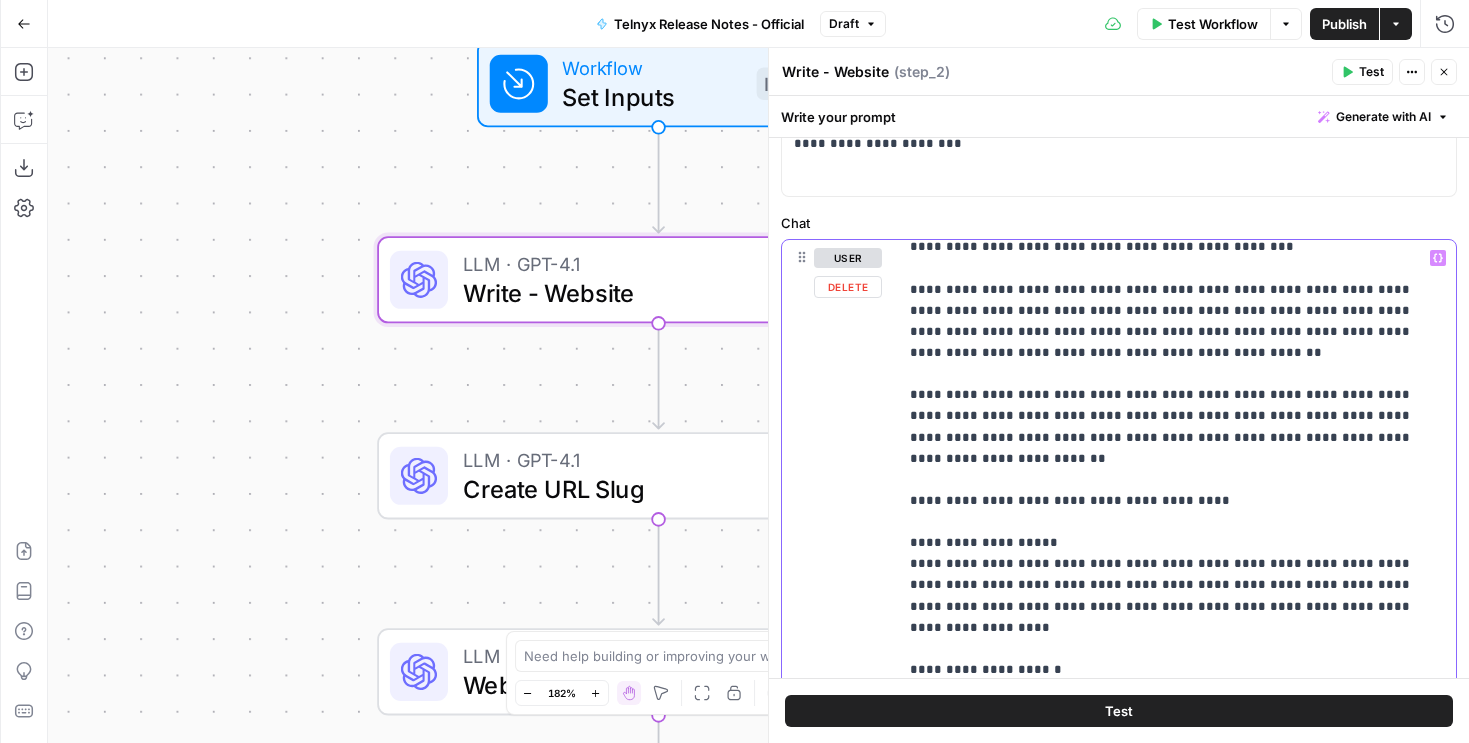 drag, startPoint x: 907, startPoint y: 394, endPoint x: 1306, endPoint y: 511, distance: 415.80045 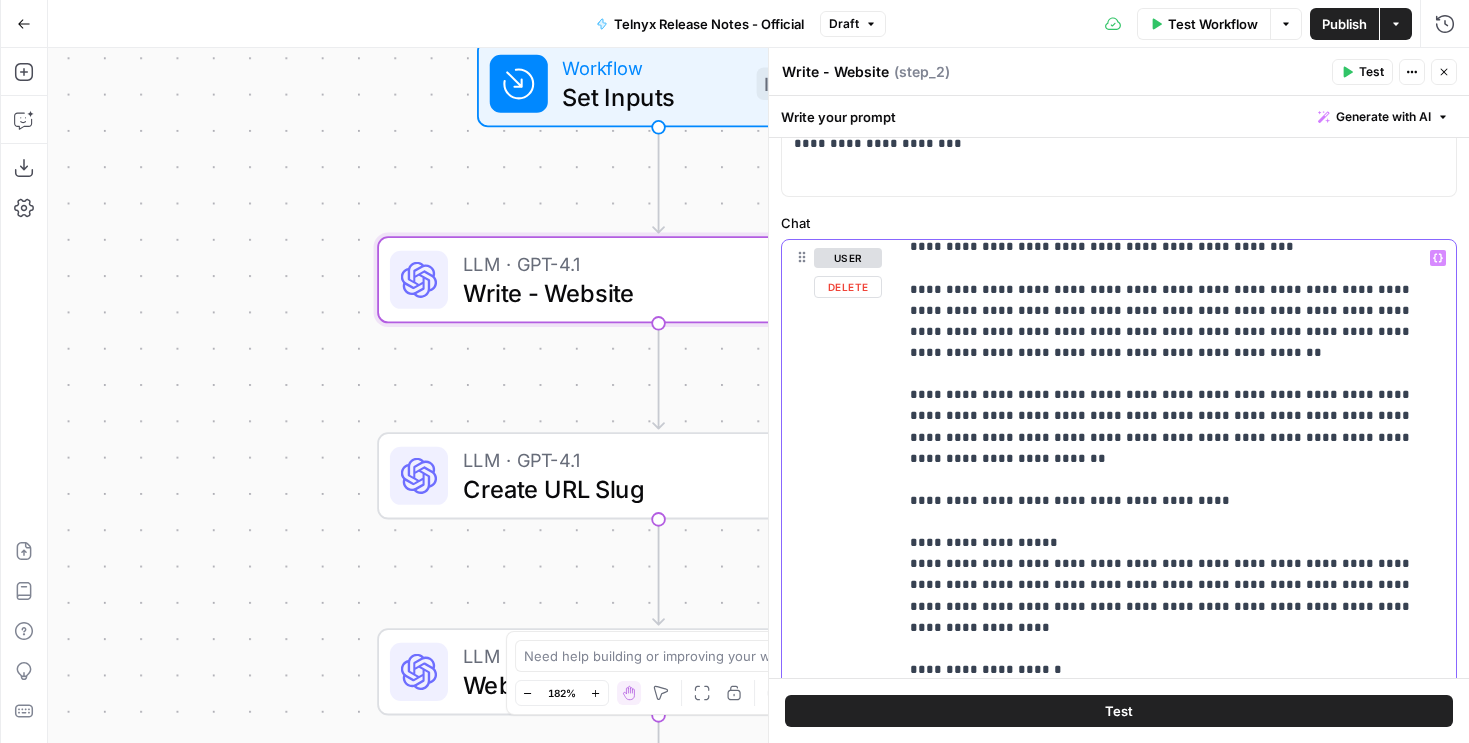 click on "**********" at bounding box center (1177, 647) 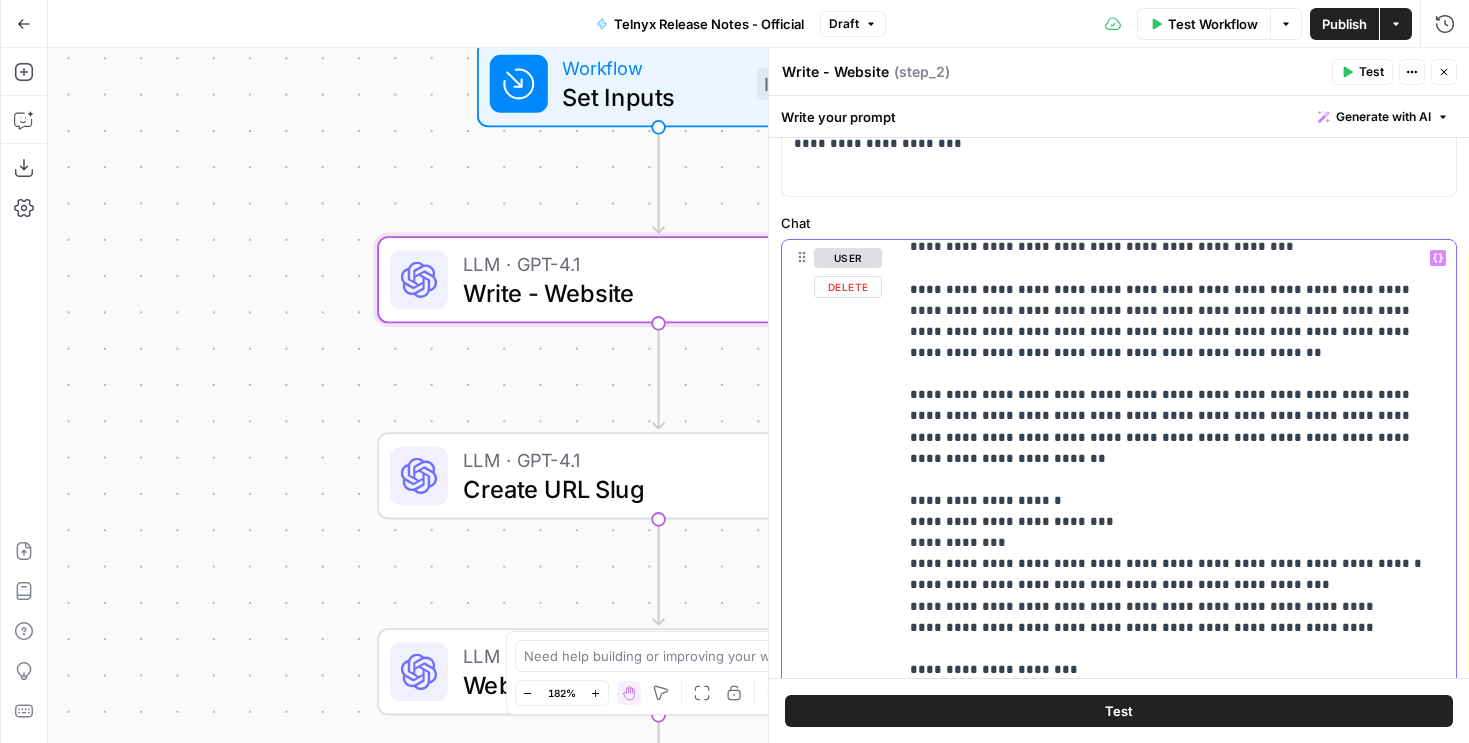 scroll, scrollTop: 543, scrollLeft: 0, axis: vertical 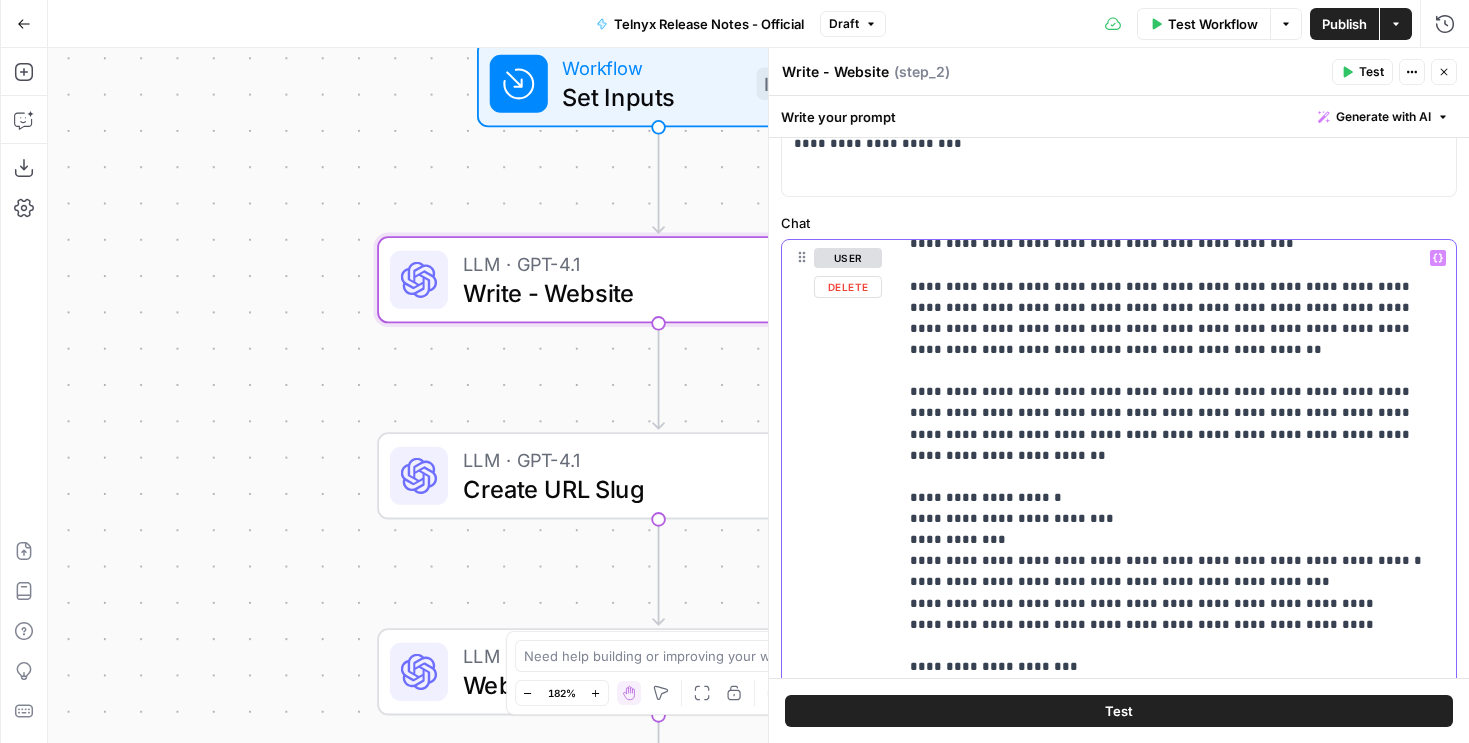 click on "**********" at bounding box center [1177, 2747] 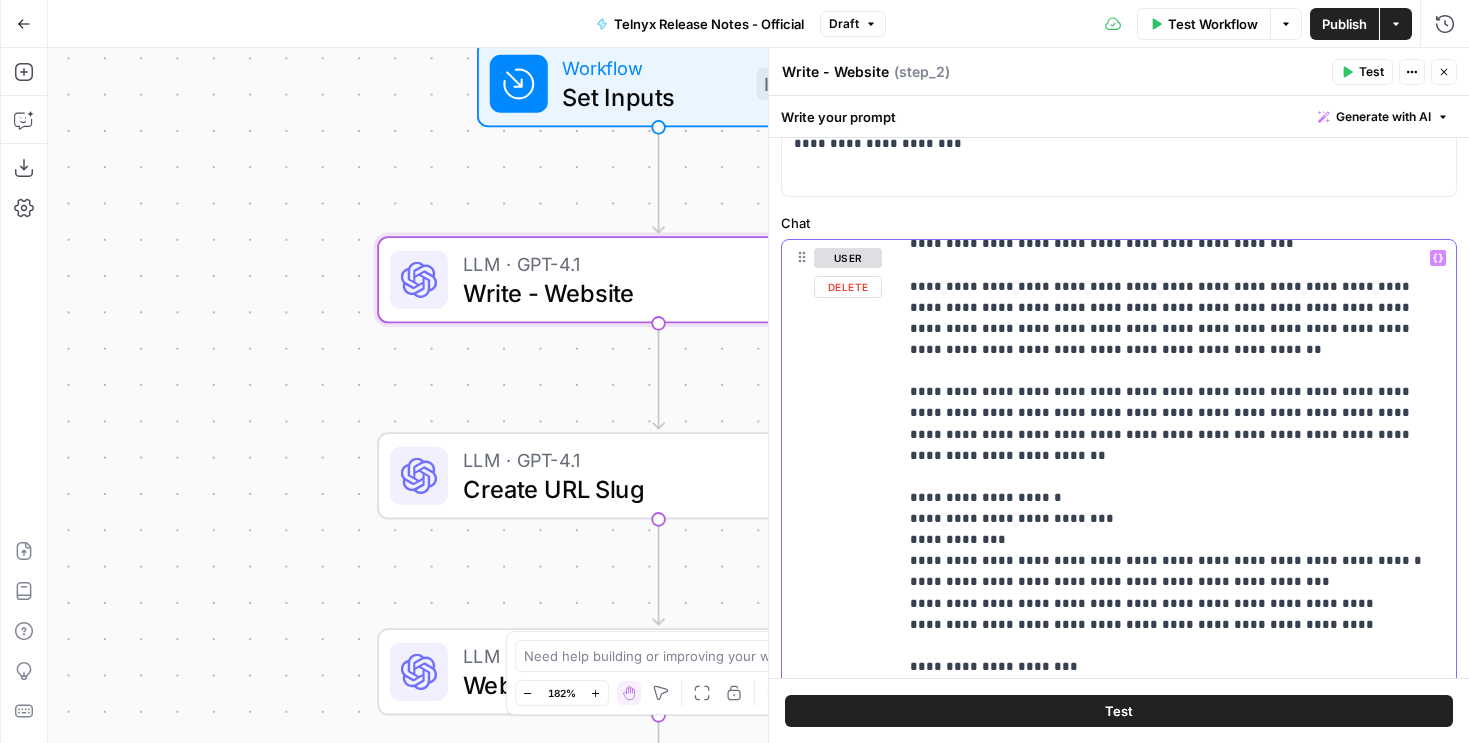 drag, startPoint x: 967, startPoint y: 369, endPoint x: 983, endPoint y: 555, distance: 186.6869 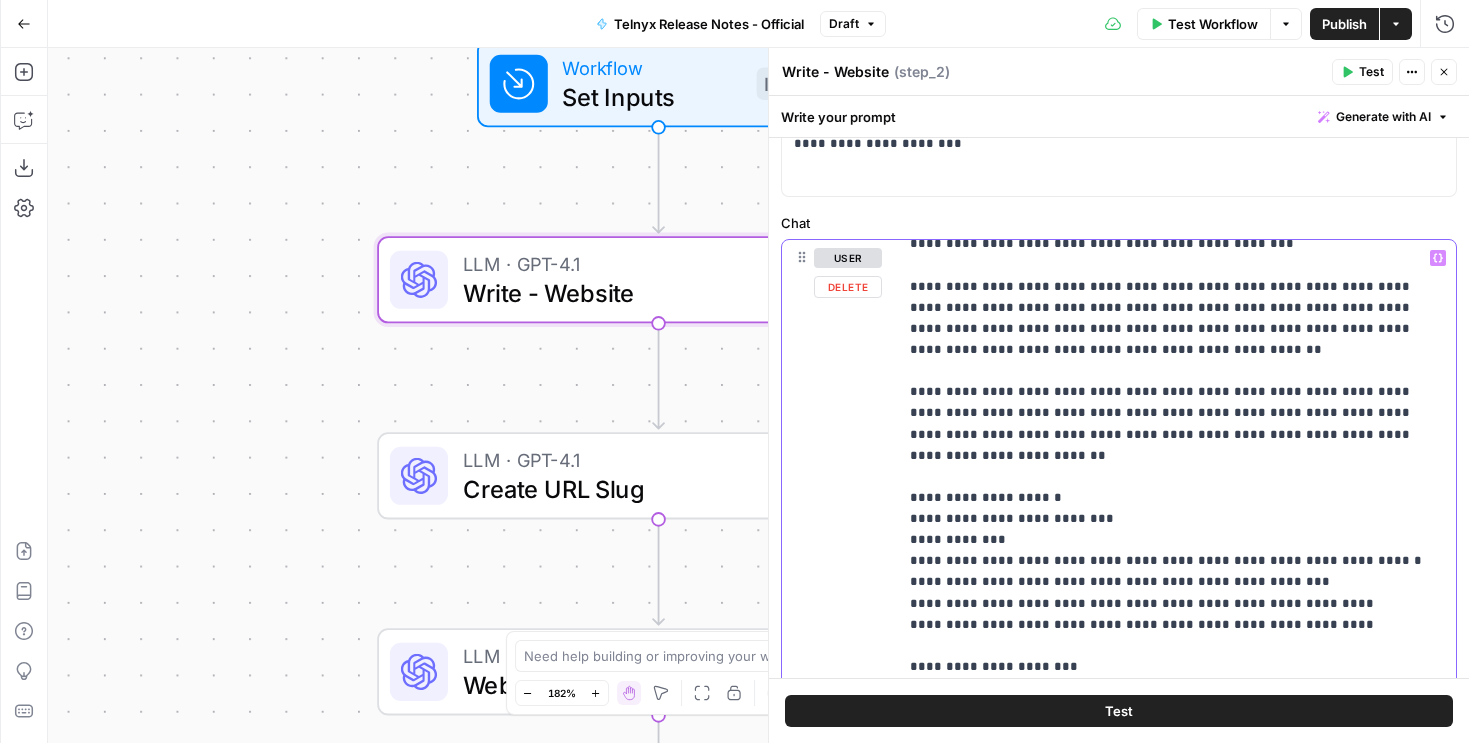 click on "**********" at bounding box center (1177, 2747) 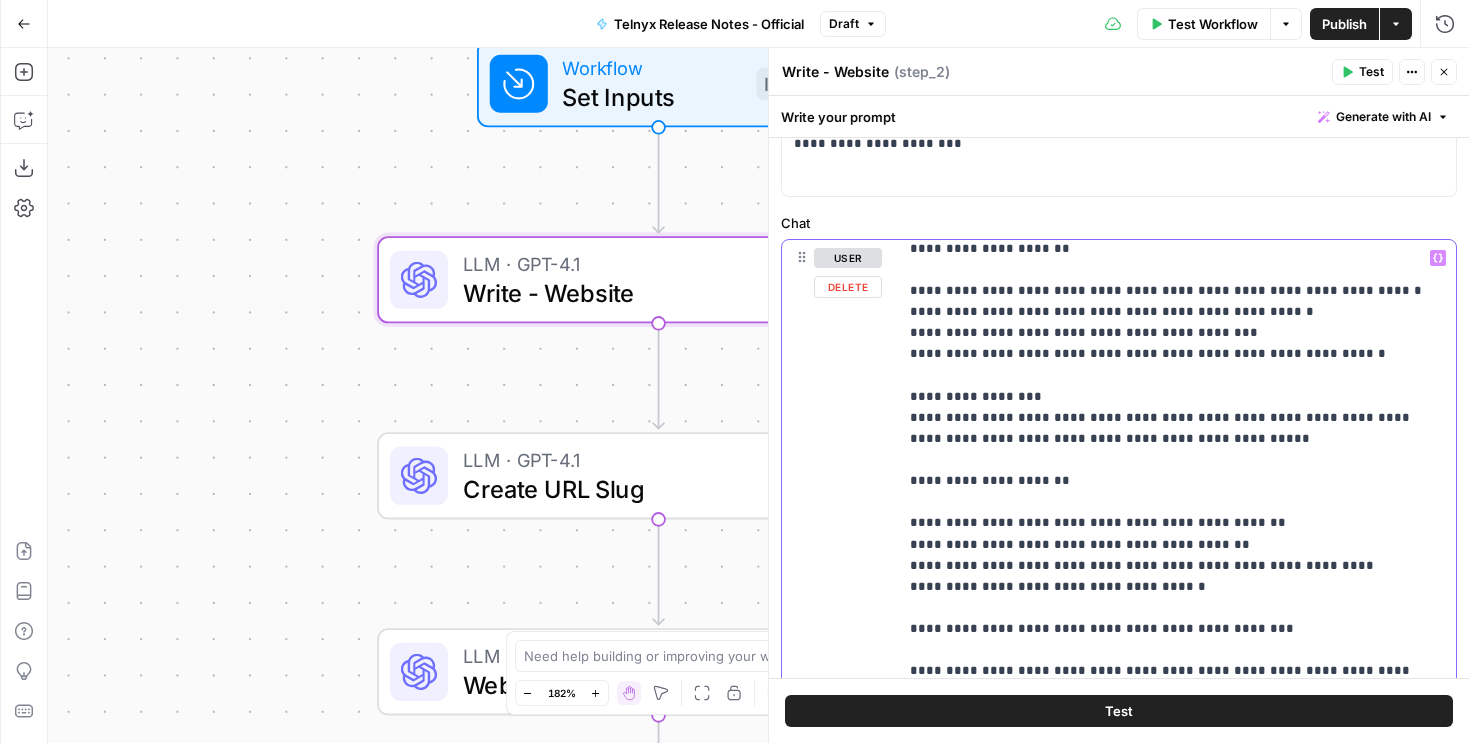 scroll, scrollTop: 4861, scrollLeft: 0, axis: vertical 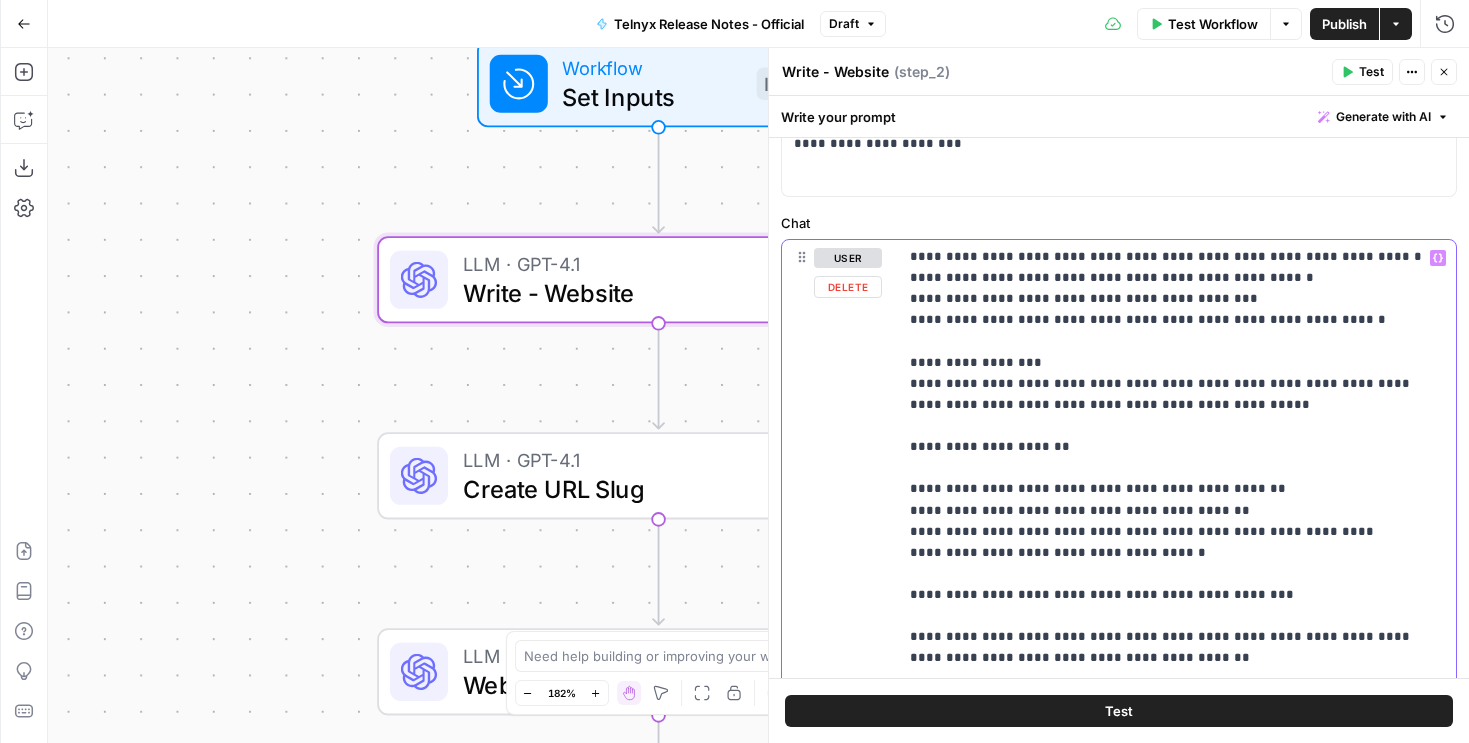 click on "**********" at bounding box center [1177, -1571] 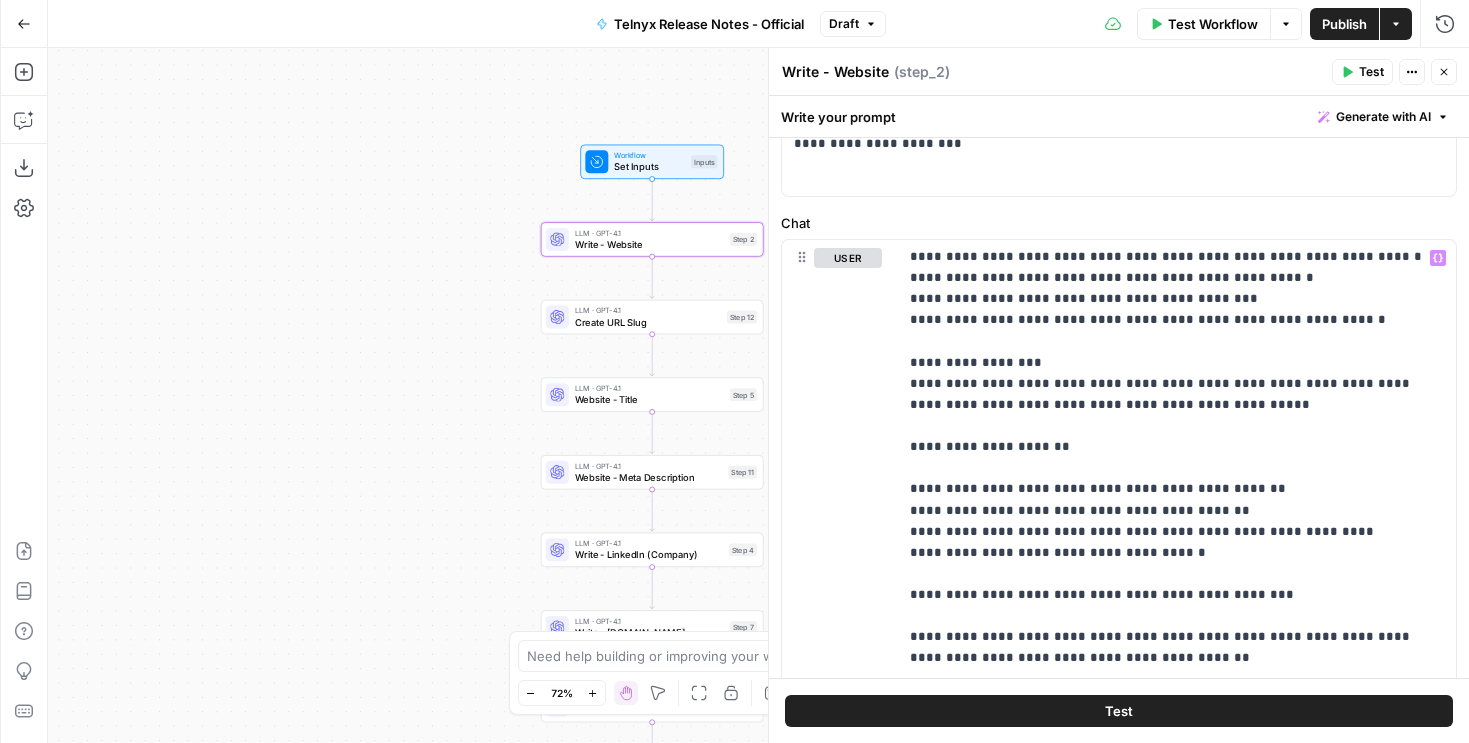 click on "Go Back Telnyx Release Notes - Official Draft Test Workflow Options Publish Actions Run History" at bounding box center (734, 23) 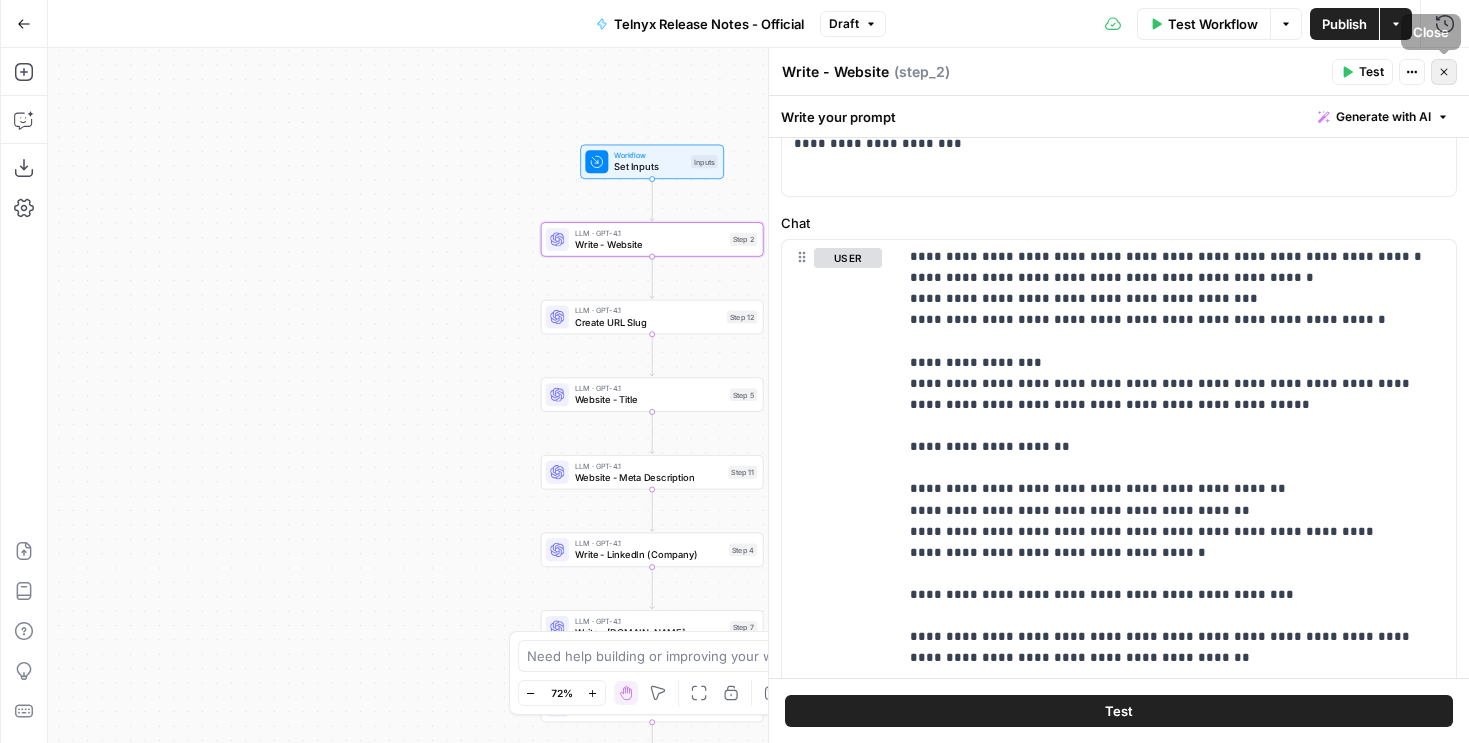 click 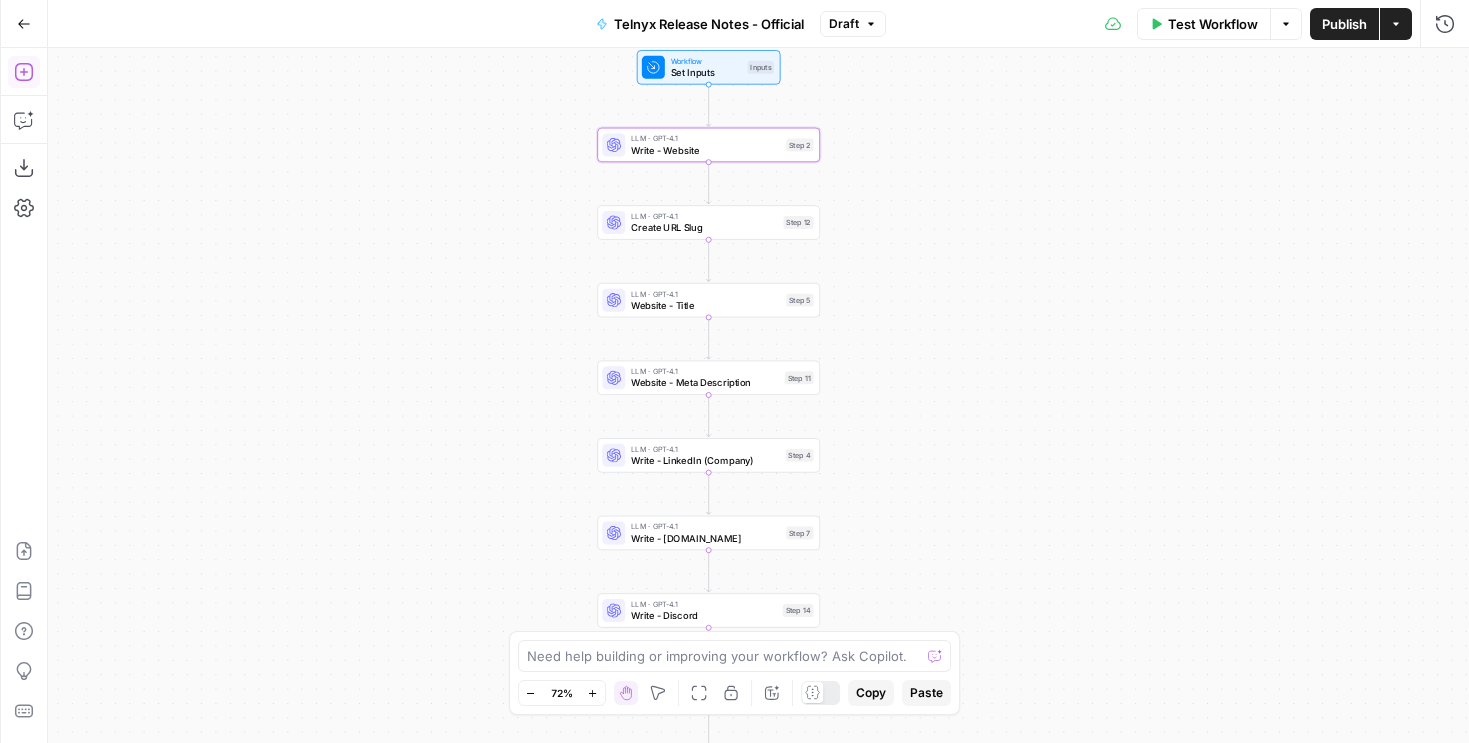 click 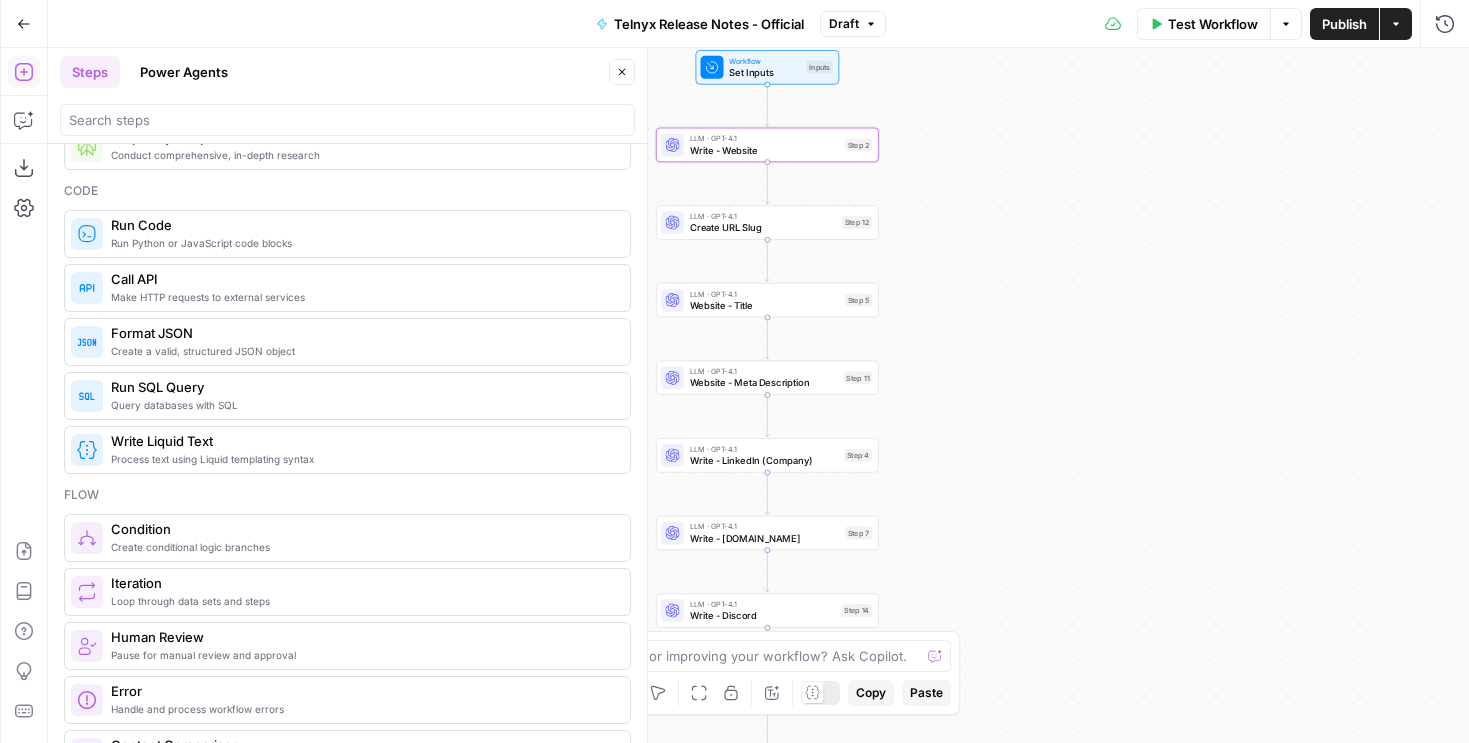 scroll, scrollTop: 315, scrollLeft: 0, axis: vertical 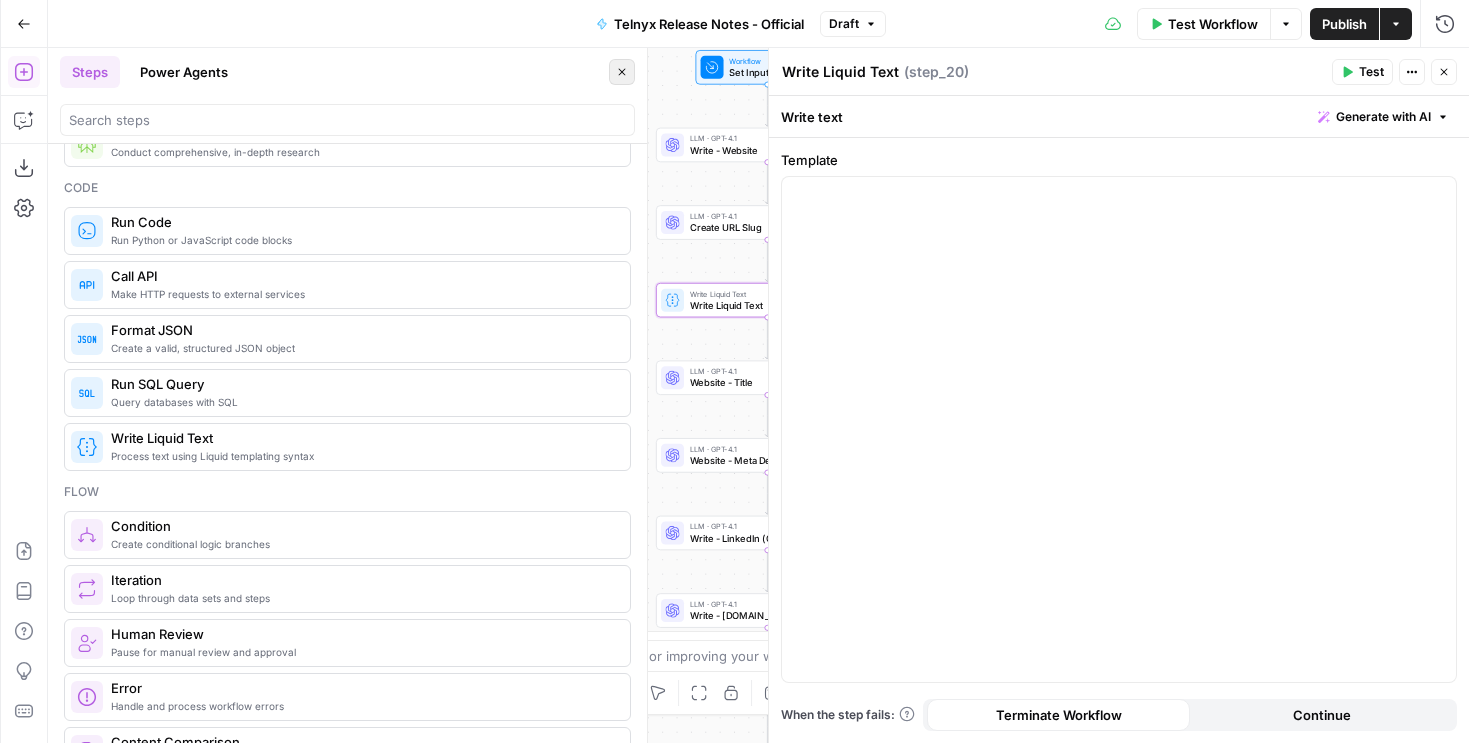 click on "Close" at bounding box center [622, 72] 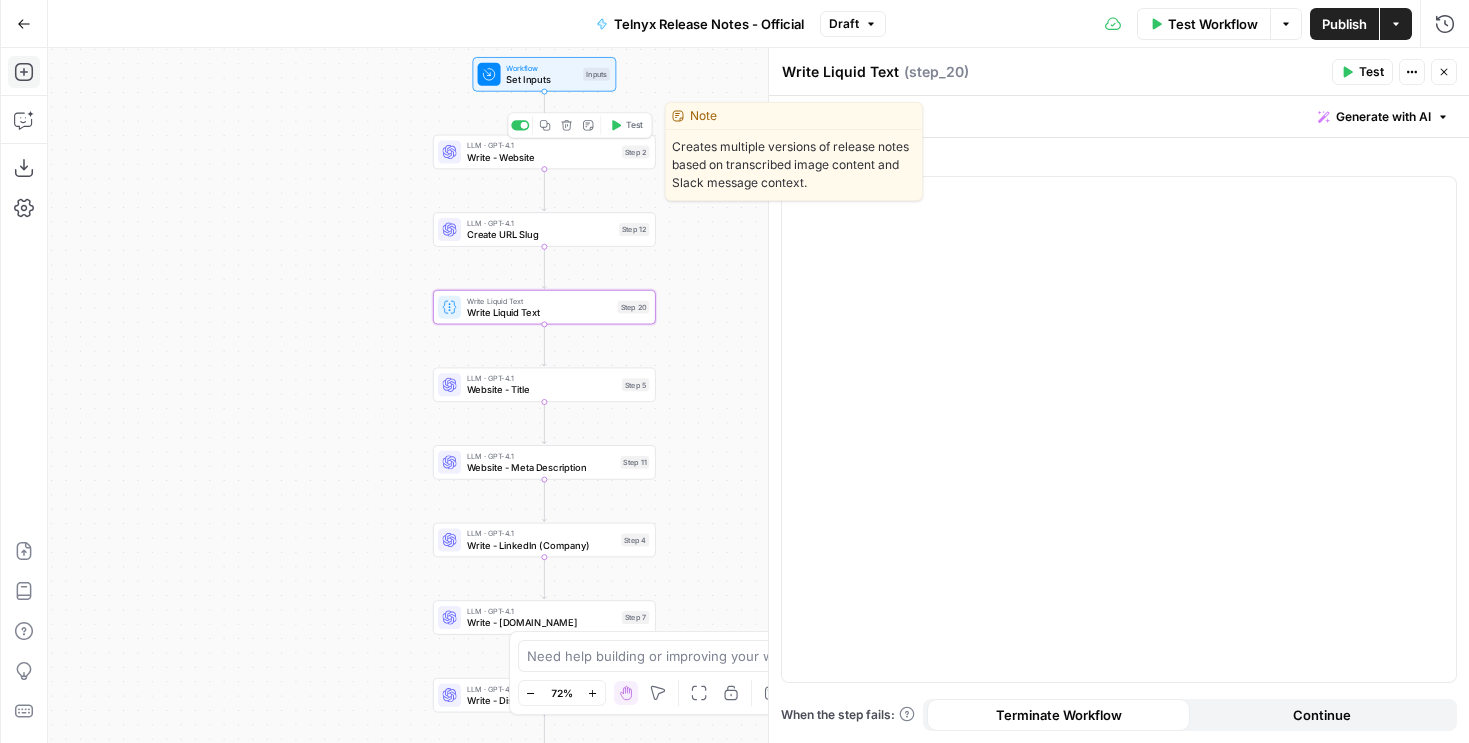 click on "Write - Website" at bounding box center (541, 157) 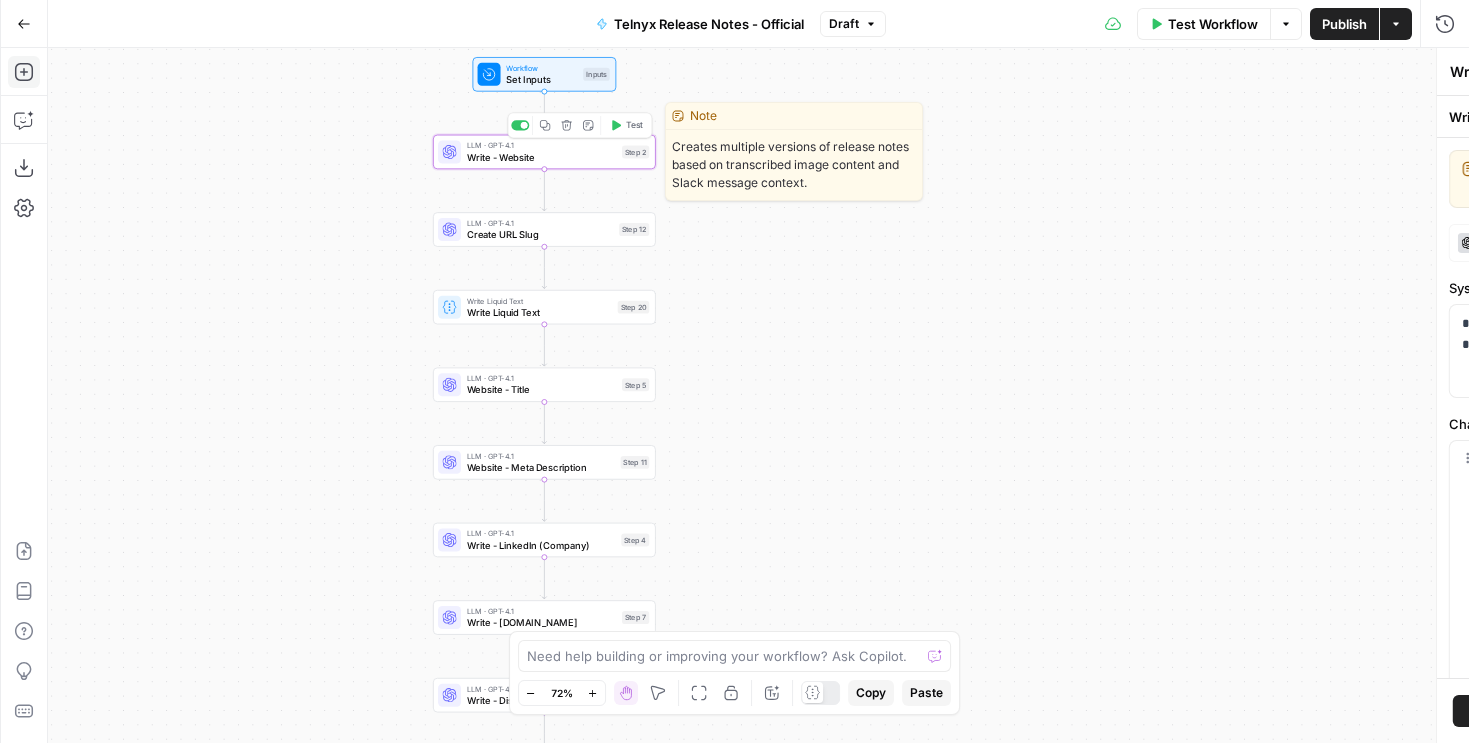 type on "Write - Website" 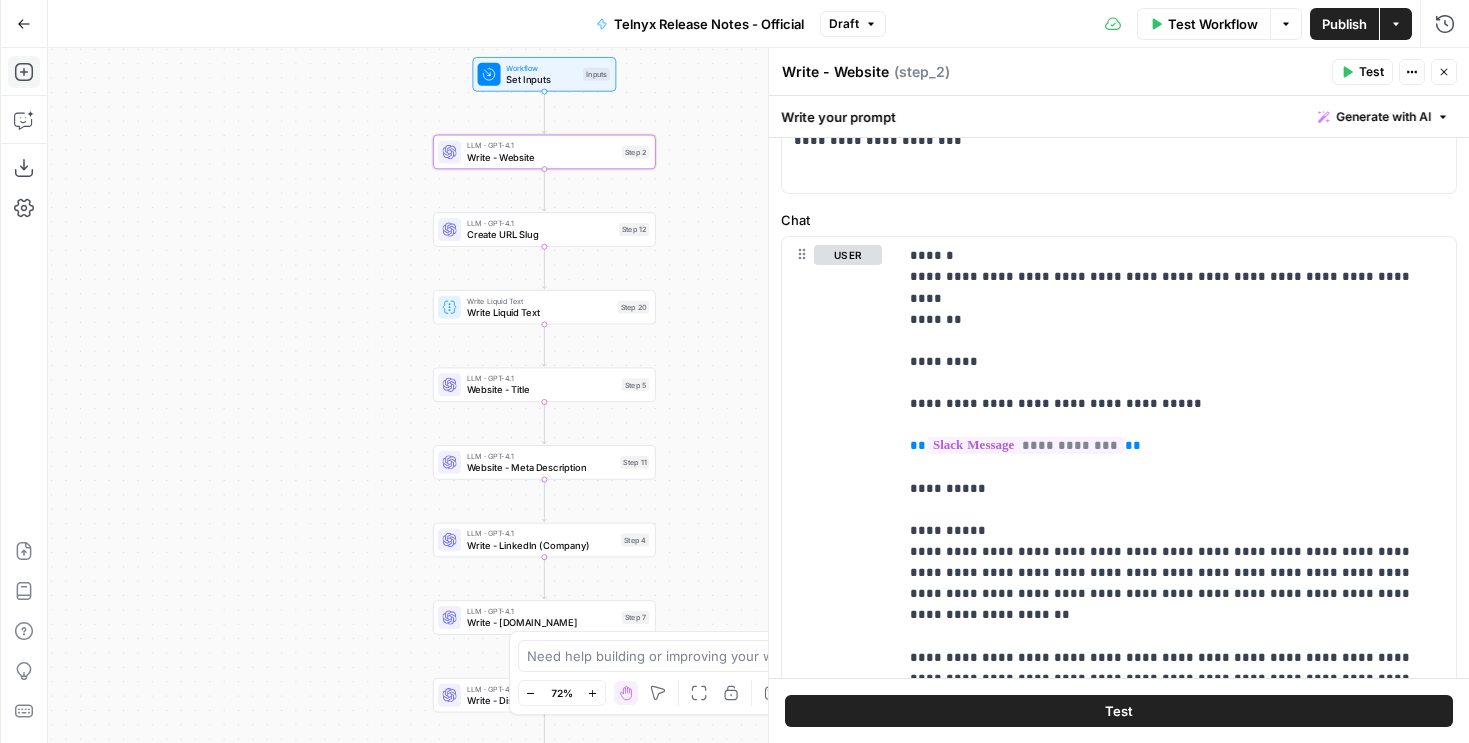 scroll, scrollTop: 249, scrollLeft: 0, axis: vertical 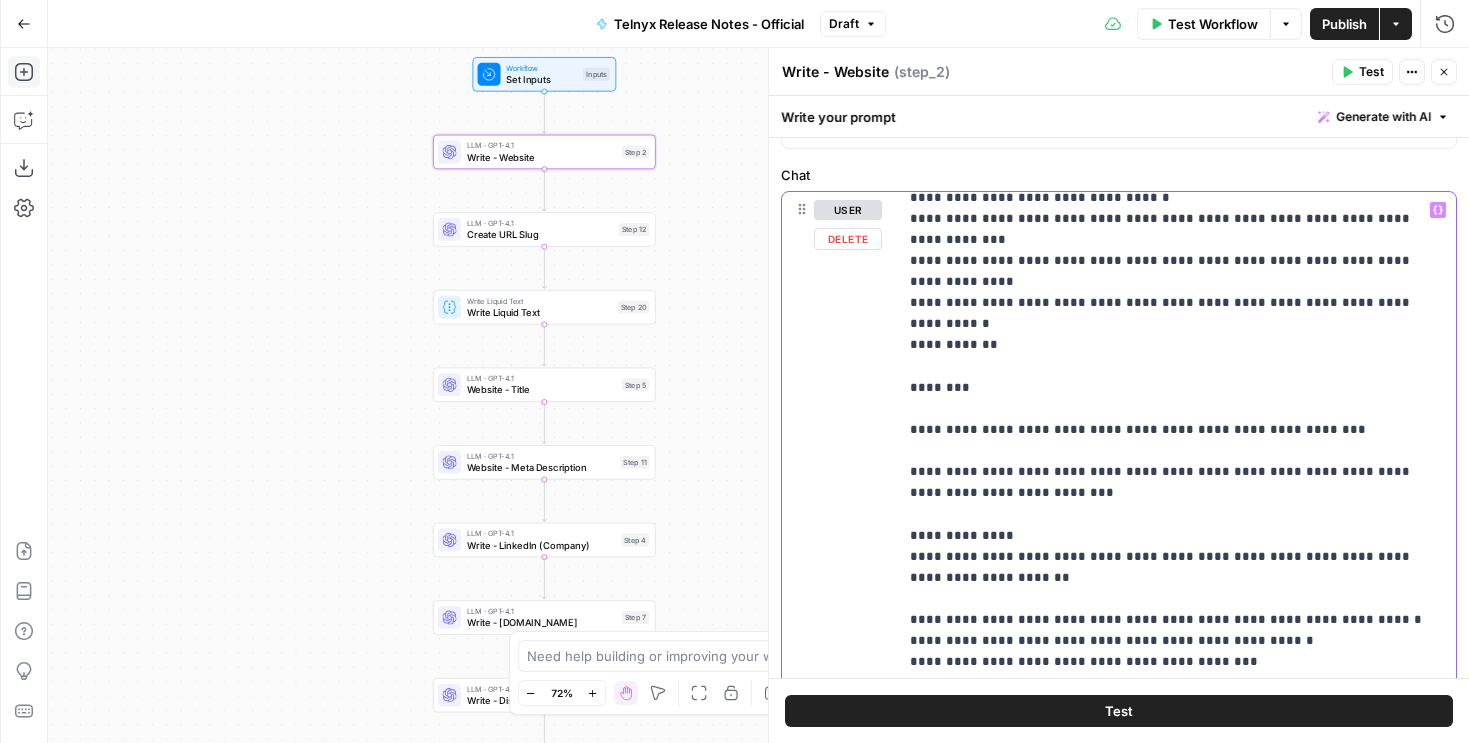 drag, startPoint x: 1235, startPoint y: 453, endPoint x: 1048, endPoint y: 458, distance: 187.06683 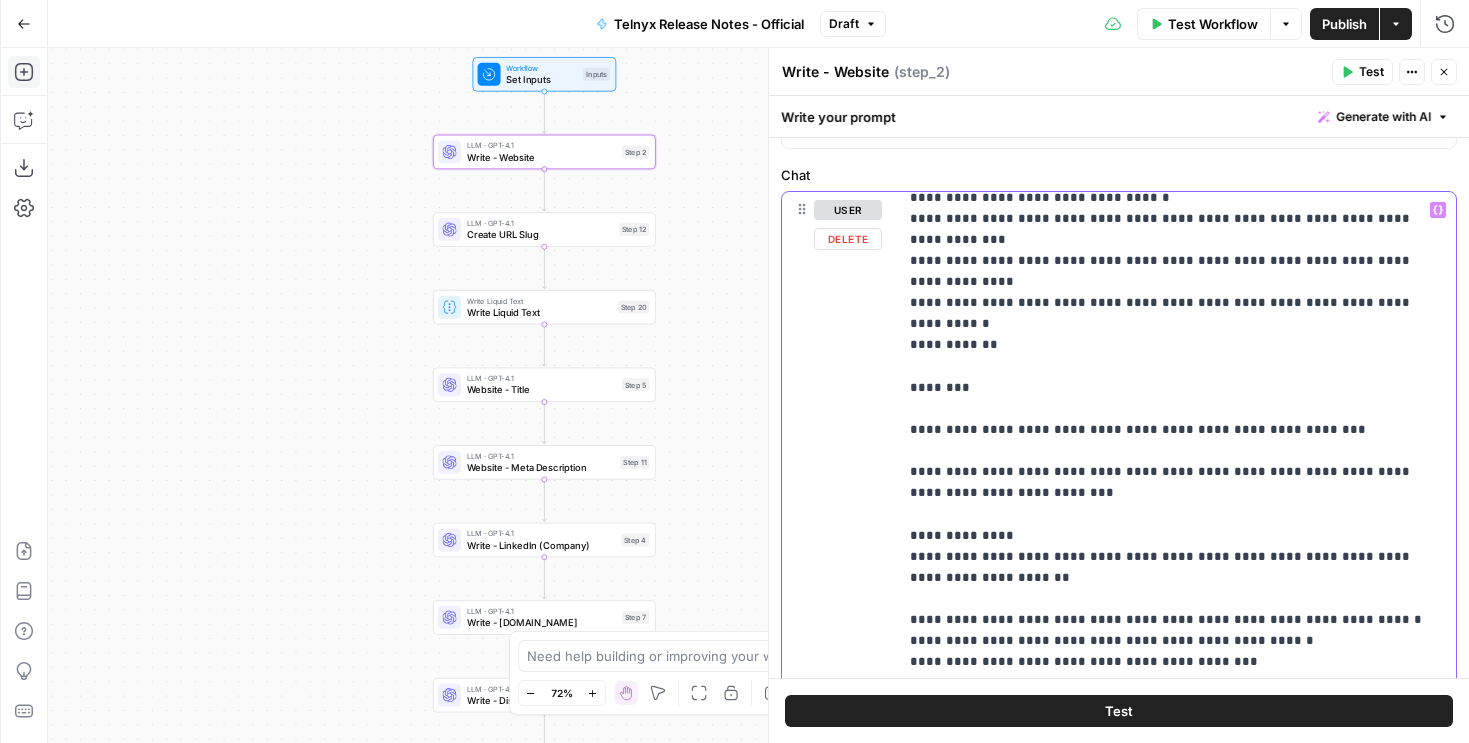 click on "**********" at bounding box center (1177, -1208) 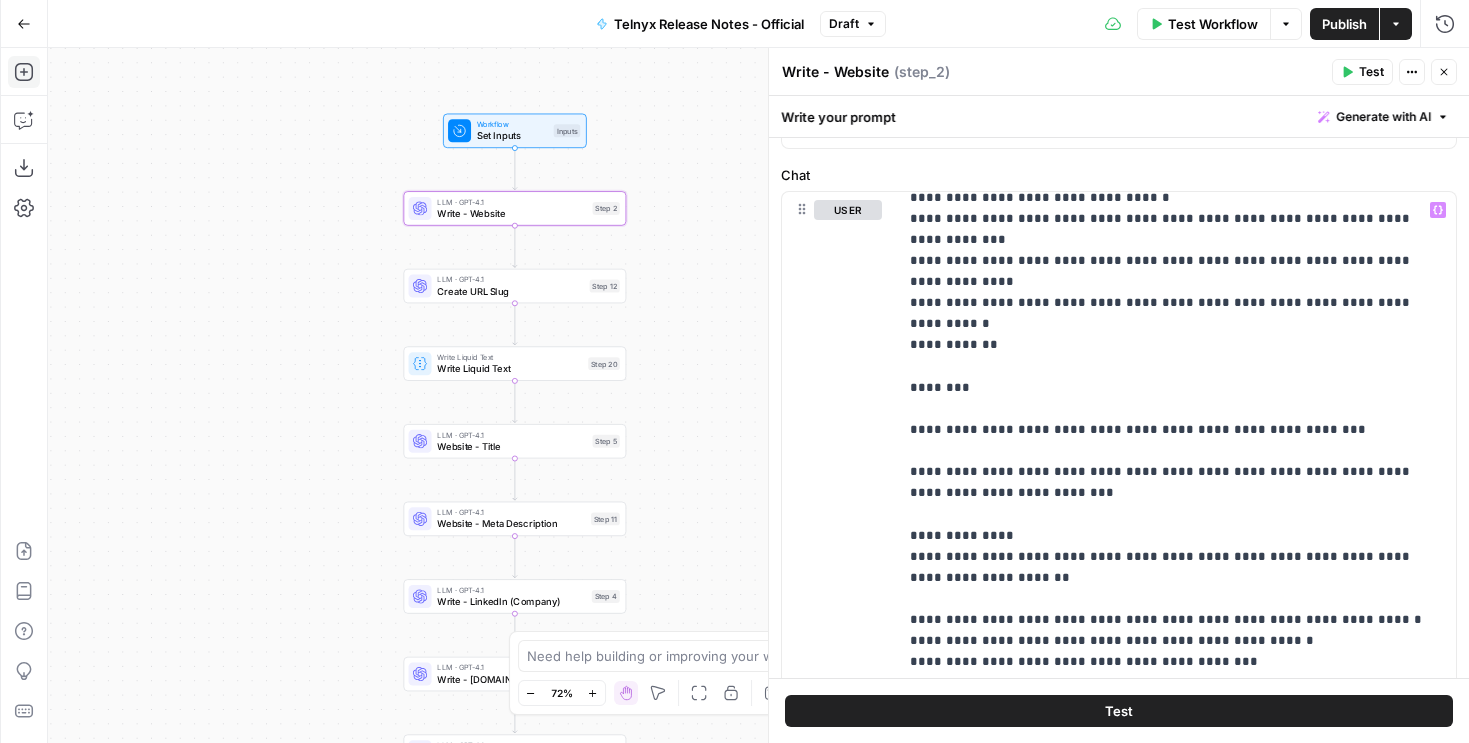click on "Workflow Set Inputs Inputs LLM · GPT-4.1 Write - Website Step 2 LLM · GPT-4.1 Create URL Slug Step 12 Write Liquid Text Write Liquid Text Step 20 LLM · GPT-4.1 Website -  Title Step 5 LLM · GPT-4.1 Website -  Meta Description Step 11 LLM · GPT-4.1 Write - LinkedIn (Company) Step 4 LLM · GPT-4.1 Write - [DOMAIN_NAME] Step 7 LLM · GPT-4.1 Write - Discord Step 14 LLM · GPT-4.1 Write - Ext-Dev Slack Channel Step 15 Format JSON Format JSON Step 10 Run Code · Python Generate Date in ISO 8601 Step 18 LLM · GPT-4.1 Prompt LLM Step 19 Integration Create [component] Release Note Item Step 16 End Output" at bounding box center [758, 395] 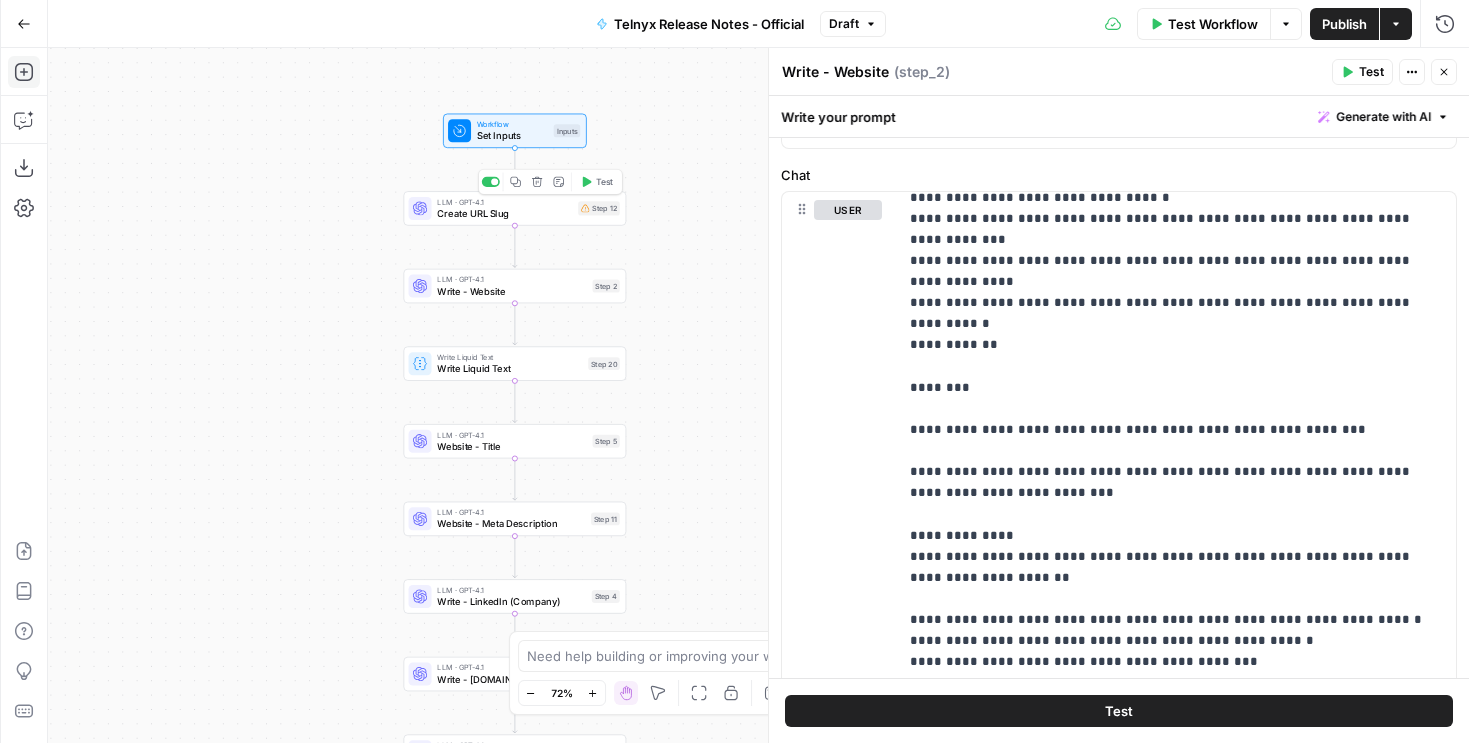 click on "Create URL Slug" at bounding box center [504, 213] 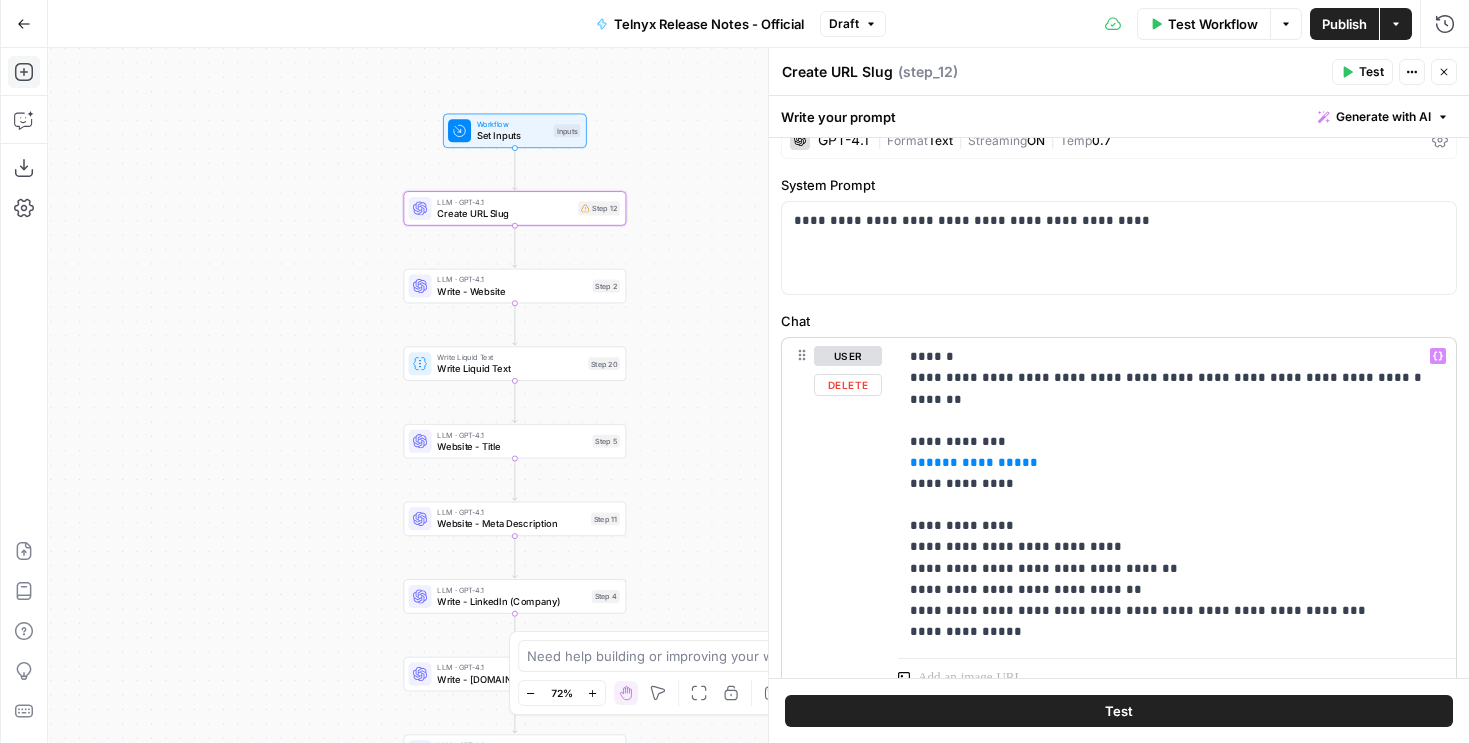 scroll, scrollTop: 25, scrollLeft: 0, axis: vertical 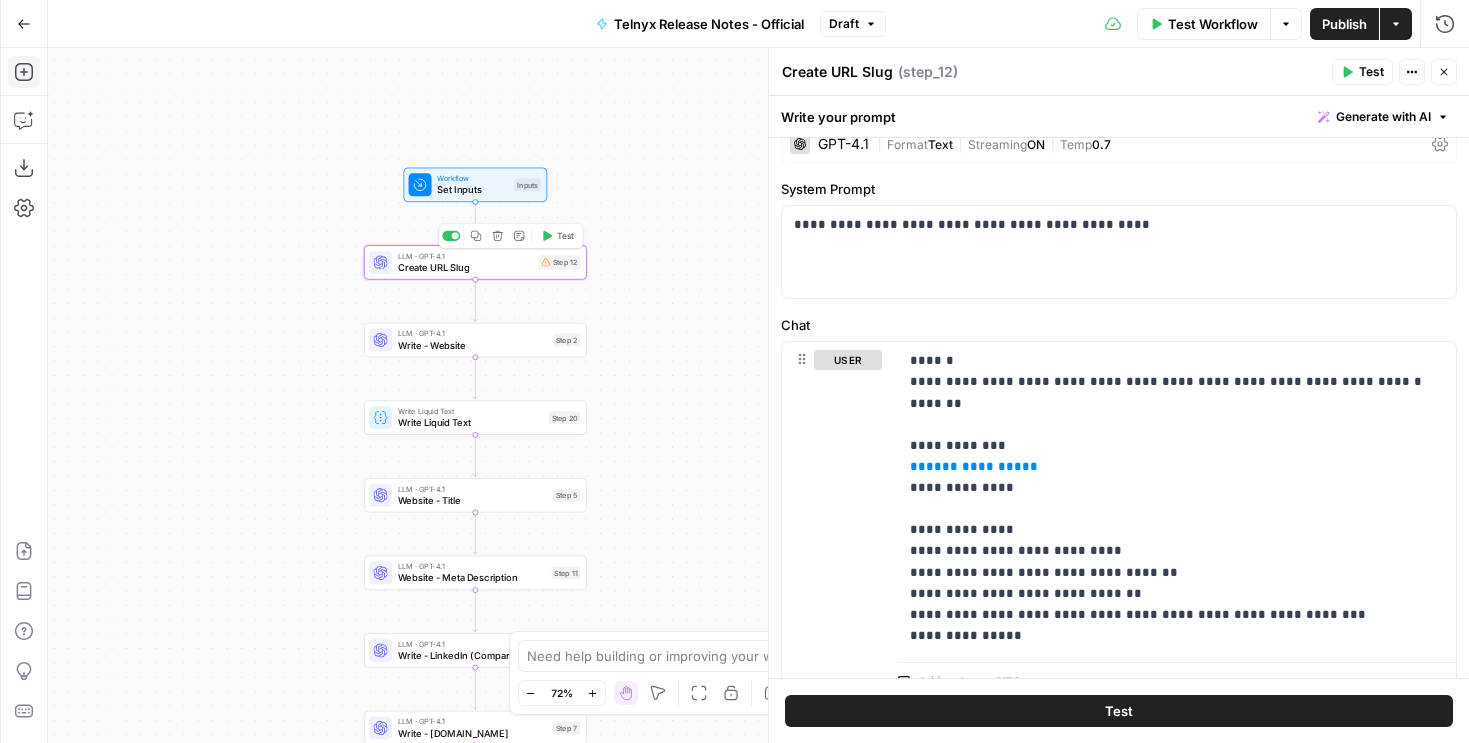 click on "Create URL Slug" at bounding box center [465, 267] 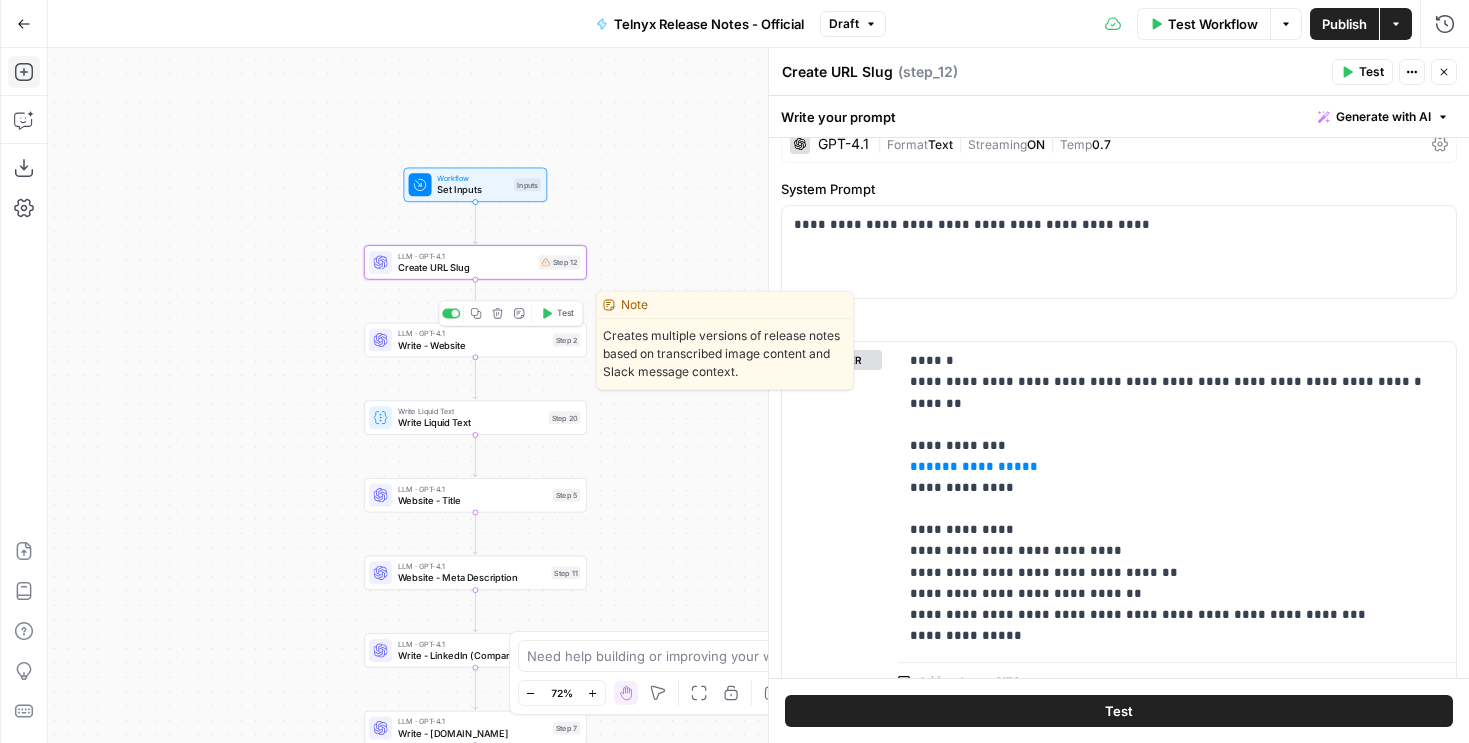 click on "LLM · GPT-4.1" at bounding box center [472, 333] 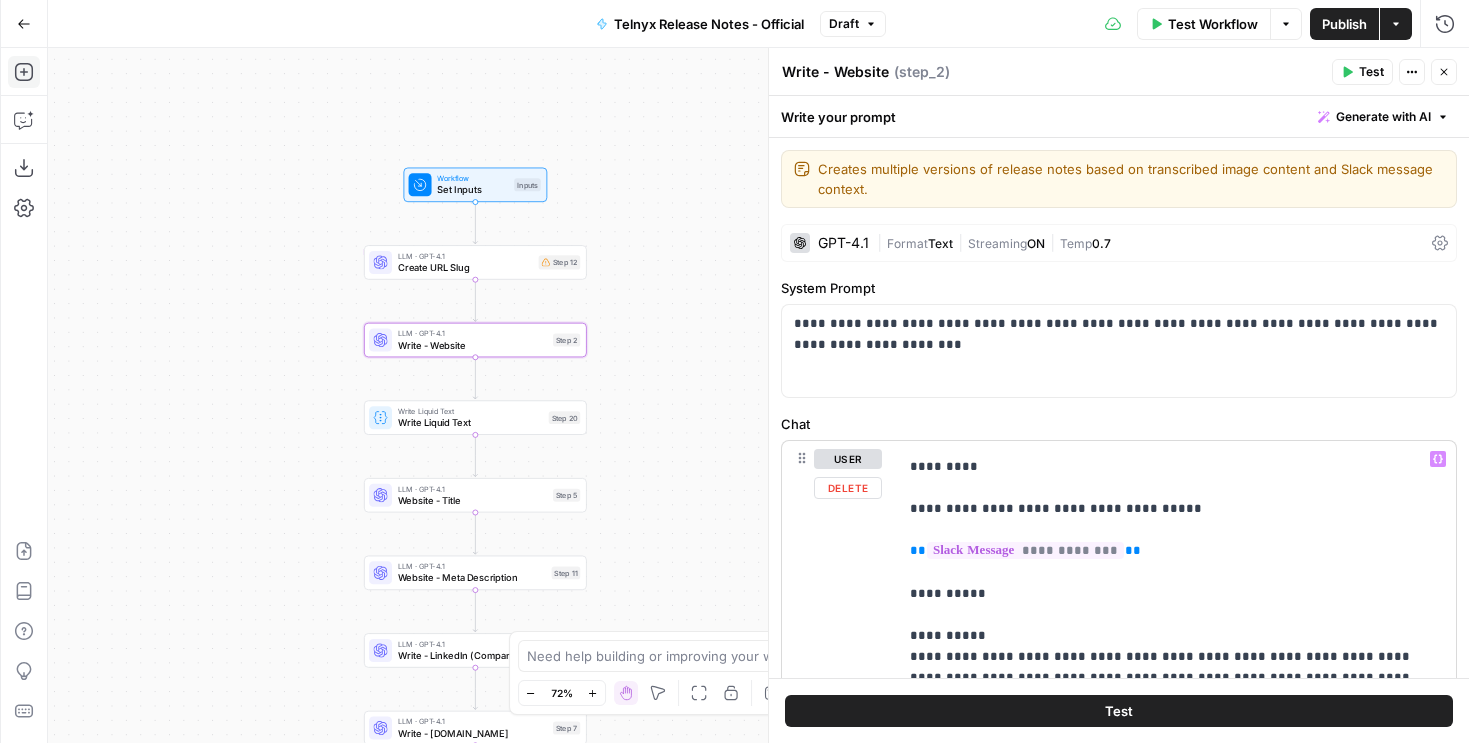 scroll, scrollTop: 113, scrollLeft: 0, axis: vertical 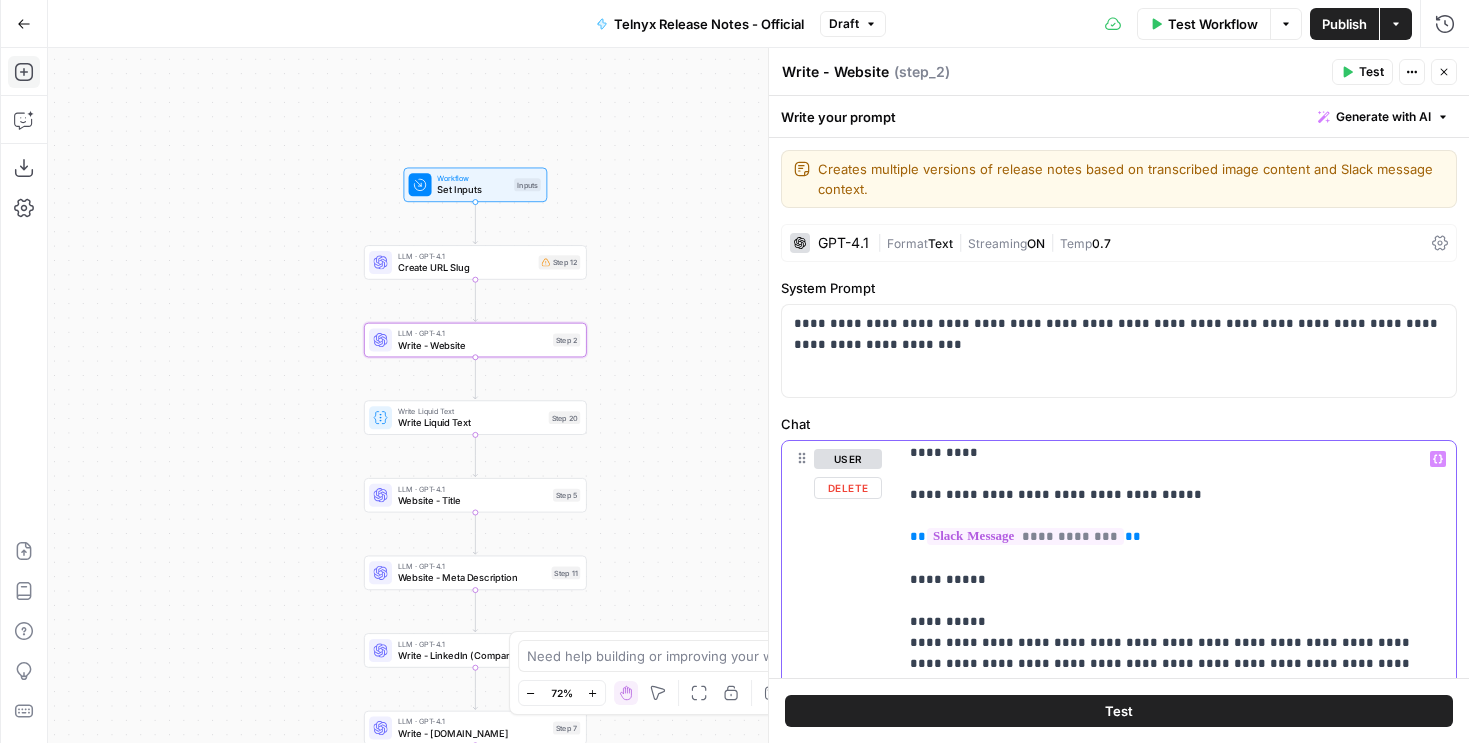 drag, startPoint x: 1161, startPoint y: 521, endPoint x: 877, endPoint y: 481, distance: 286.80307 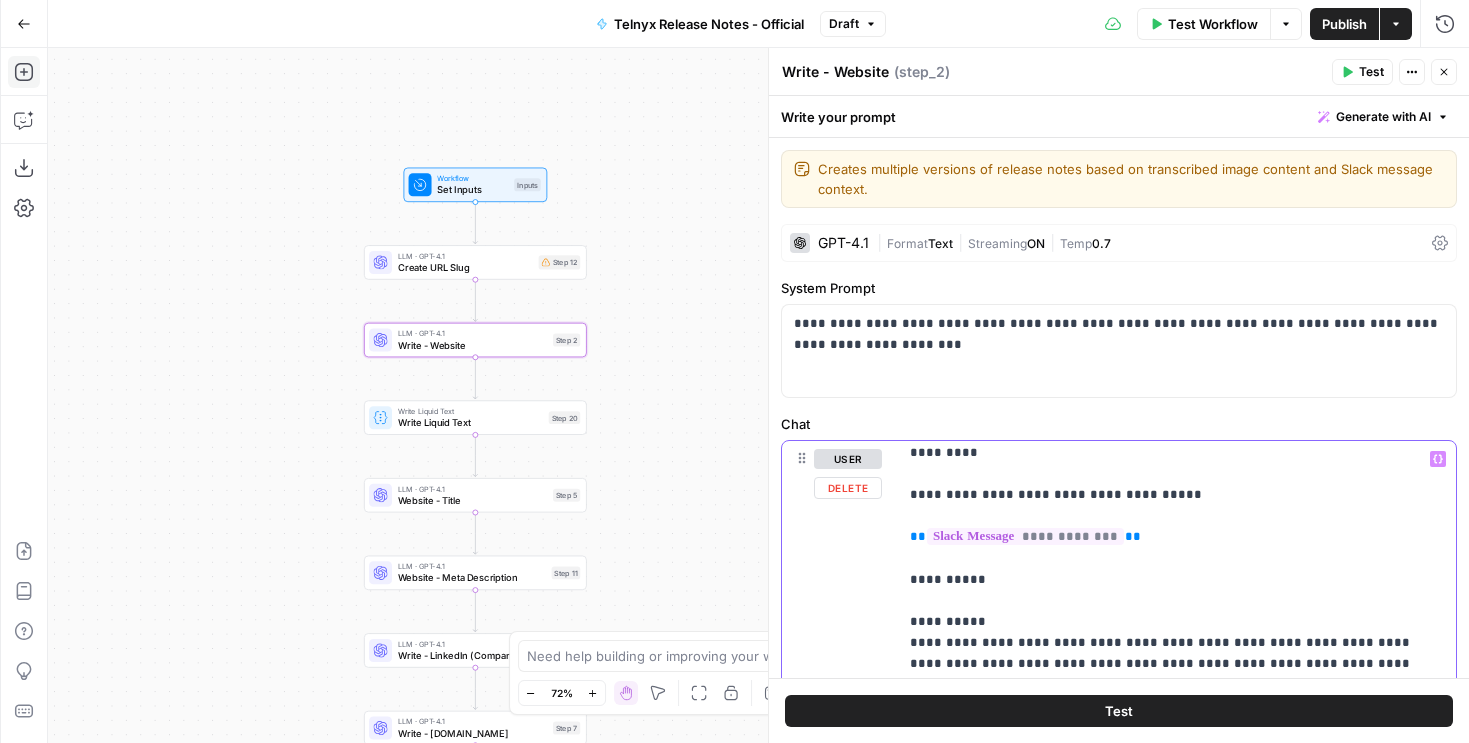 click on "**********" at bounding box center (1119, 871) 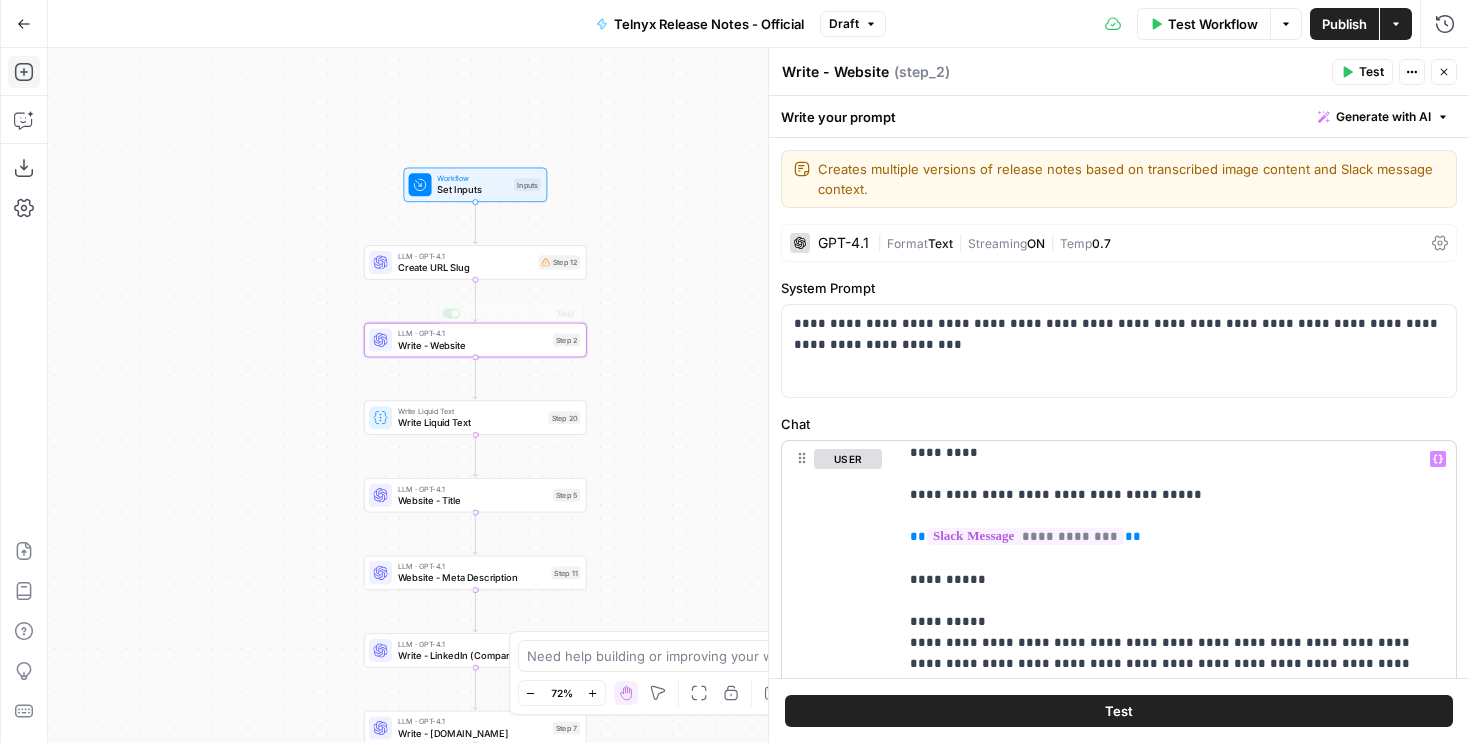 click on "LLM · GPT-4.1 Create URL Slug Step 12 Copy step Delete step Add Note Test" at bounding box center [475, 262] 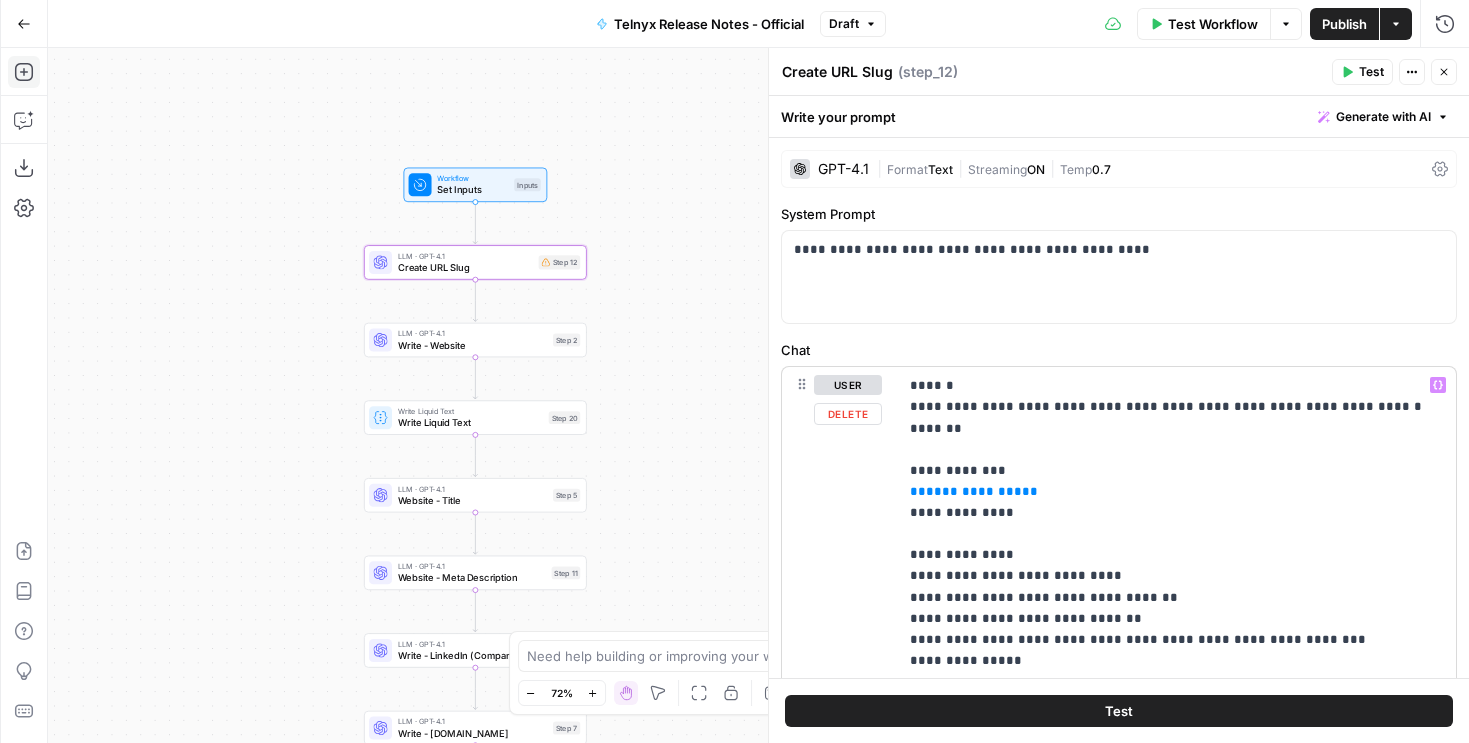 scroll, scrollTop: 33, scrollLeft: 0, axis: vertical 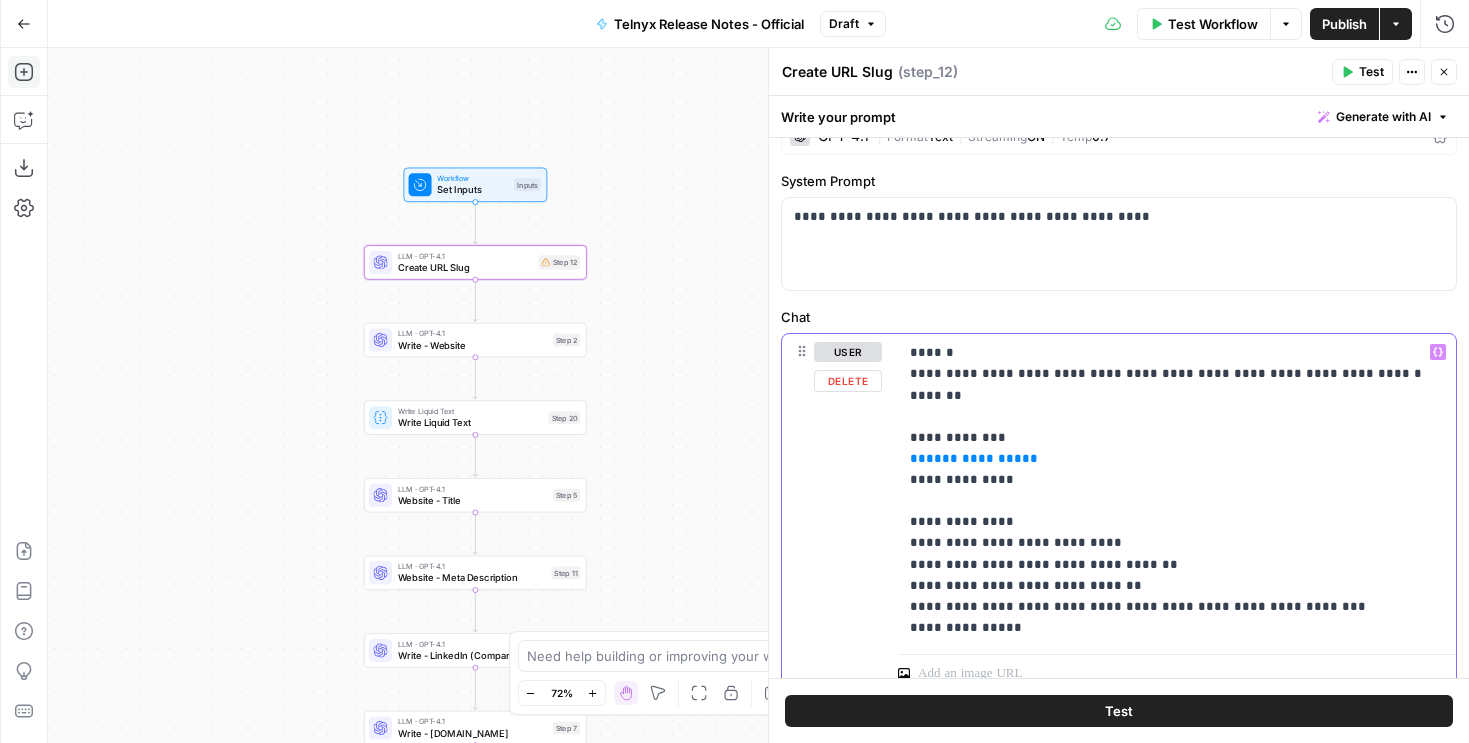 click on "**********" at bounding box center [1177, 490] 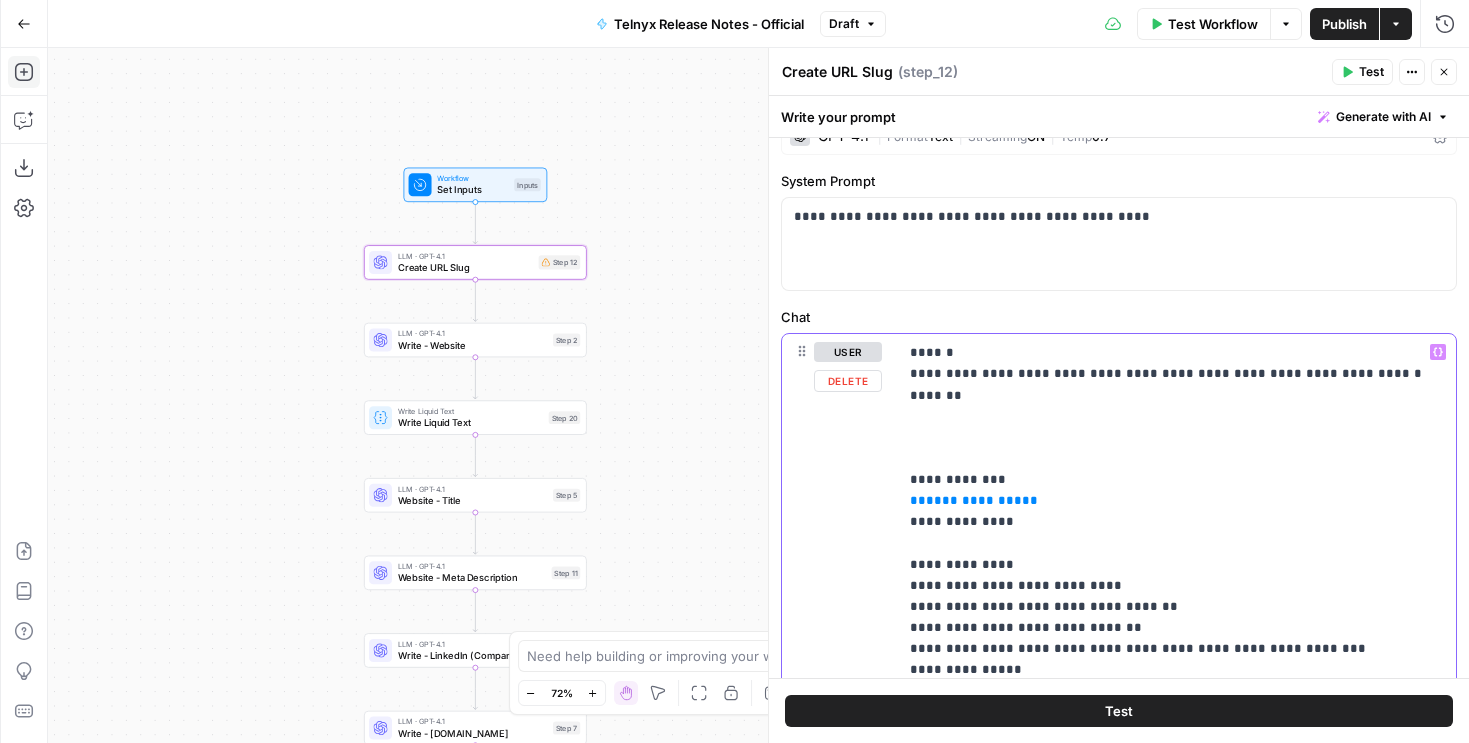 type 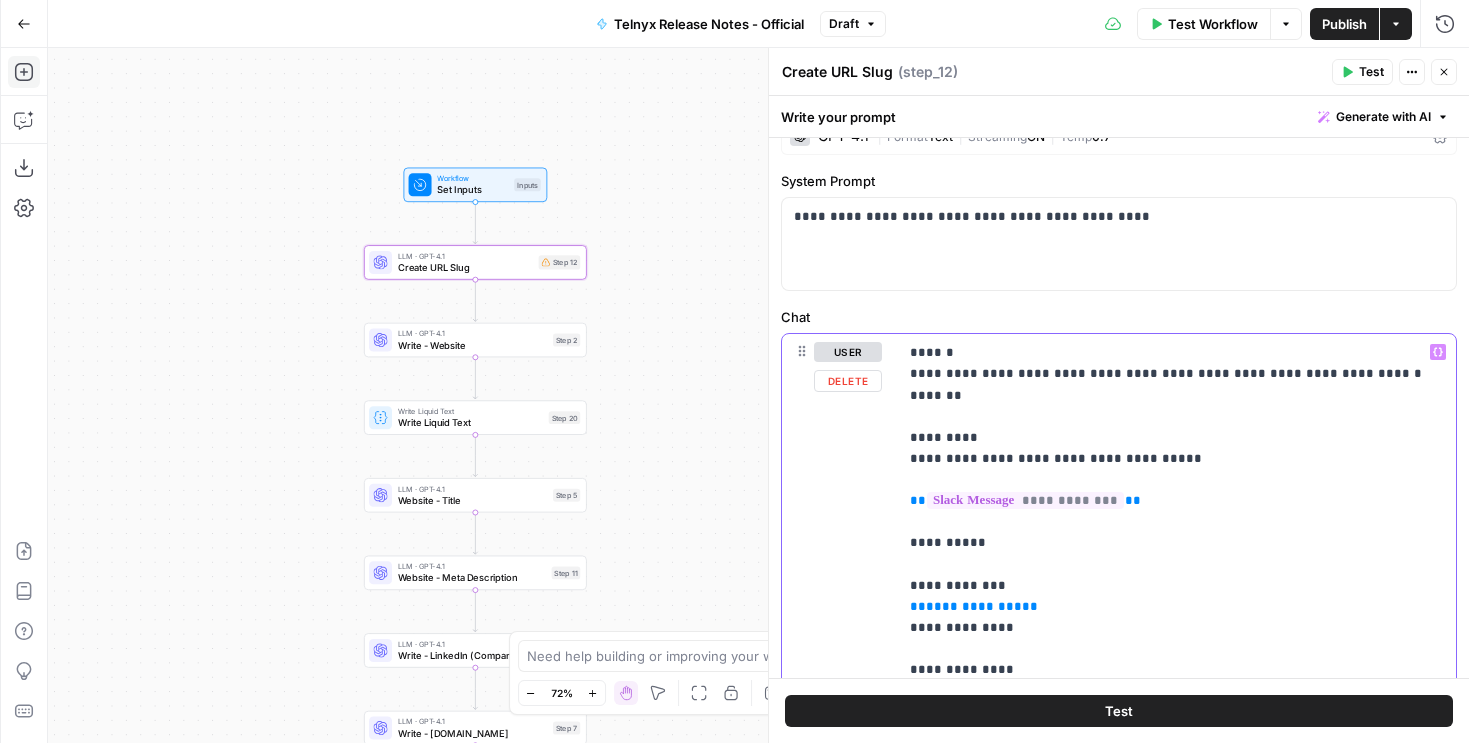 drag, startPoint x: 1057, startPoint y: 461, endPoint x: 1031, endPoint y: 461, distance: 26 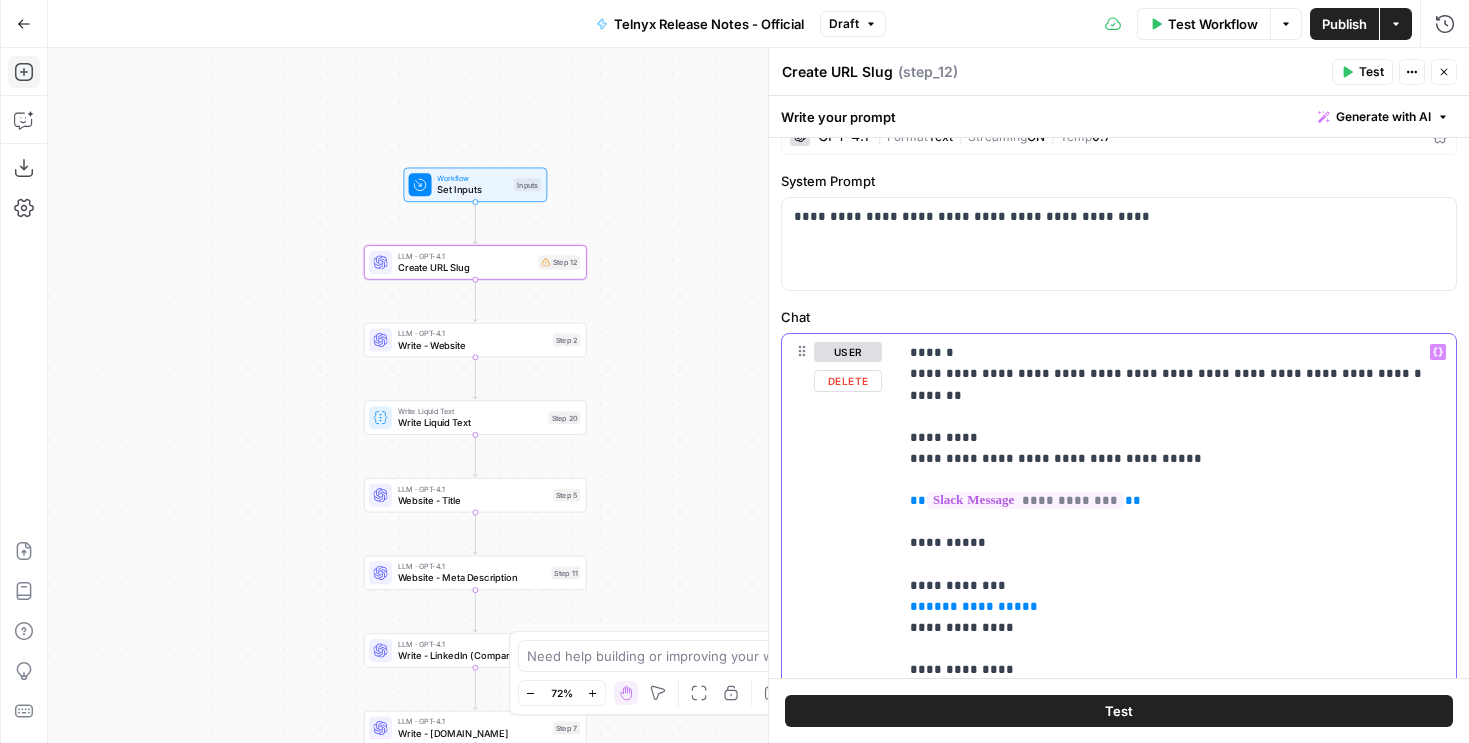 click on "**********" at bounding box center (1177, 564) 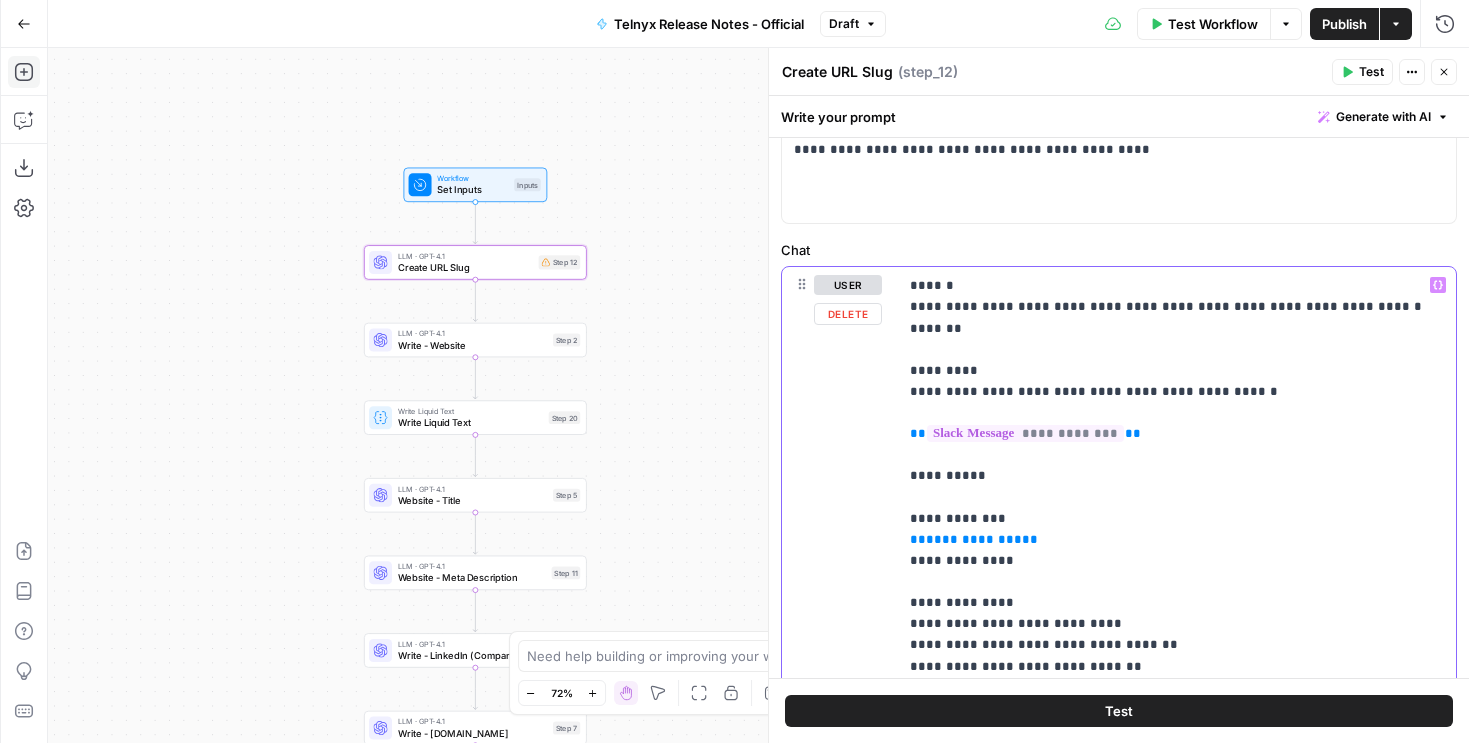 scroll, scrollTop: 151, scrollLeft: 0, axis: vertical 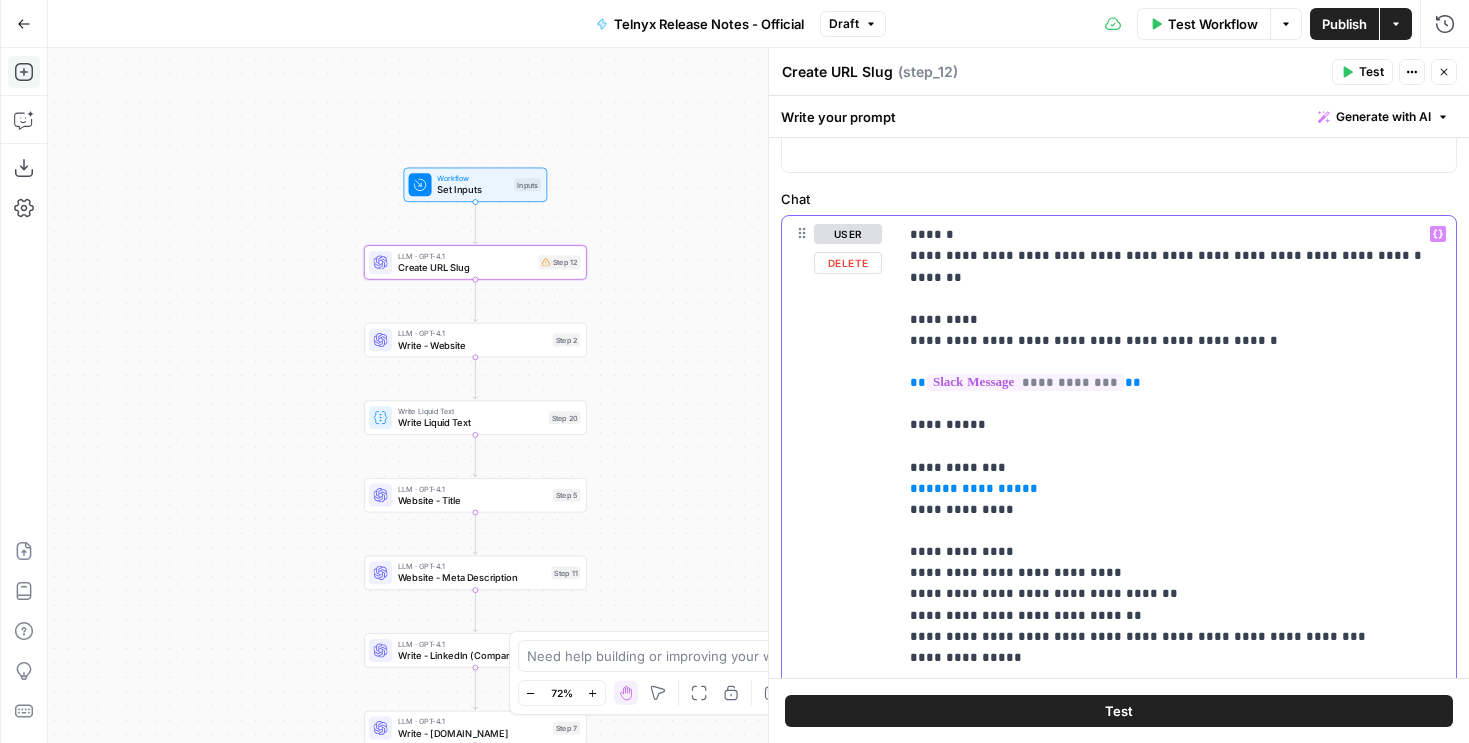 click on "**********" at bounding box center [1177, 446] 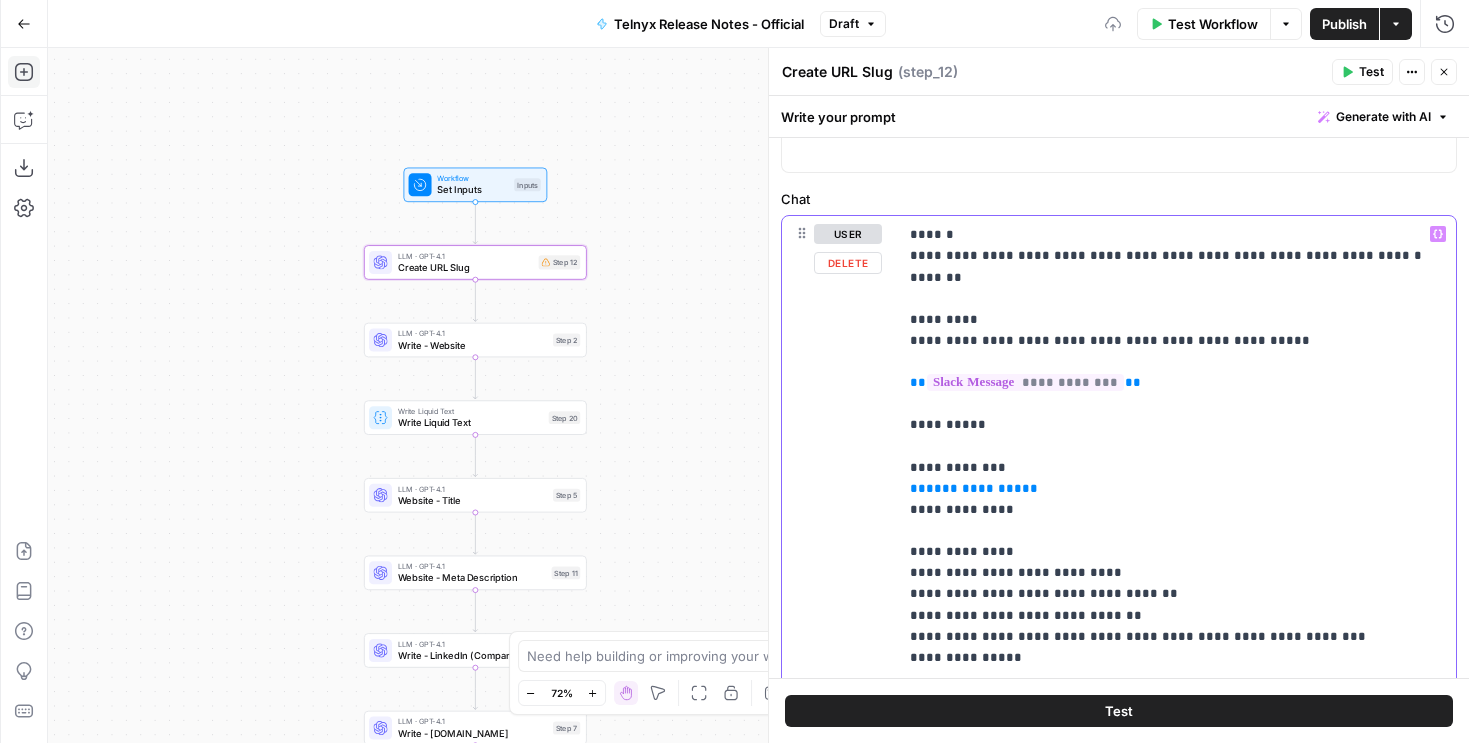 click on "**********" at bounding box center (1177, 446) 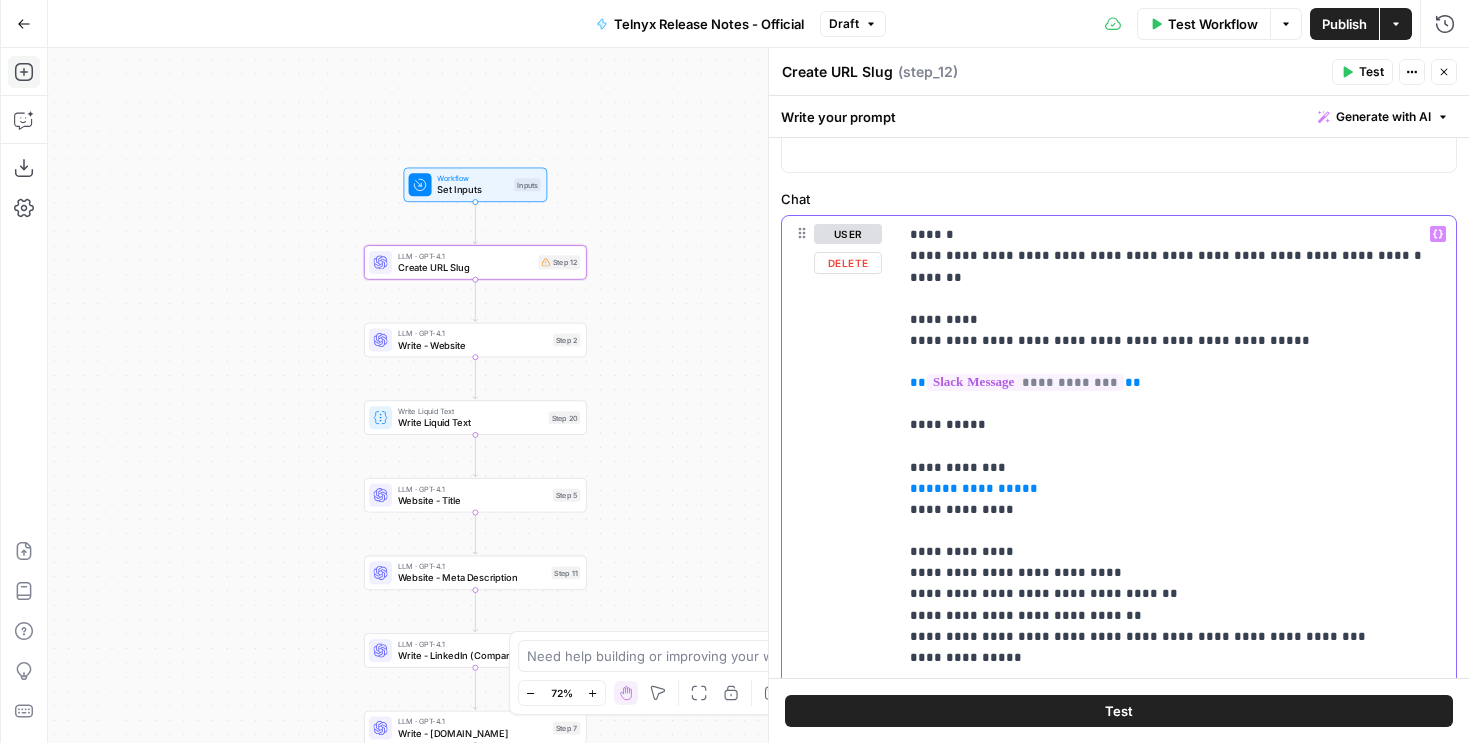 click on "**********" at bounding box center (1177, 446) 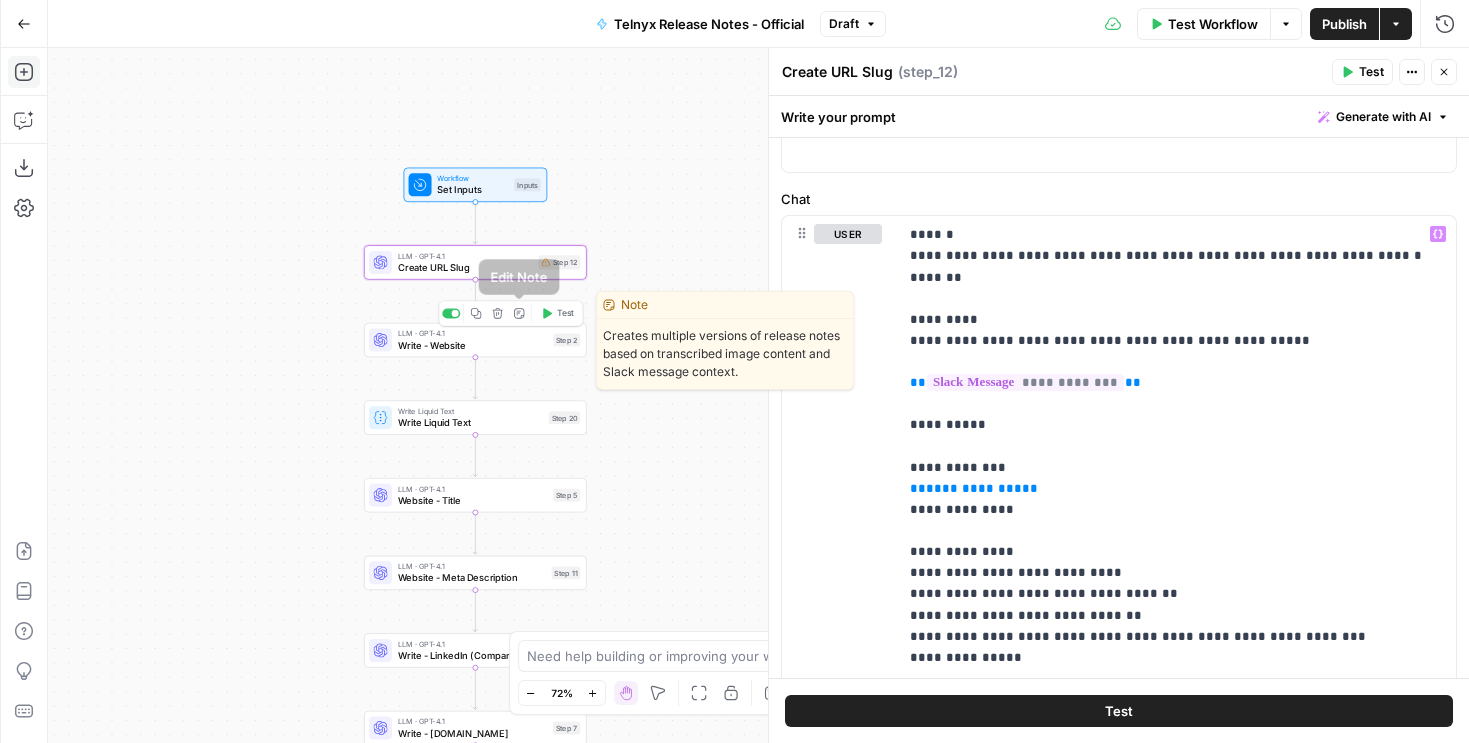 click on "Write - Website" at bounding box center [472, 345] 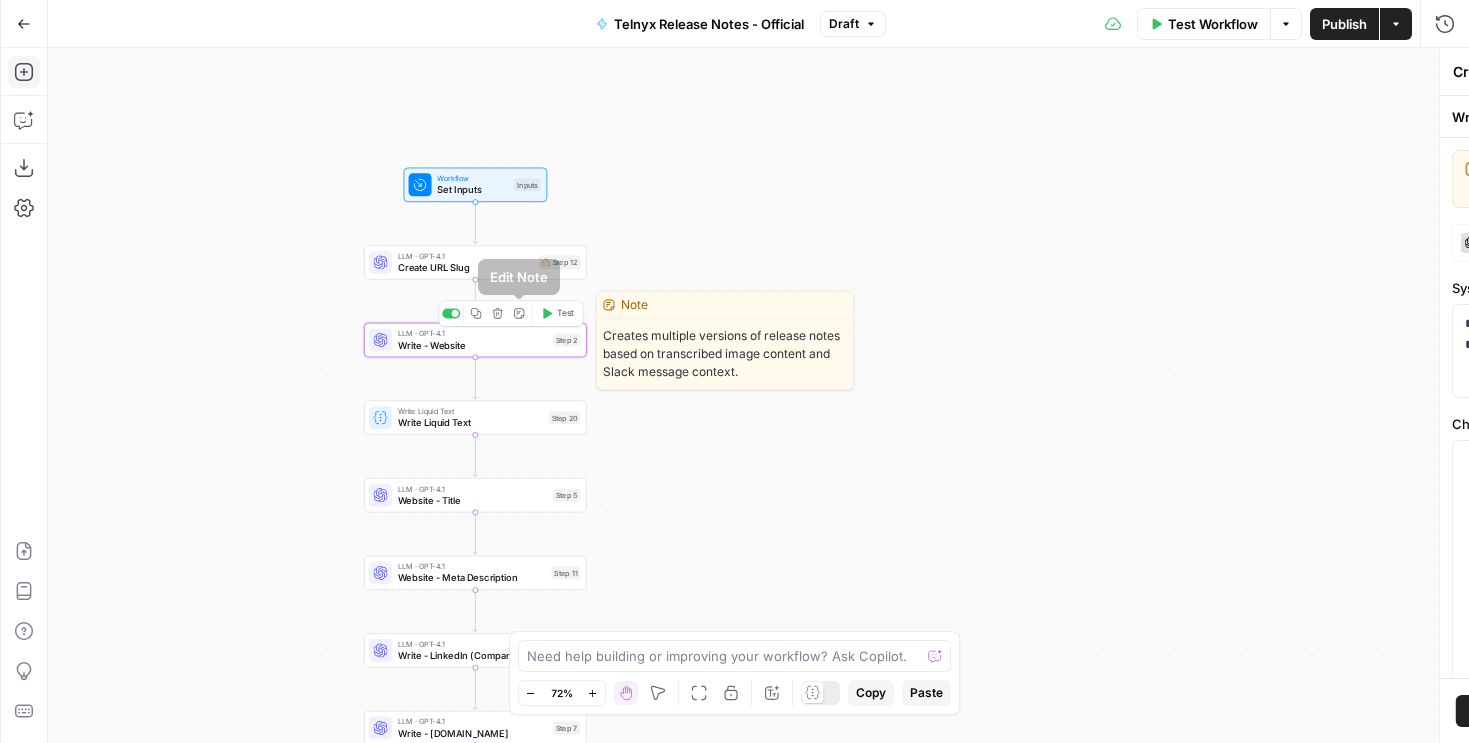 type on "Write - Website" 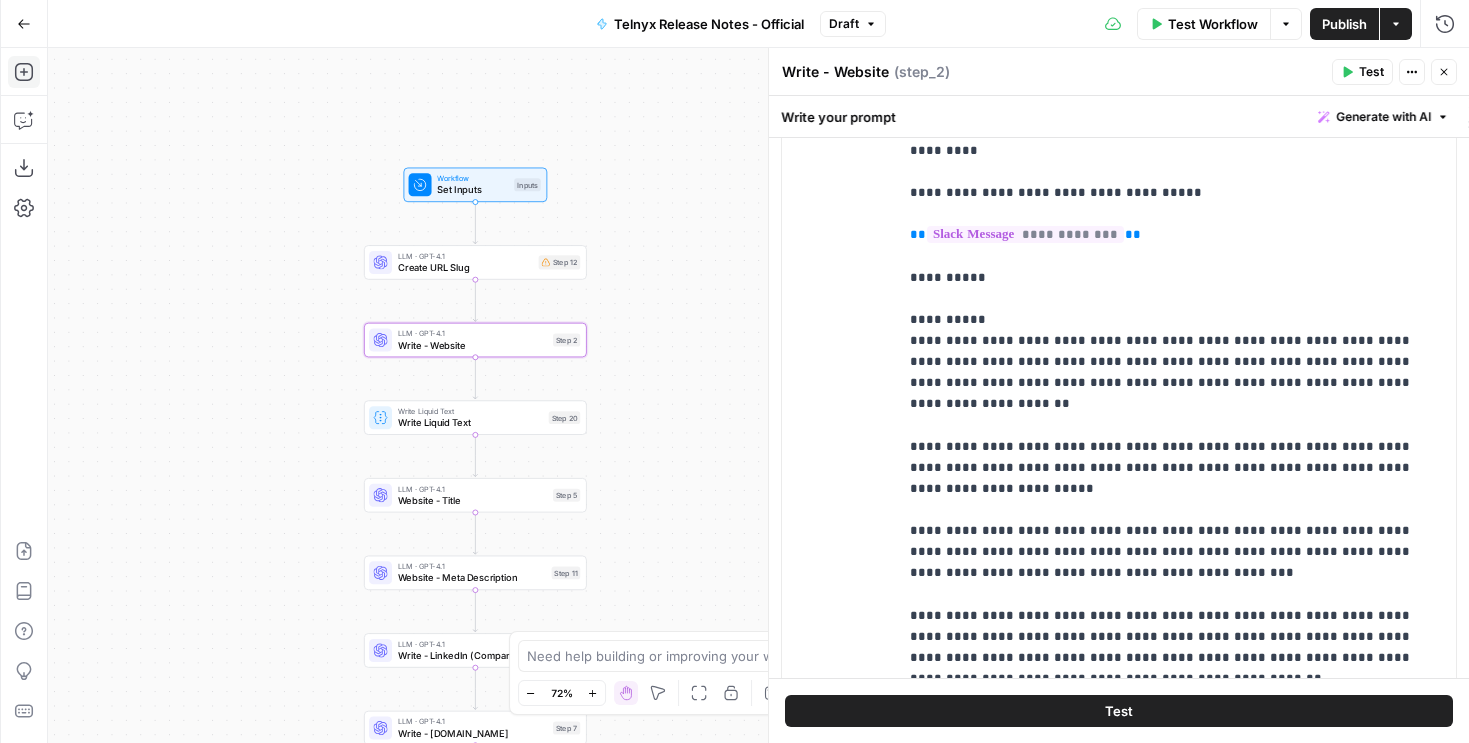 scroll, scrollTop: 459, scrollLeft: 0, axis: vertical 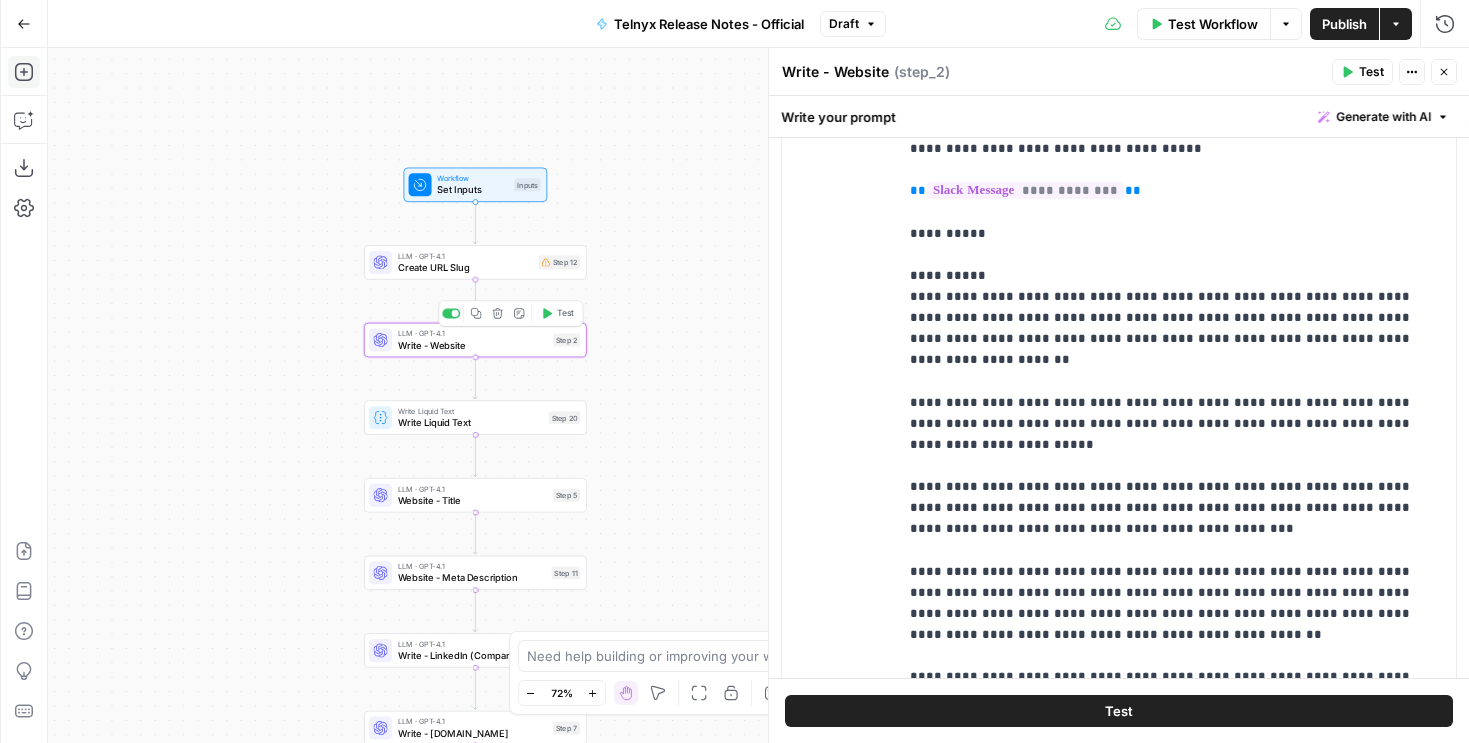 click on "Create URL Slug" at bounding box center (465, 267) 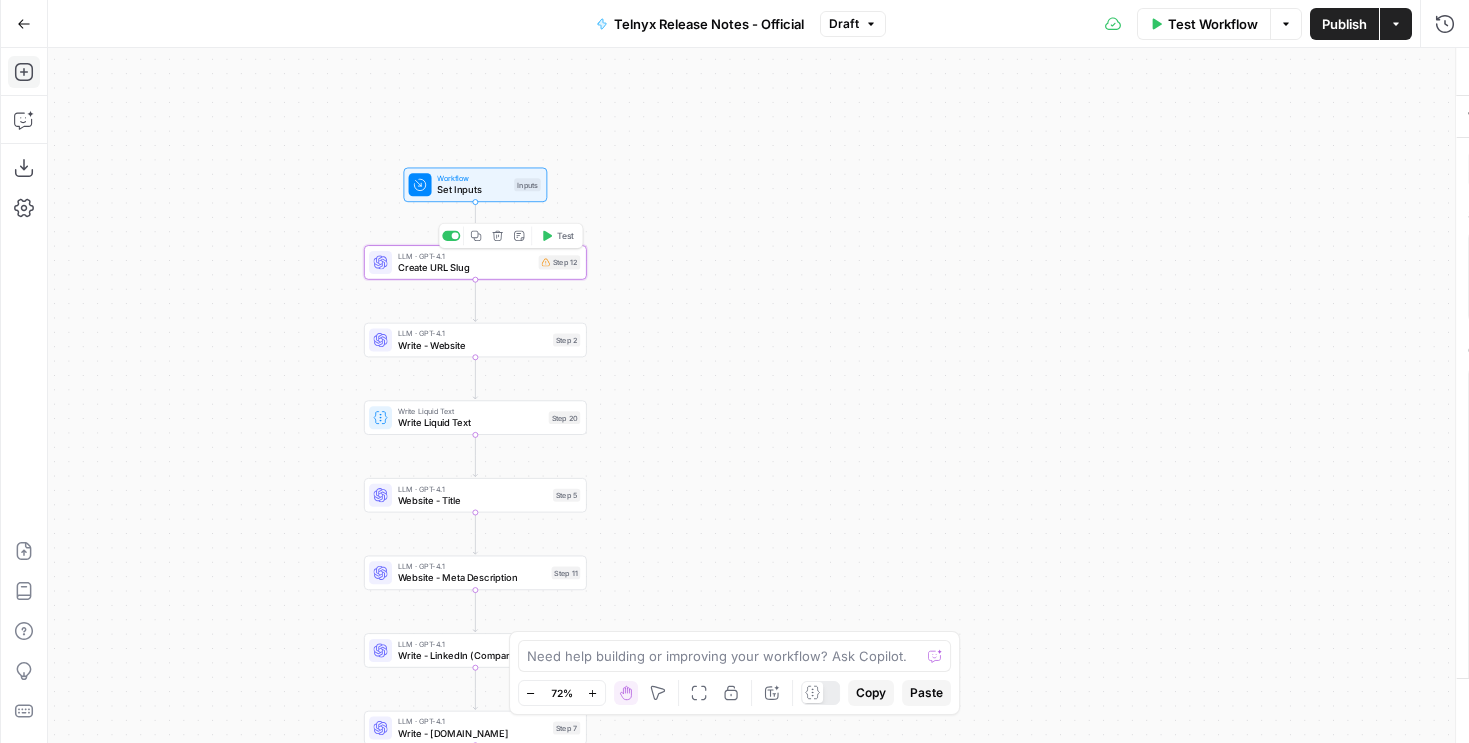 type on "Create URL Slug" 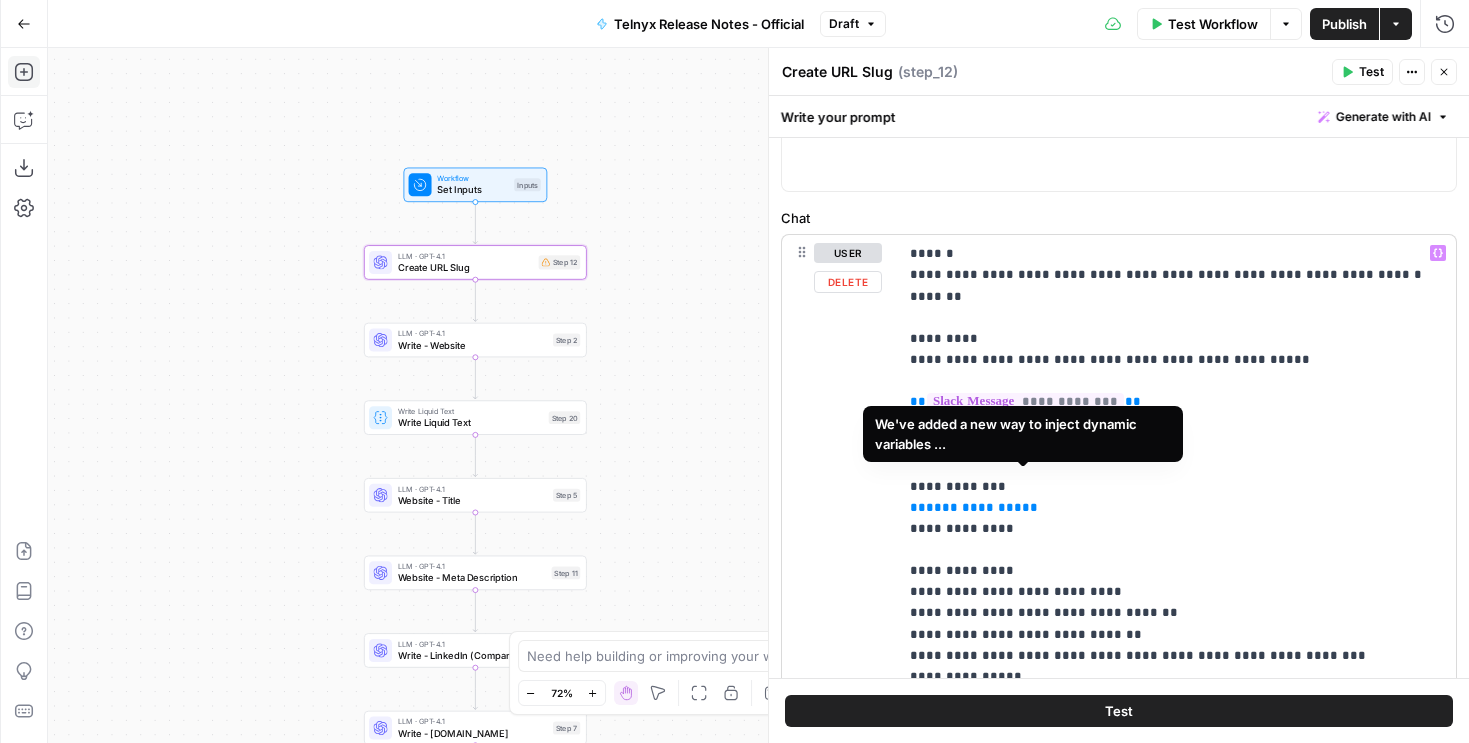 scroll, scrollTop: 135, scrollLeft: 0, axis: vertical 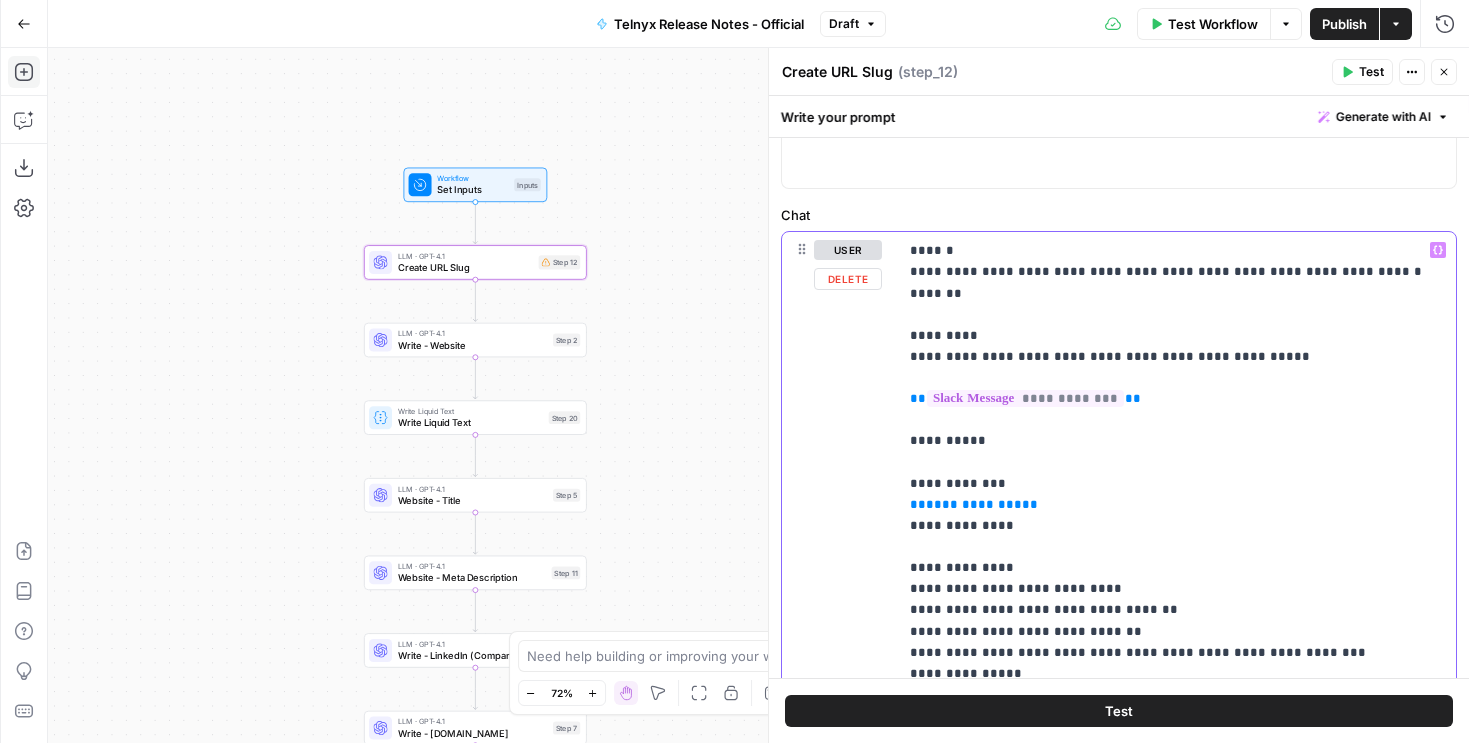 click on "**********" at bounding box center [1177, 462] 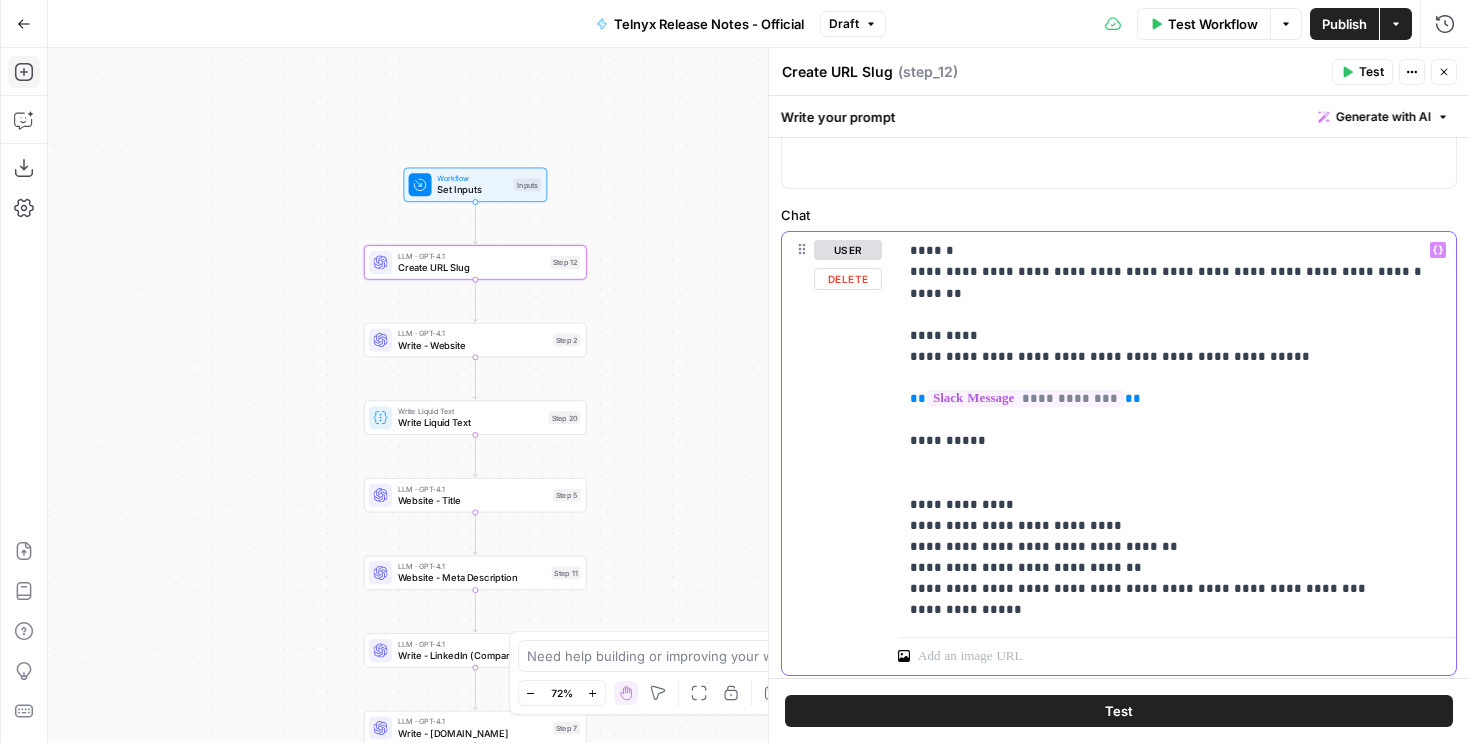 click on "**********" at bounding box center [1177, 430] 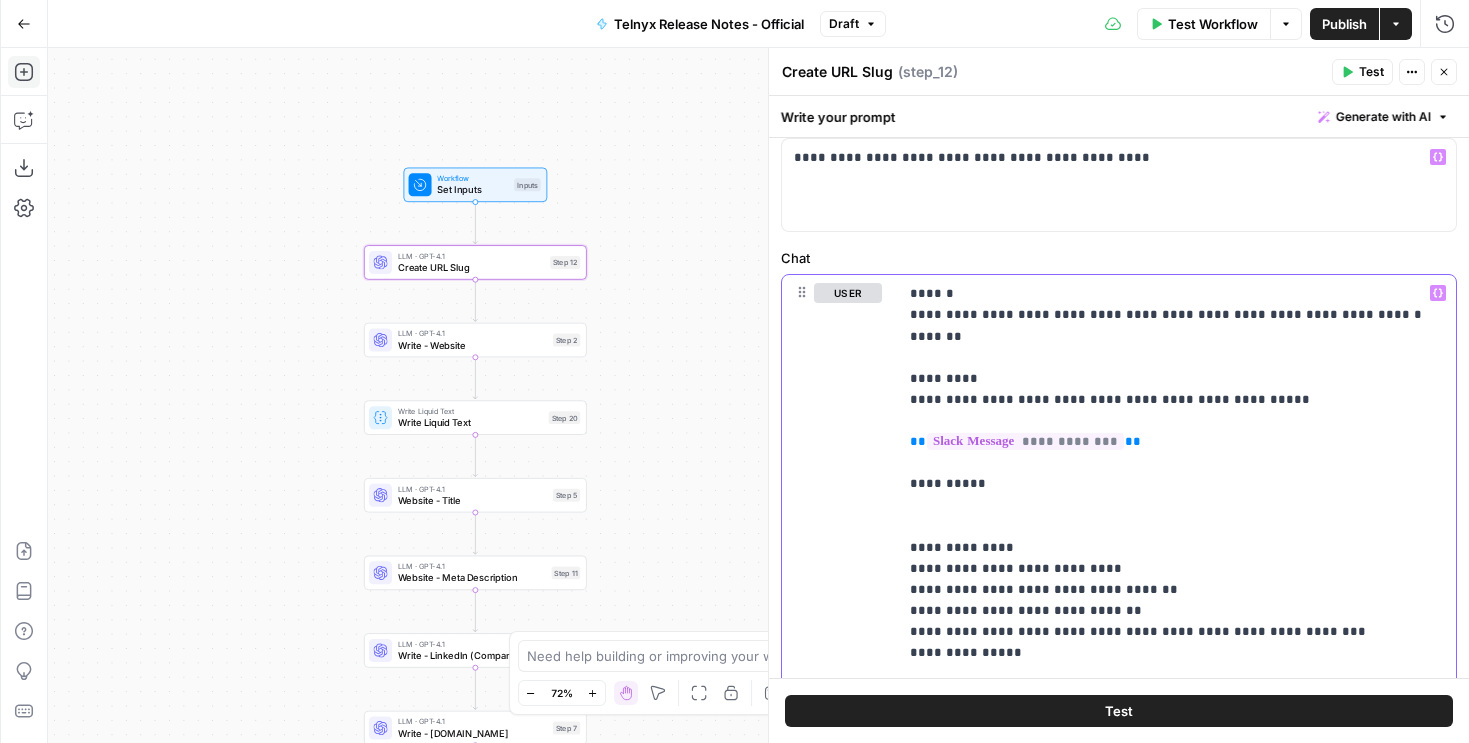 scroll, scrollTop: 181, scrollLeft: 0, axis: vertical 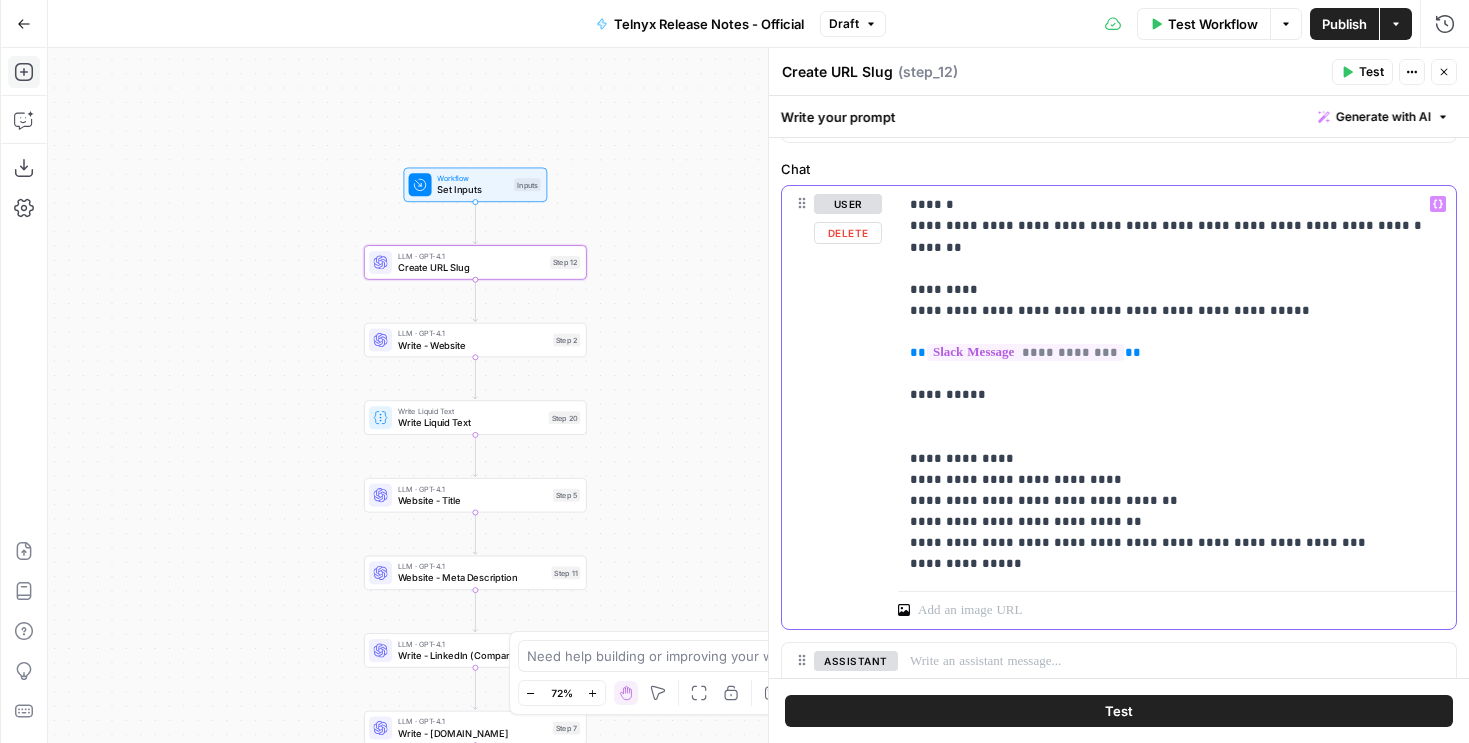 drag, startPoint x: 984, startPoint y: 246, endPoint x: 848, endPoint y: 206, distance: 141.76036 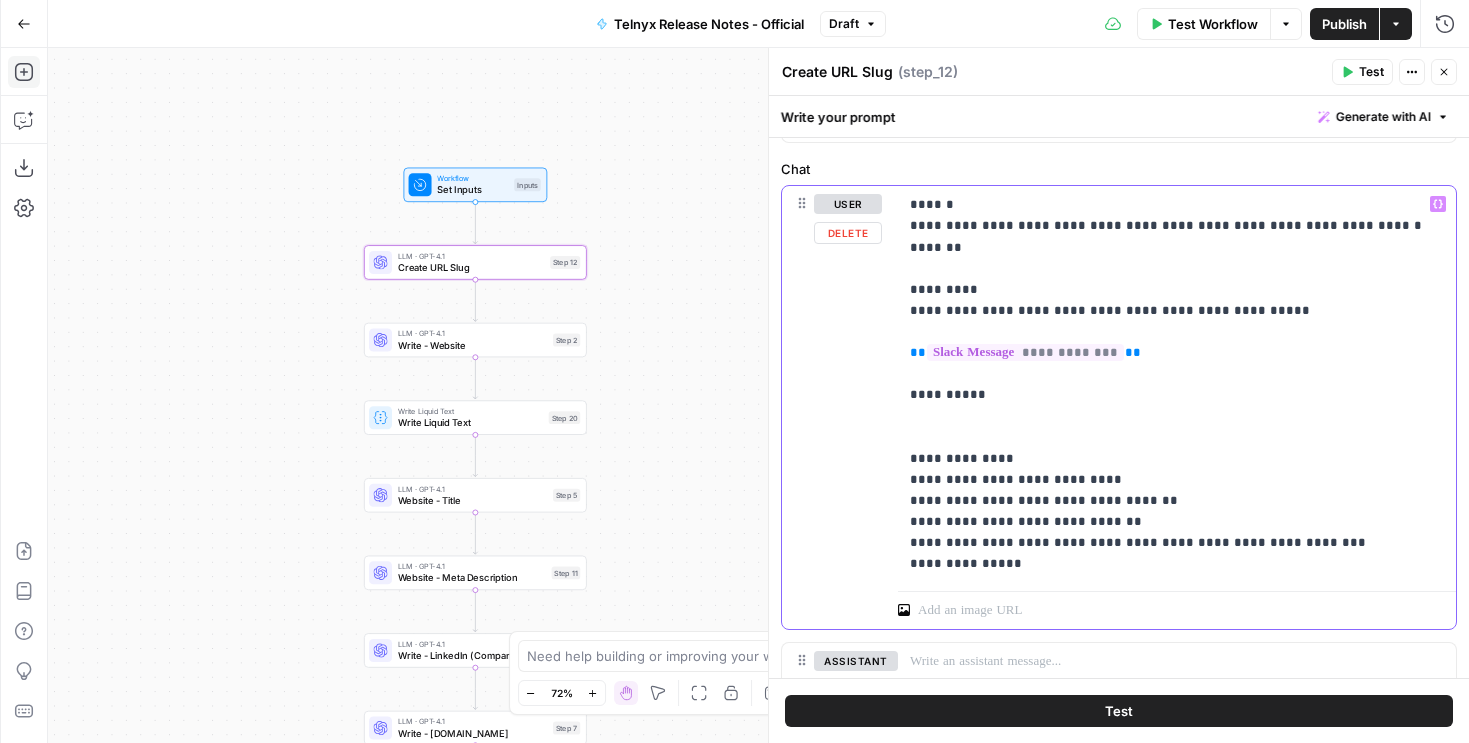click on "**********" at bounding box center [1119, 407] 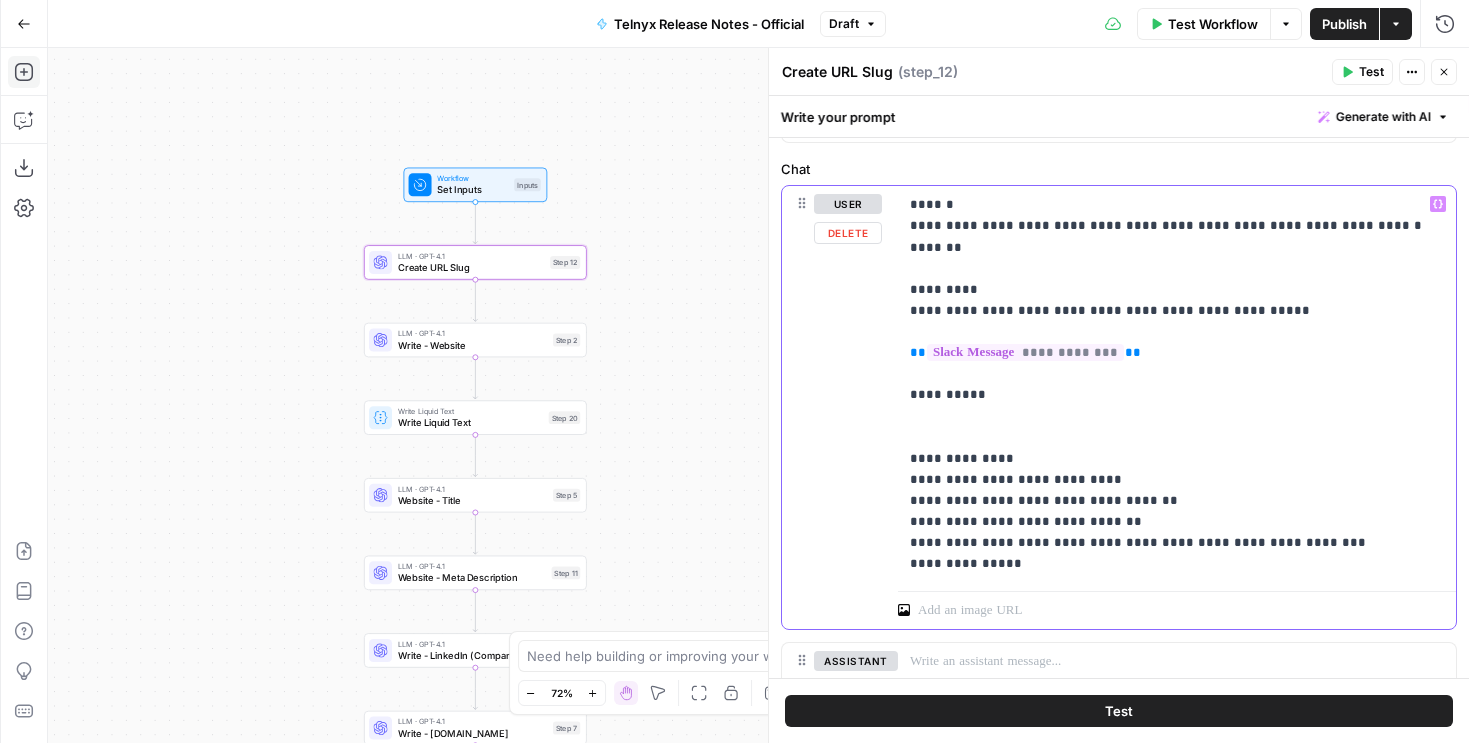 copy on "**********" 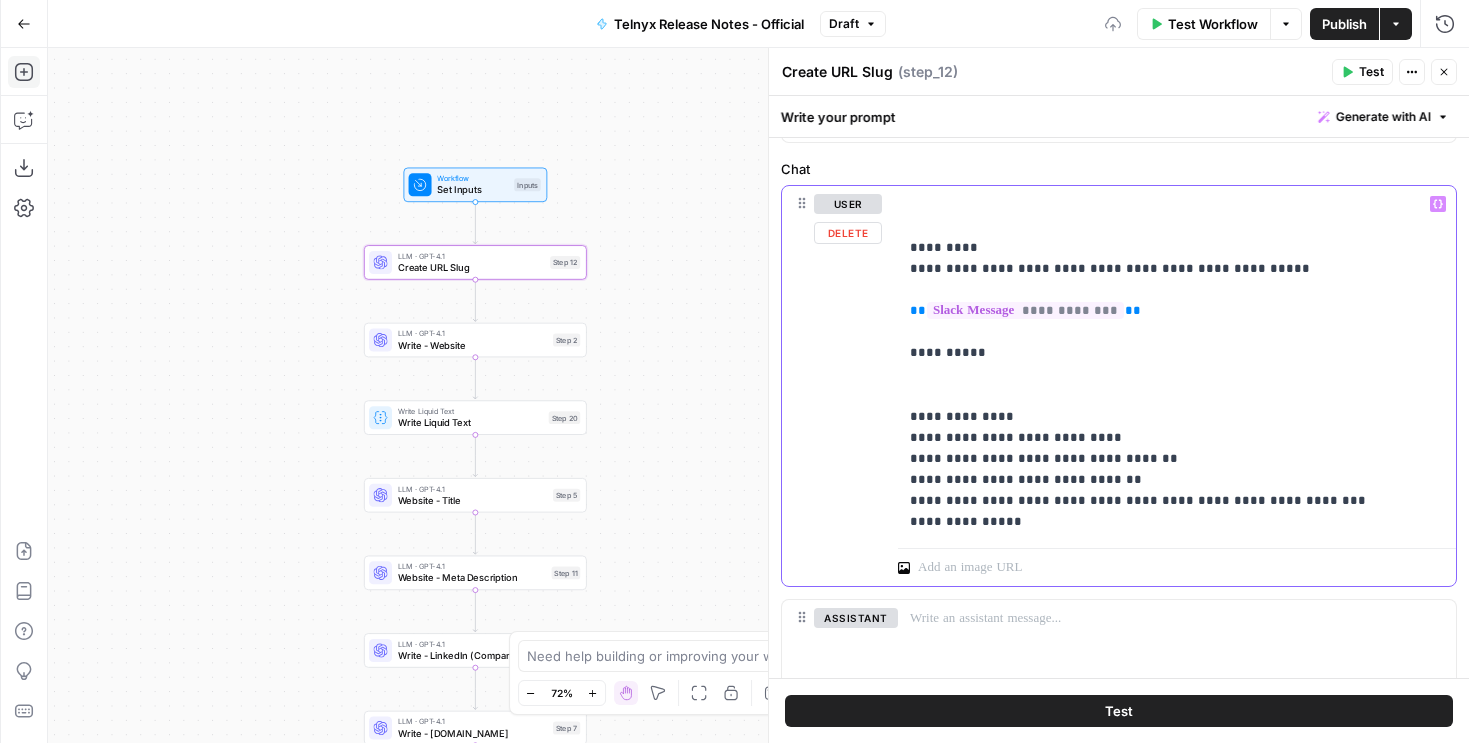 click on "**********" at bounding box center [1177, 363] 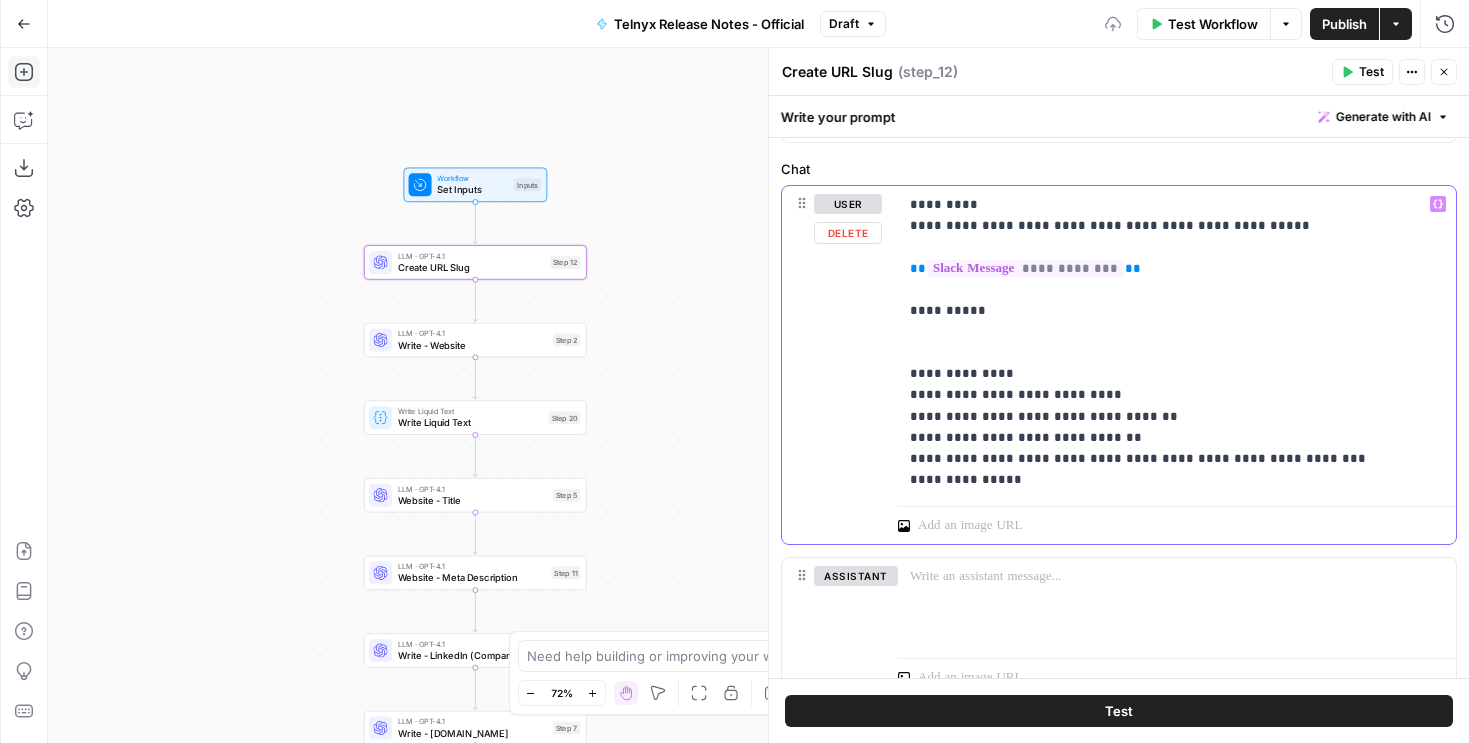 click on "**********" at bounding box center (1177, 342) 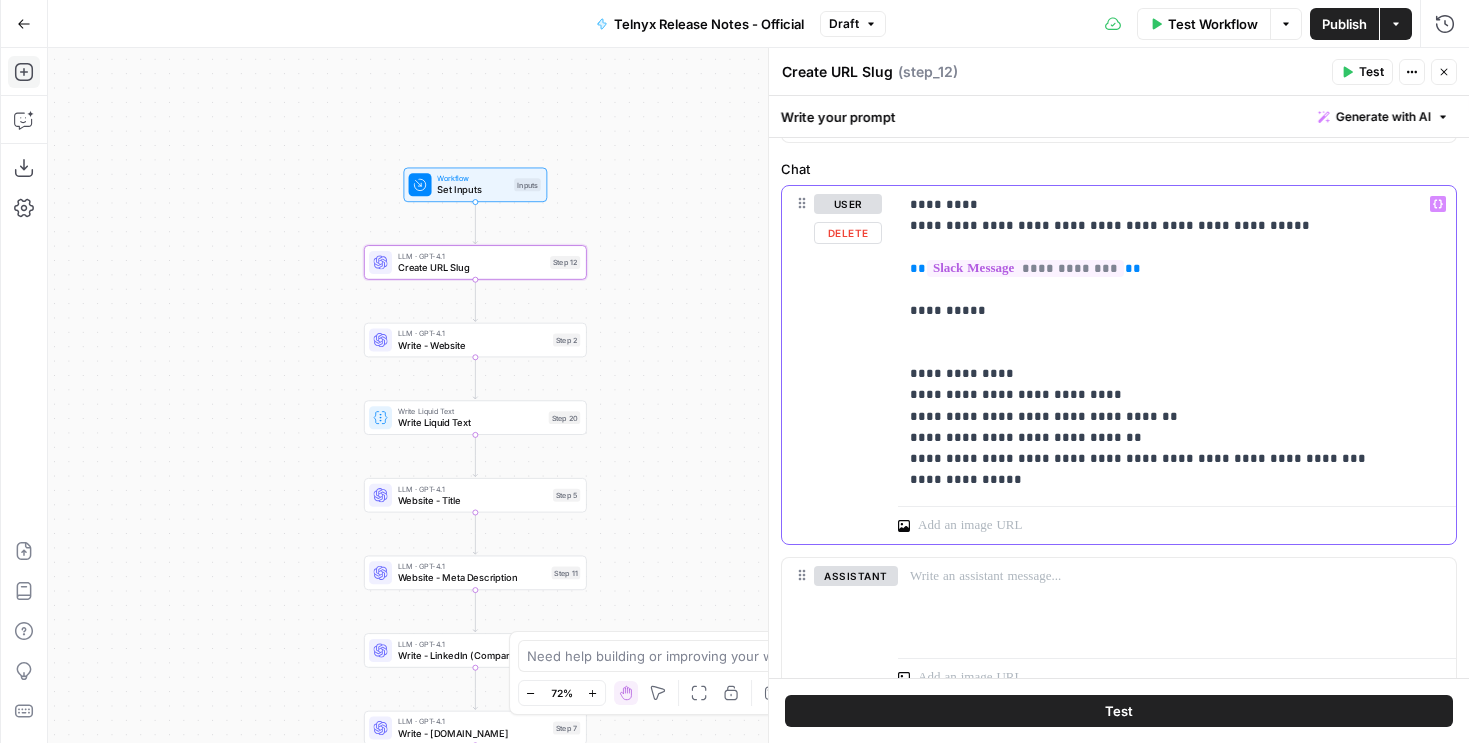 click on "**********" at bounding box center (1025, 268) 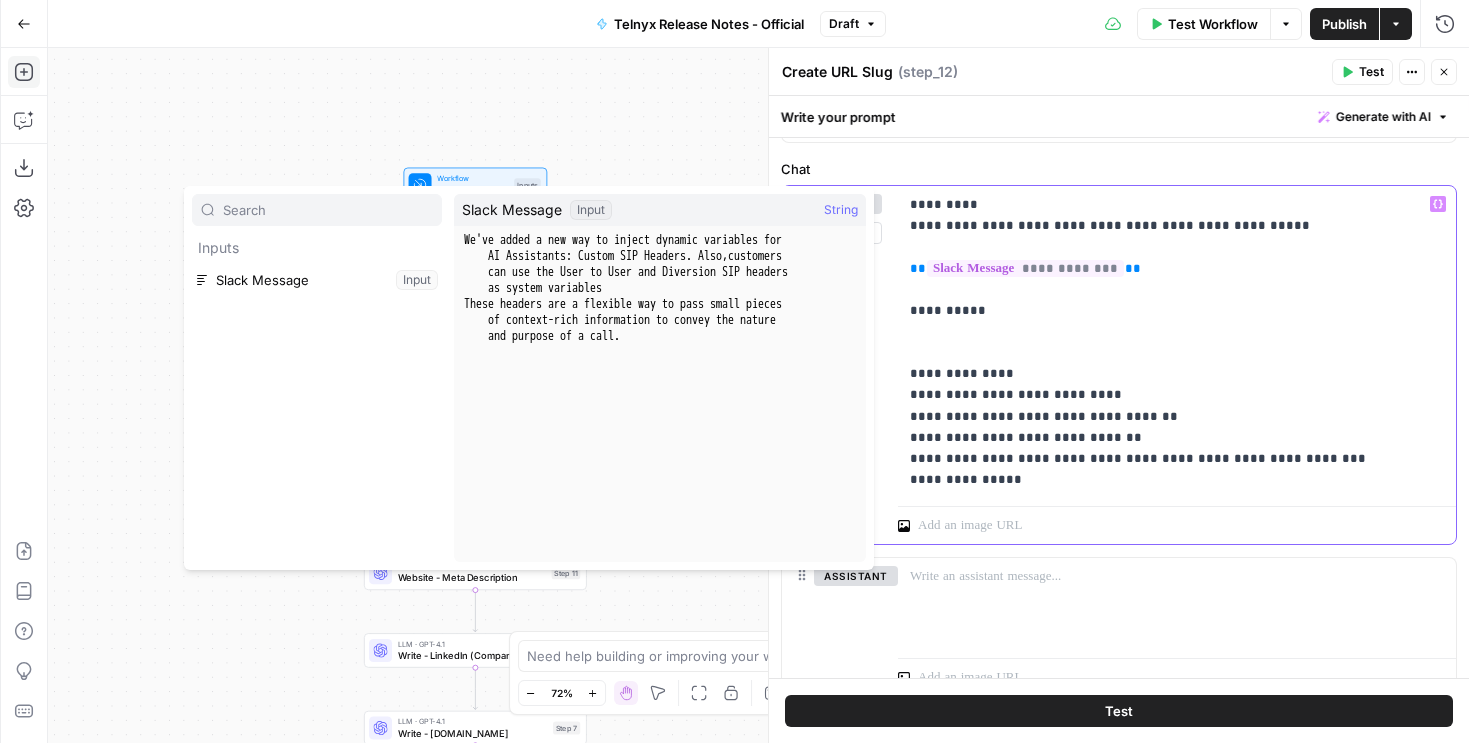 click on "**********" at bounding box center [1177, 342] 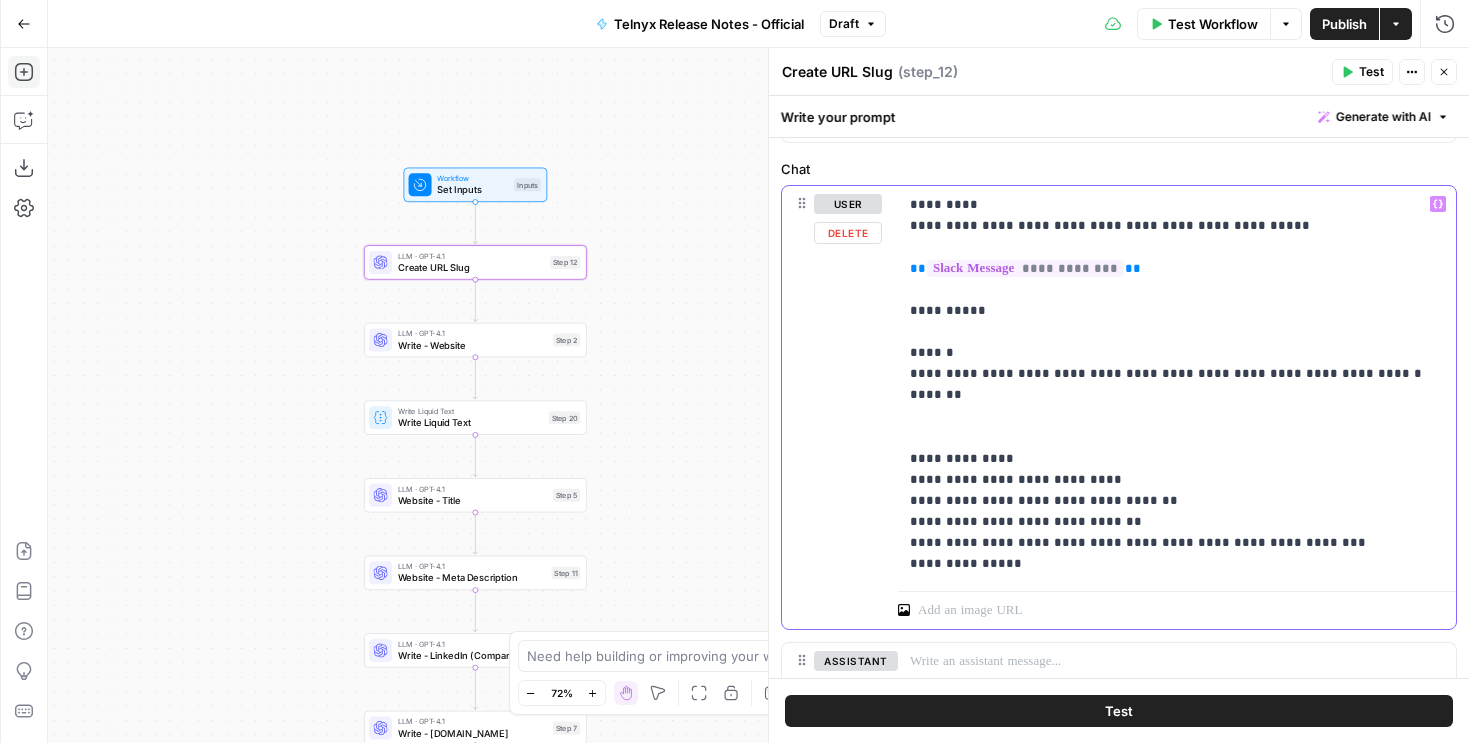 drag, startPoint x: 970, startPoint y: 228, endPoint x: 852, endPoint y: 226, distance: 118.016945 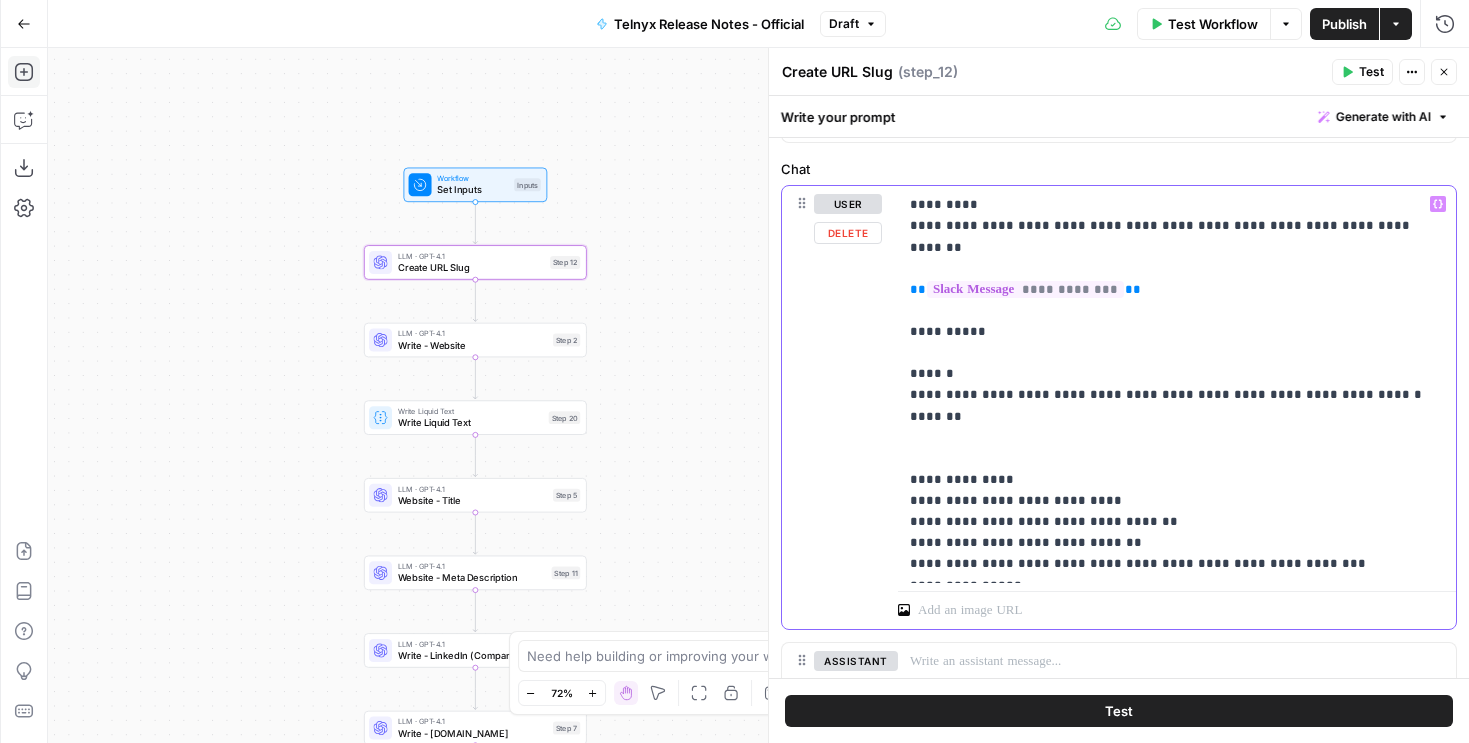 drag, startPoint x: 1378, startPoint y: 226, endPoint x: 1169, endPoint y: 230, distance: 209.03827 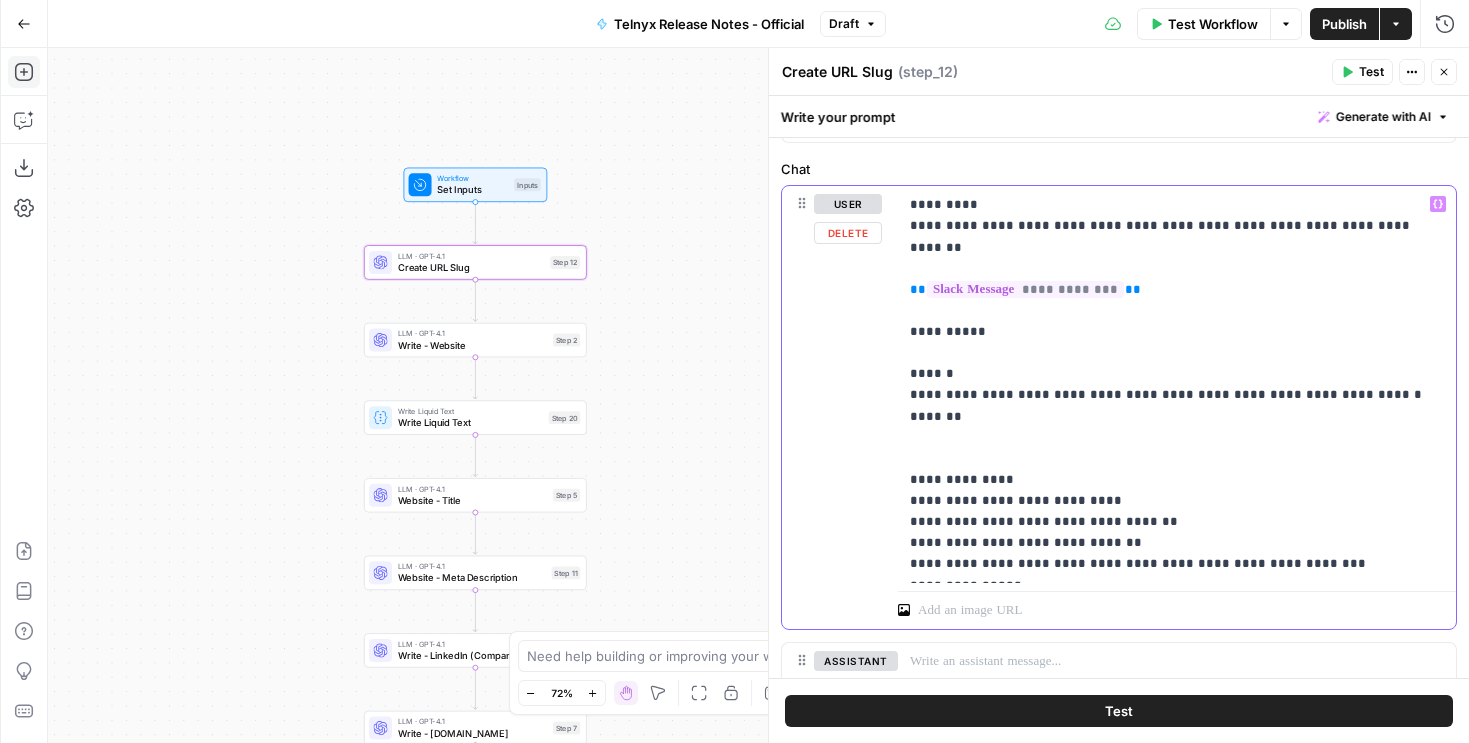 click on "**********" at bounding box center (1177, 384) 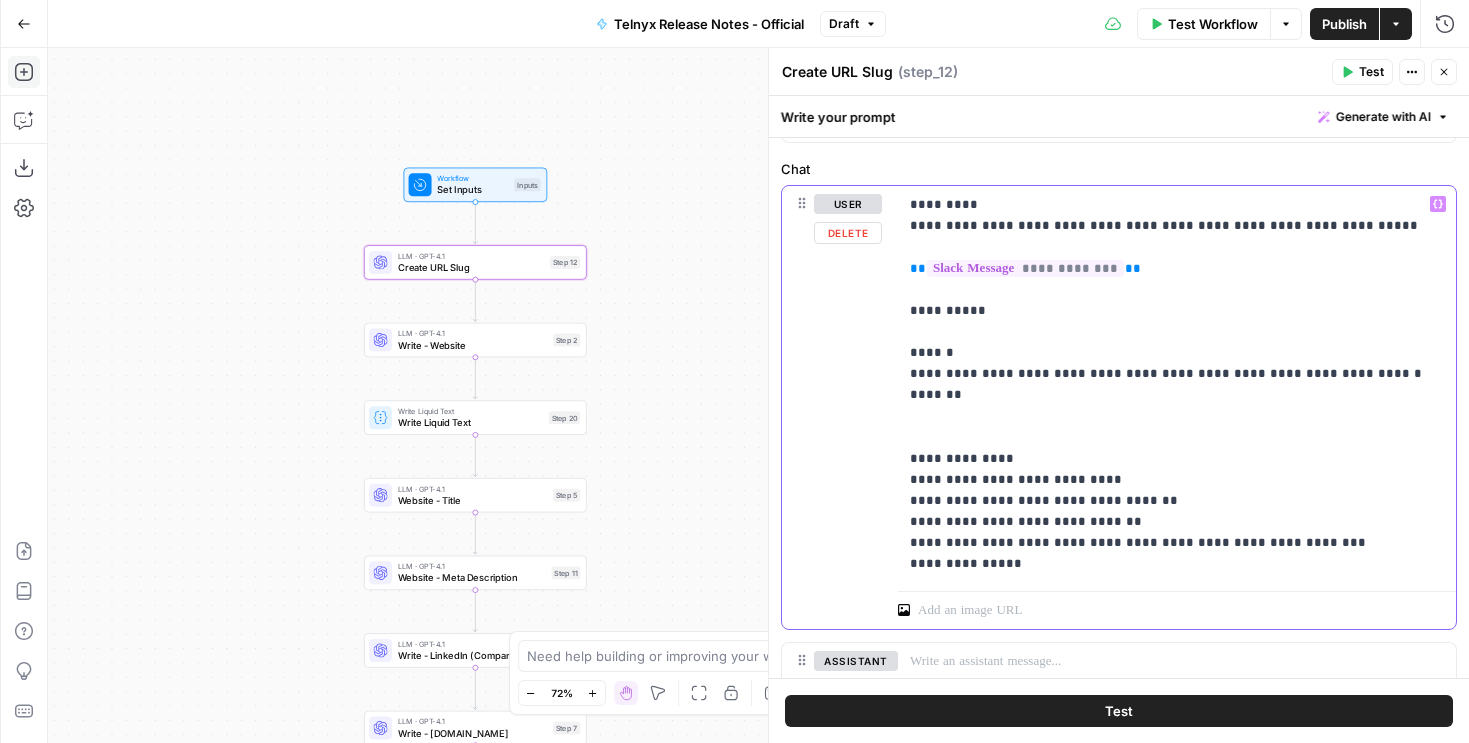 click on "**********" at bounding box center (1177, 384) 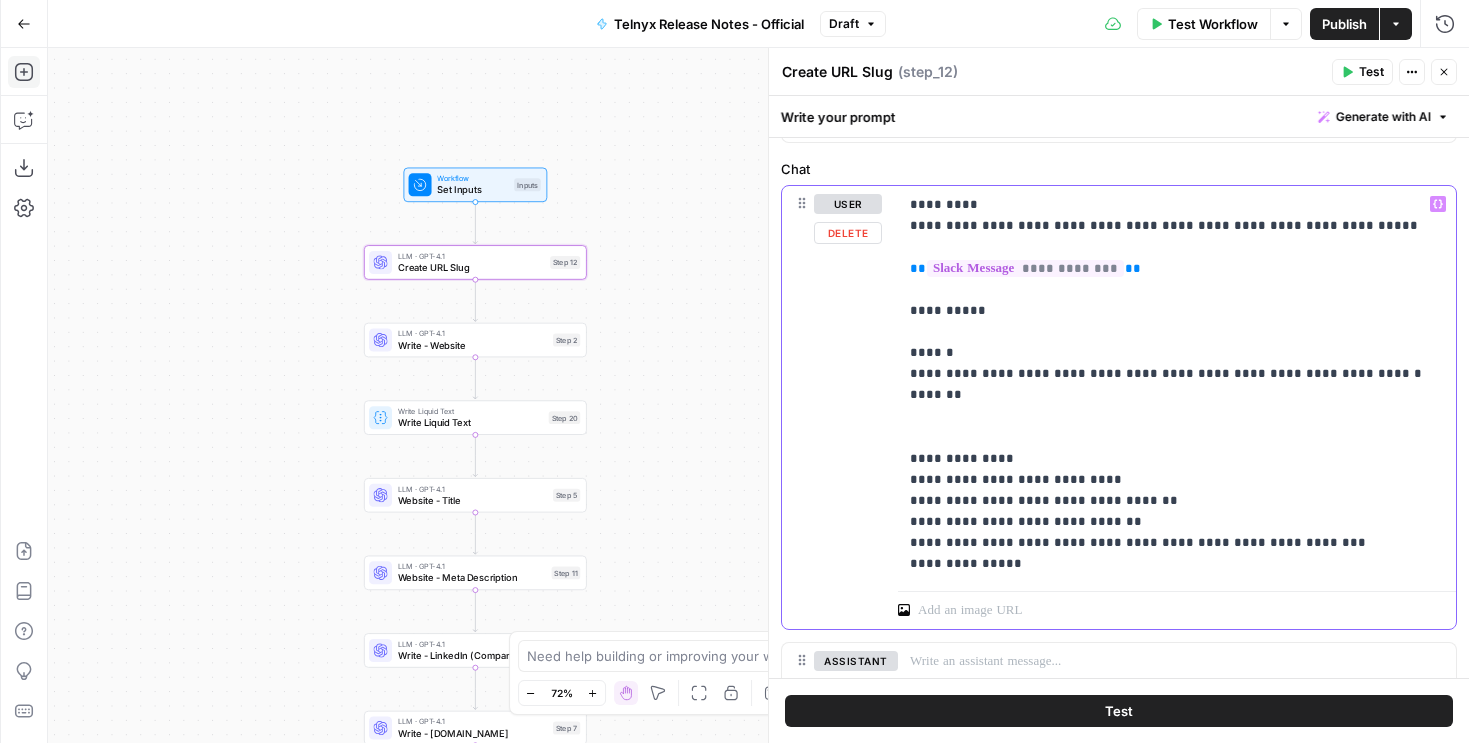 click on "**********" at bounding box center (1177, 384) 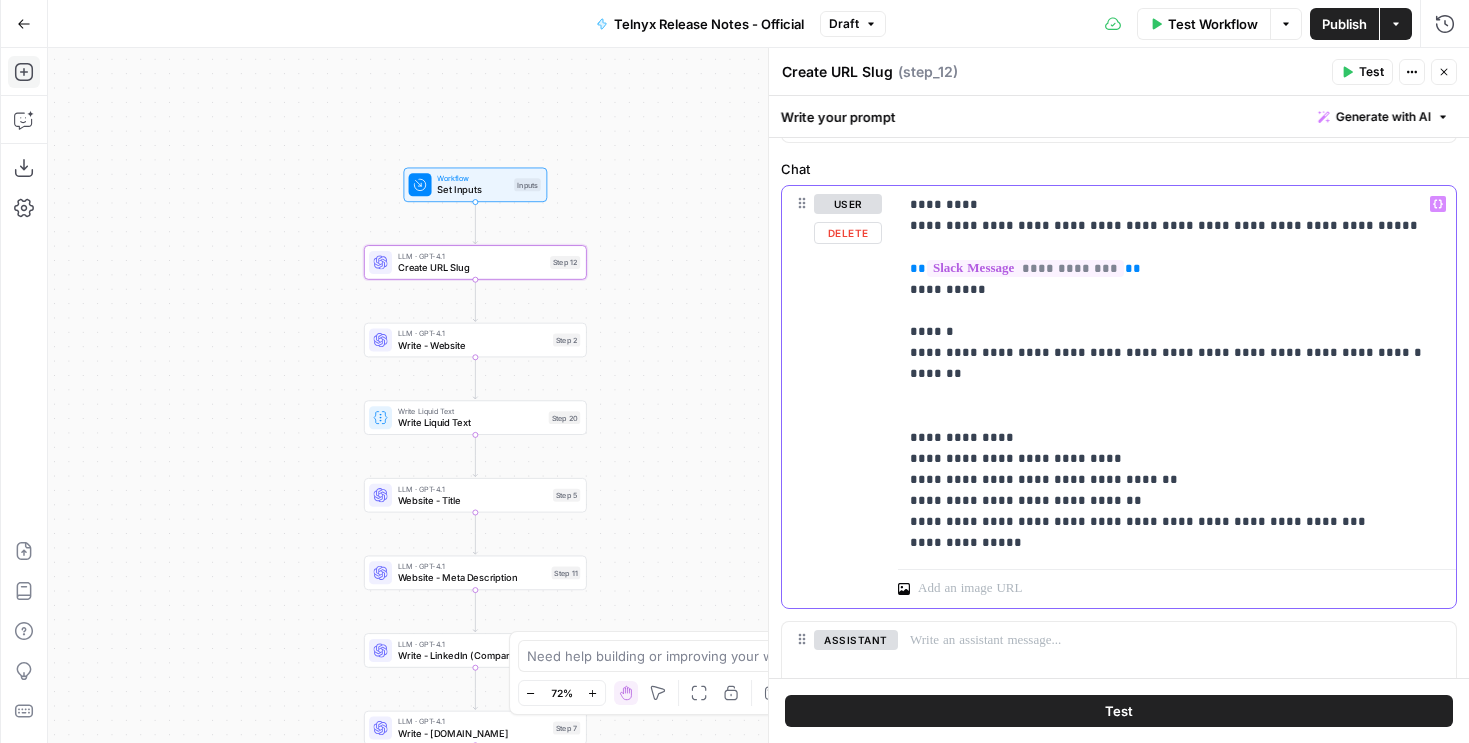 click on "**********" at bounding box center [1177, 373] 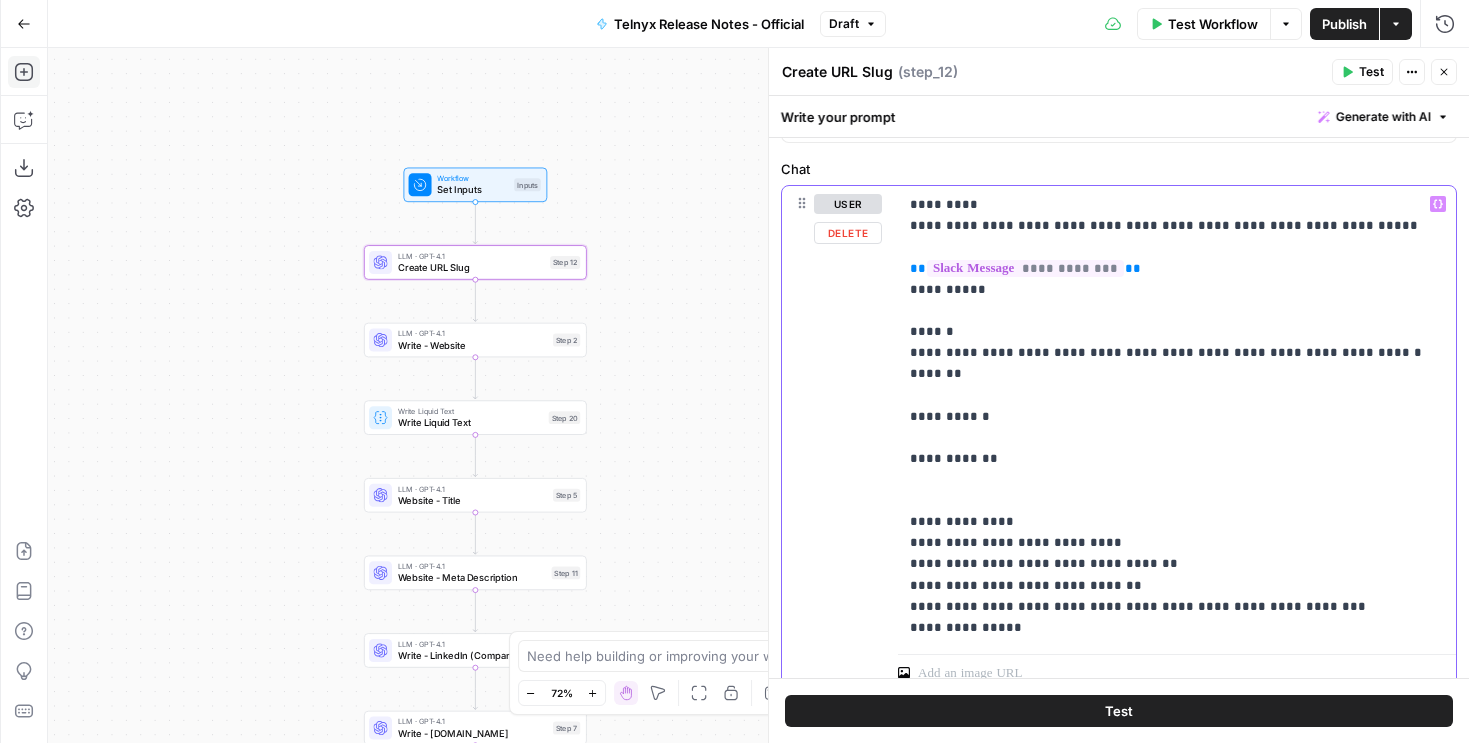 click on "**********" at bounding box center [1177, 416] 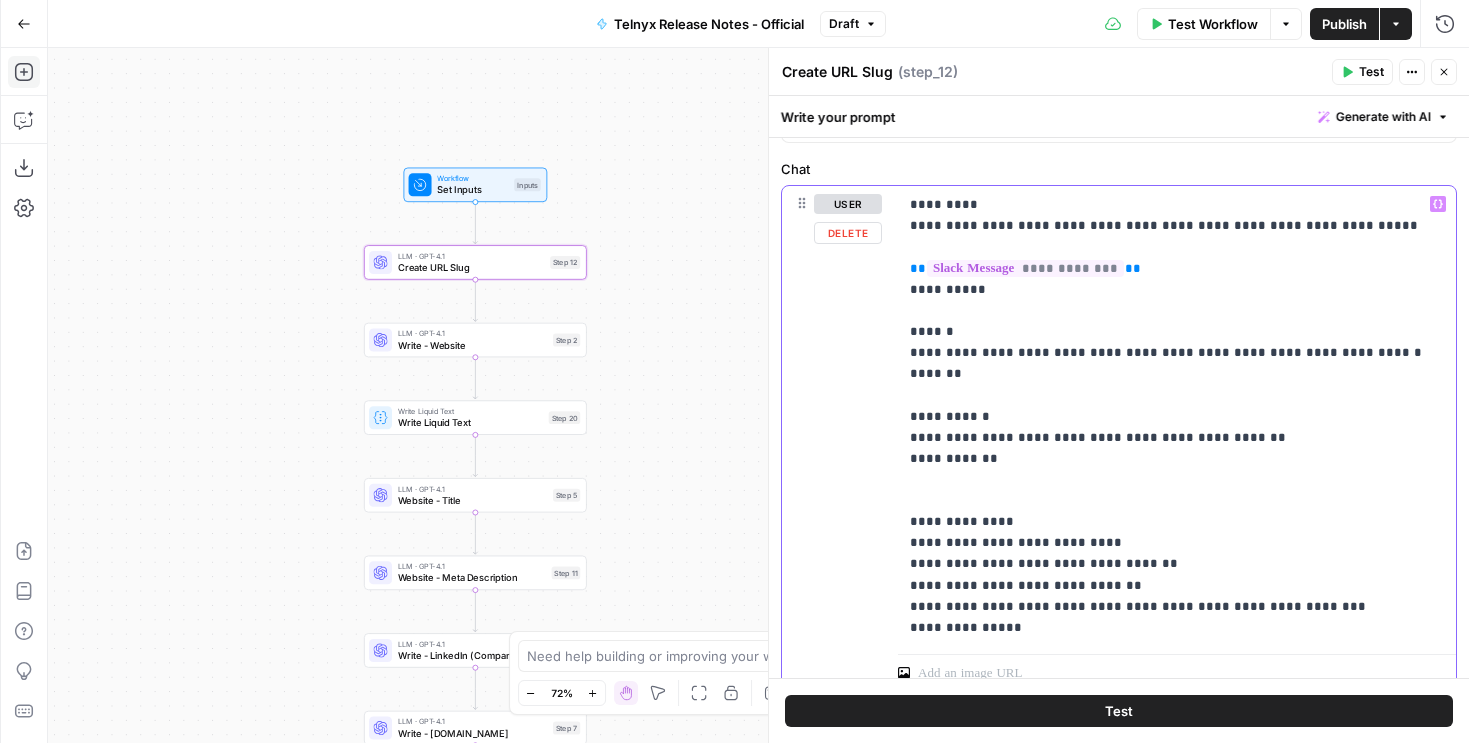 click on "**********" at bounding box center (1177, 416) 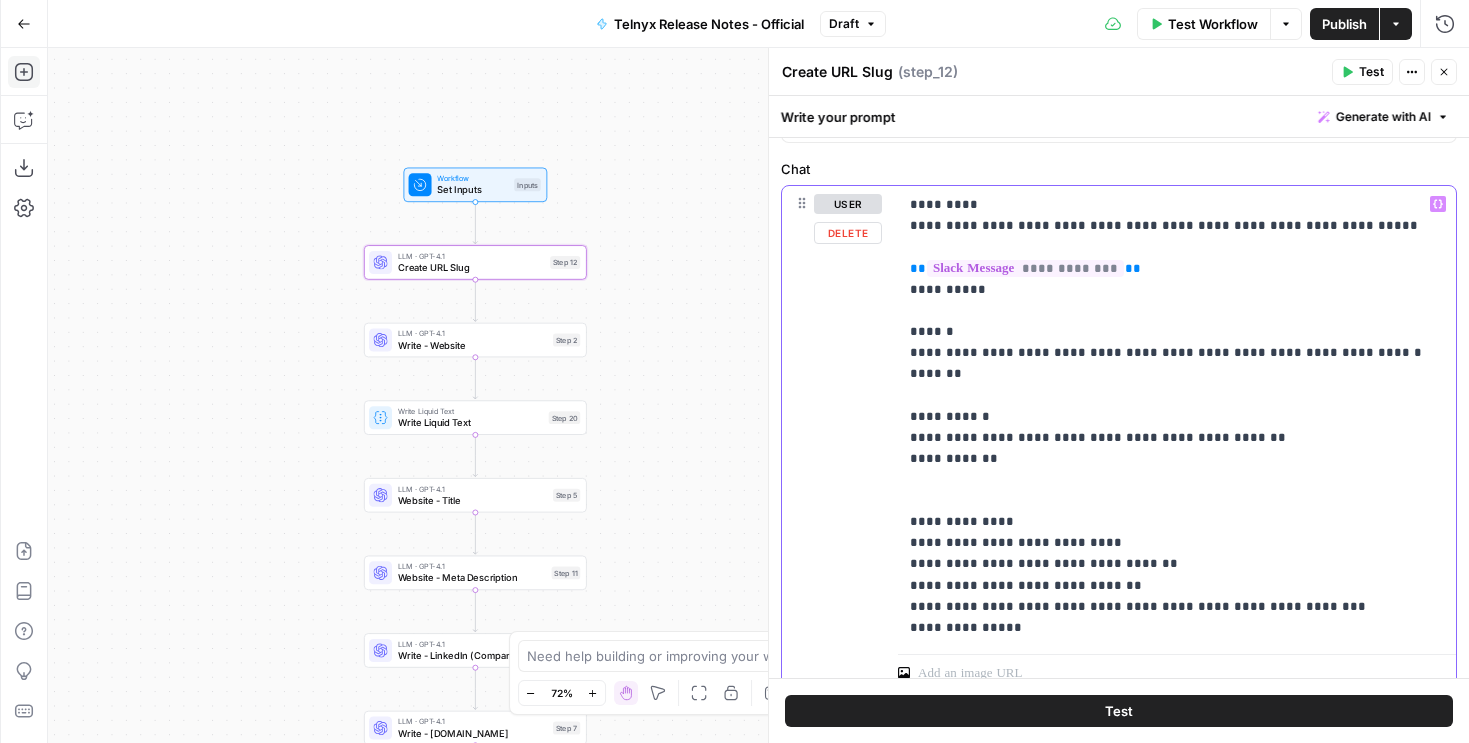 drag, startPoint x: 1192, startPoint y: 436, endPoint x: 1007, endPoint y: 436, distance: 185 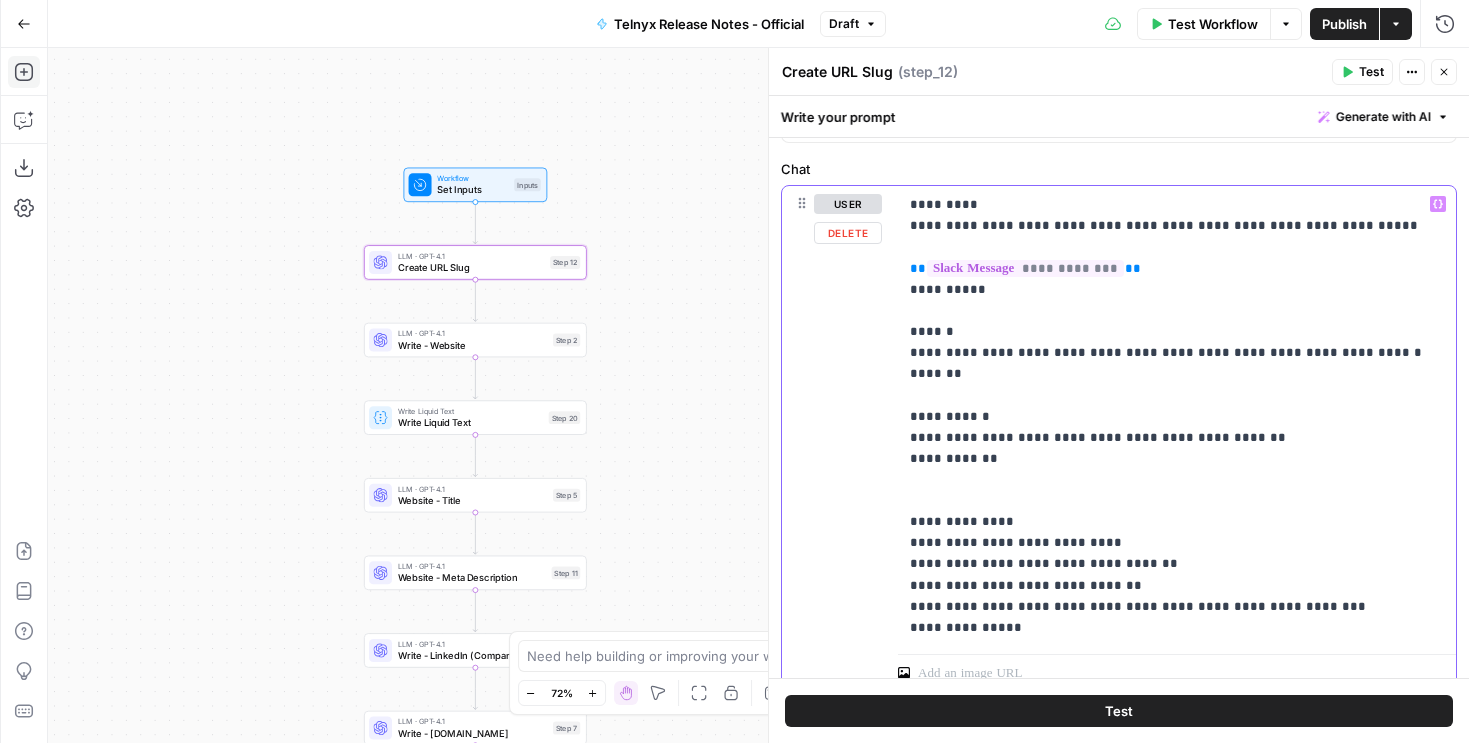 click on "**********" at bounding box center (1177, 416) 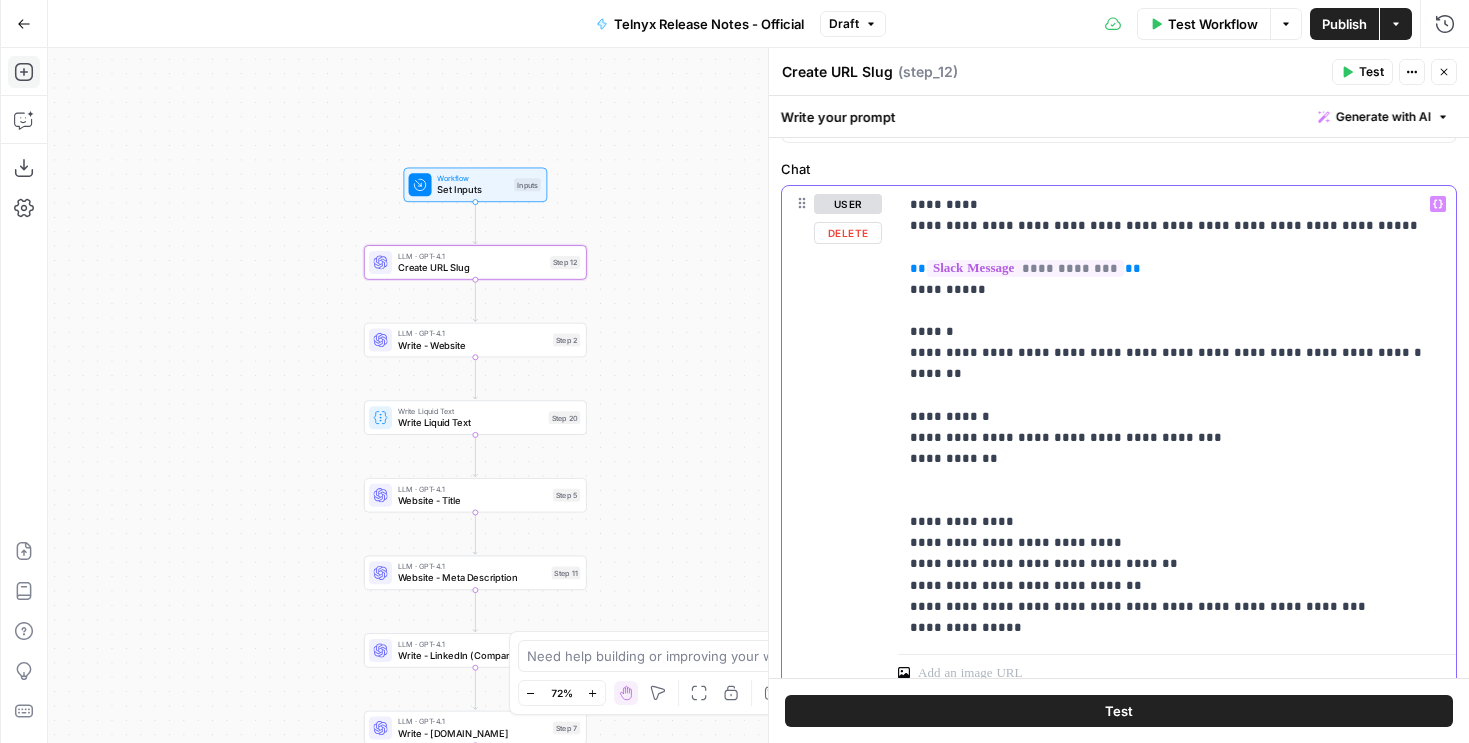 click on "**********" at bounding box center [1177, 416] 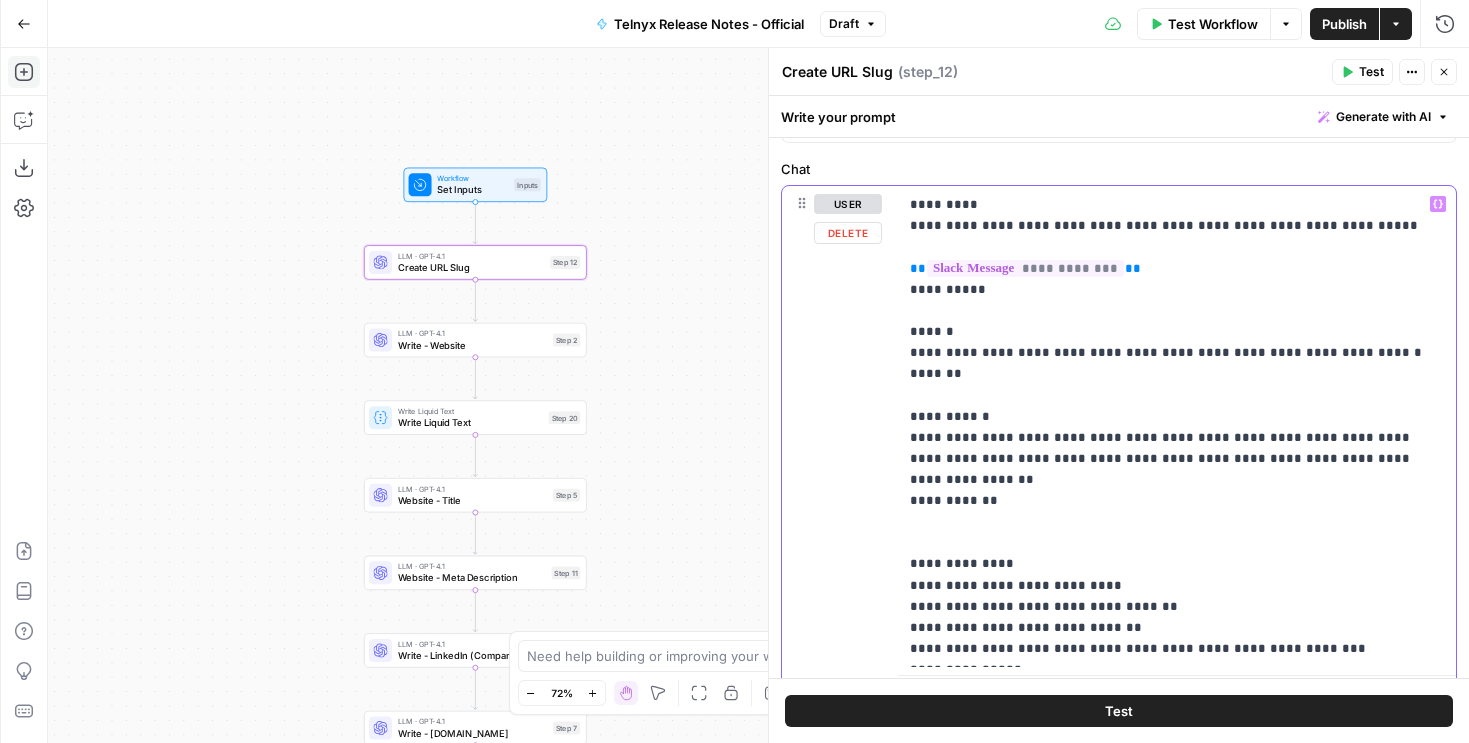 drag, startPoint x: 1363, startPoint y: 457, endPoint x: 910, endPoint y: 462, distance: 453.0276 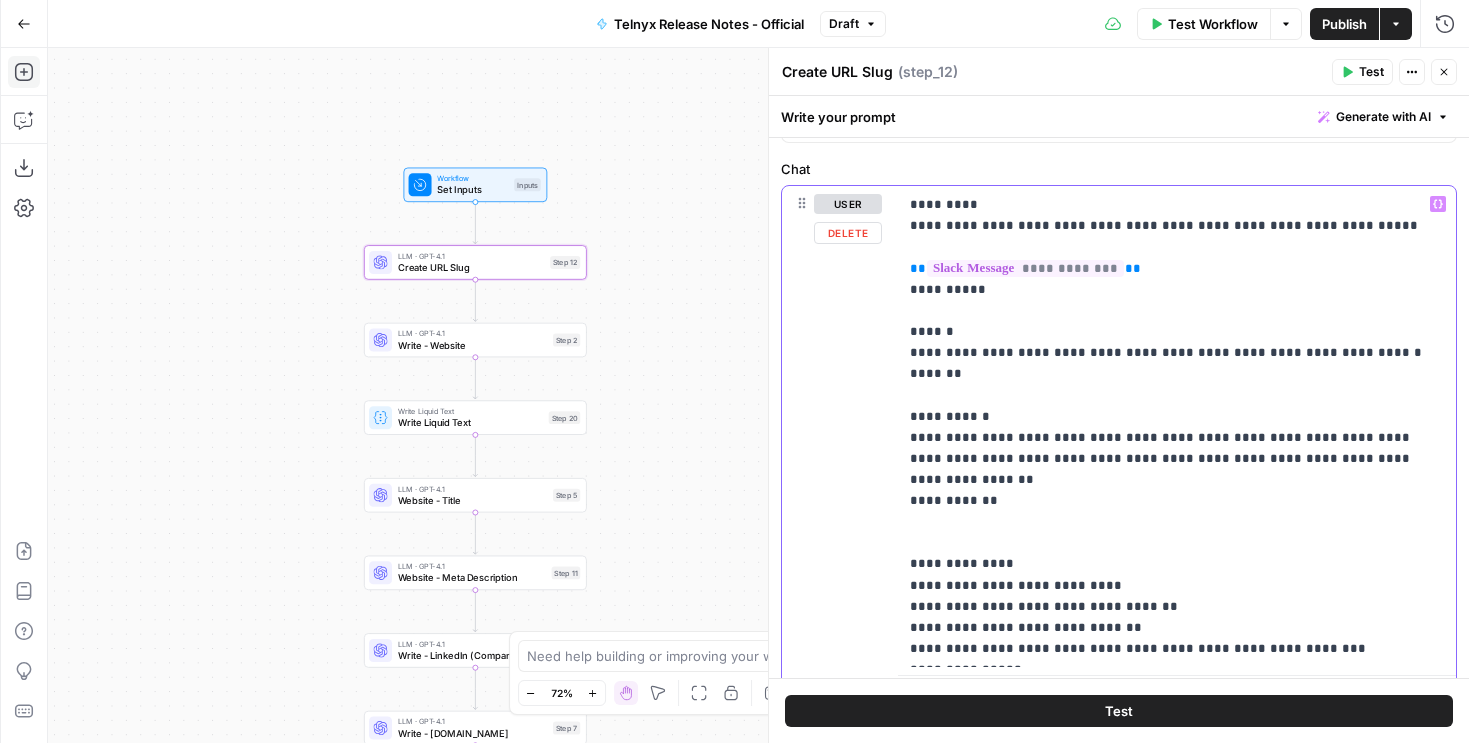 click on "**********" at bounding box center [1177, 426] 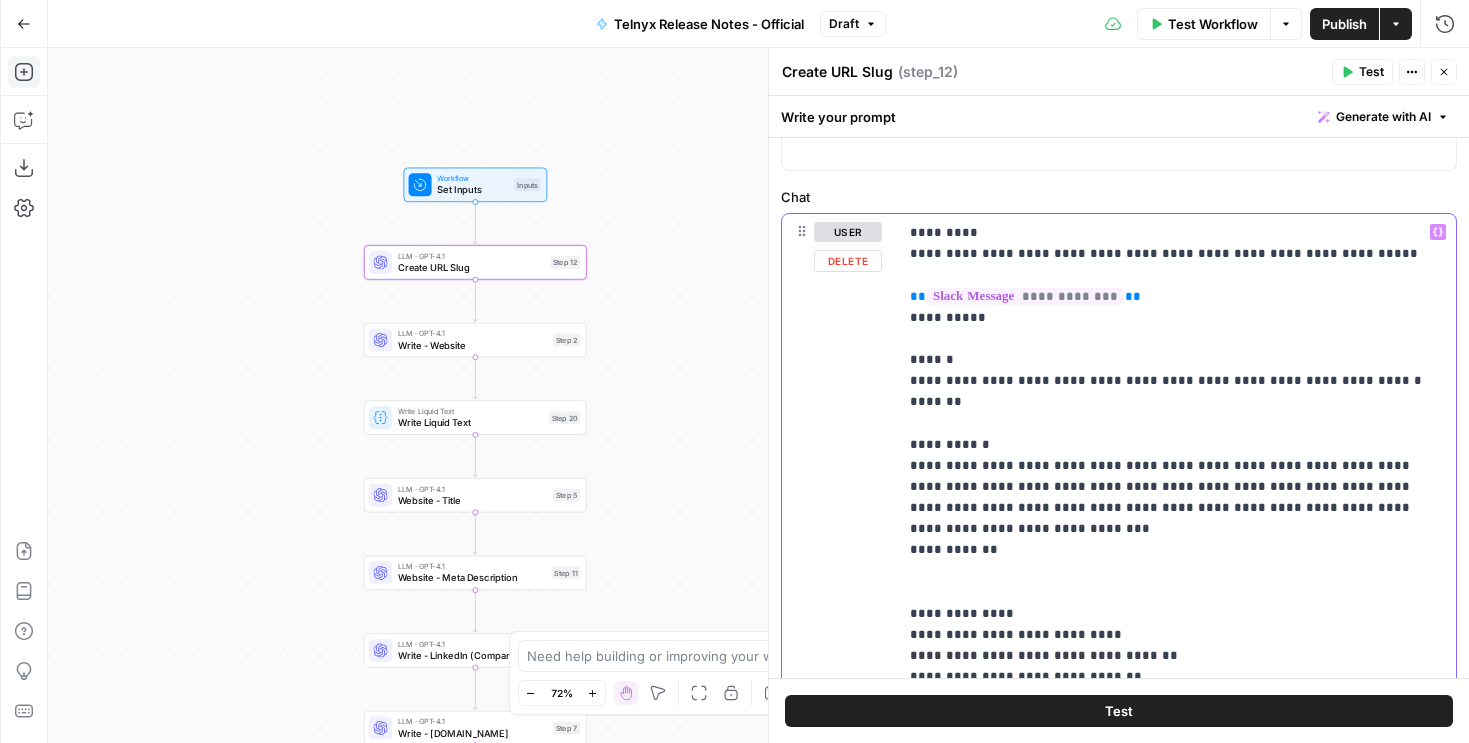 scroll, scrollTop: 158, scrollLeft: 0, axis: vertical 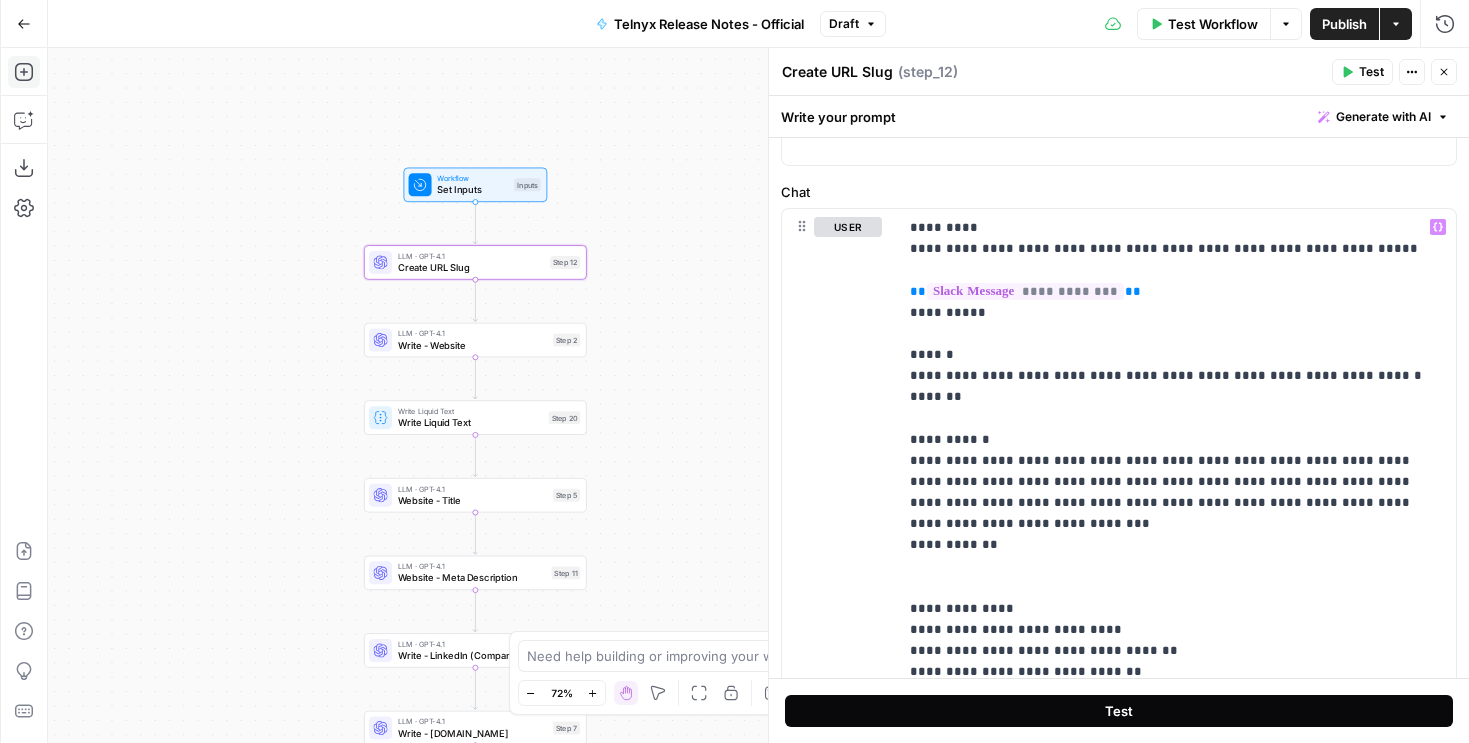 click on "Test" at bounding box center (1119, 711) 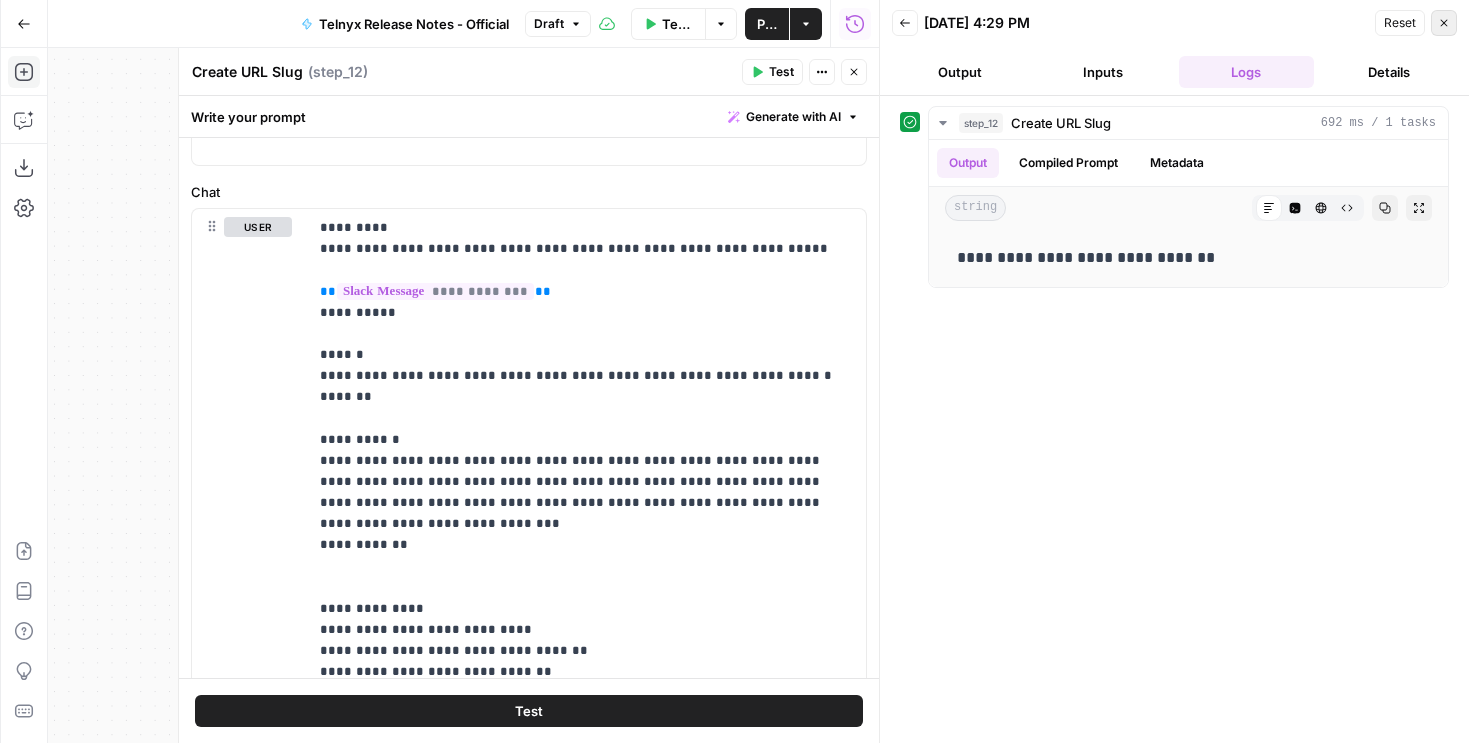 click 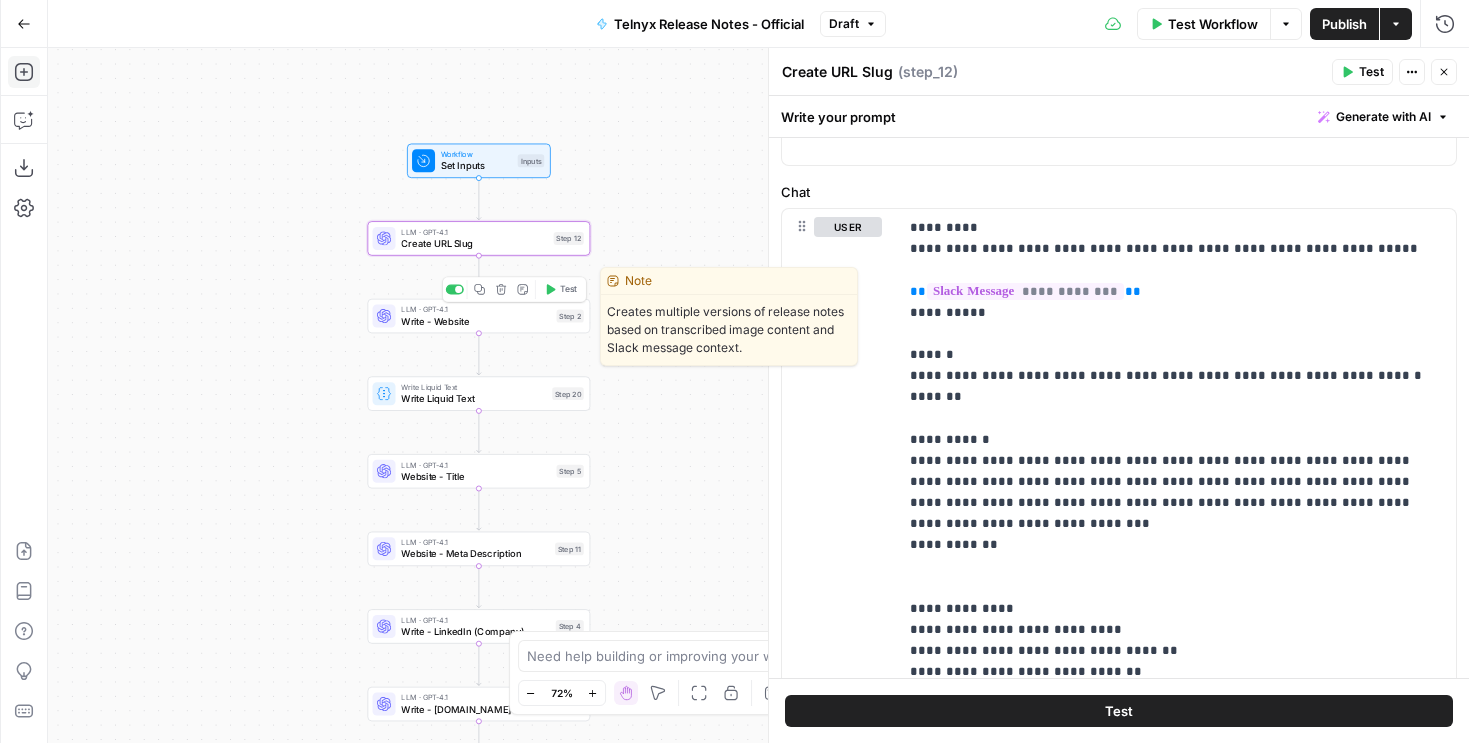 click on "Write - Website" at bounding box center (475, 321) 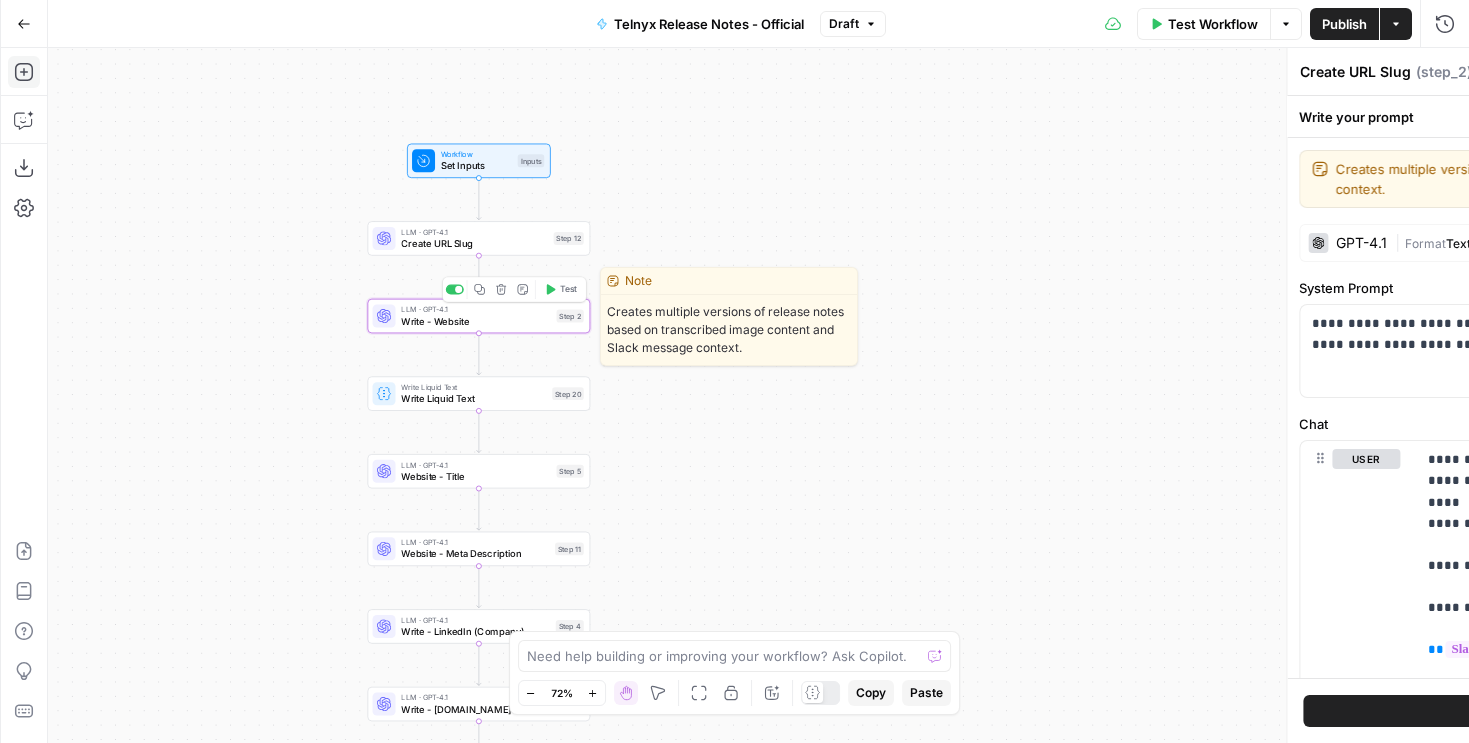type on "Write - Website" 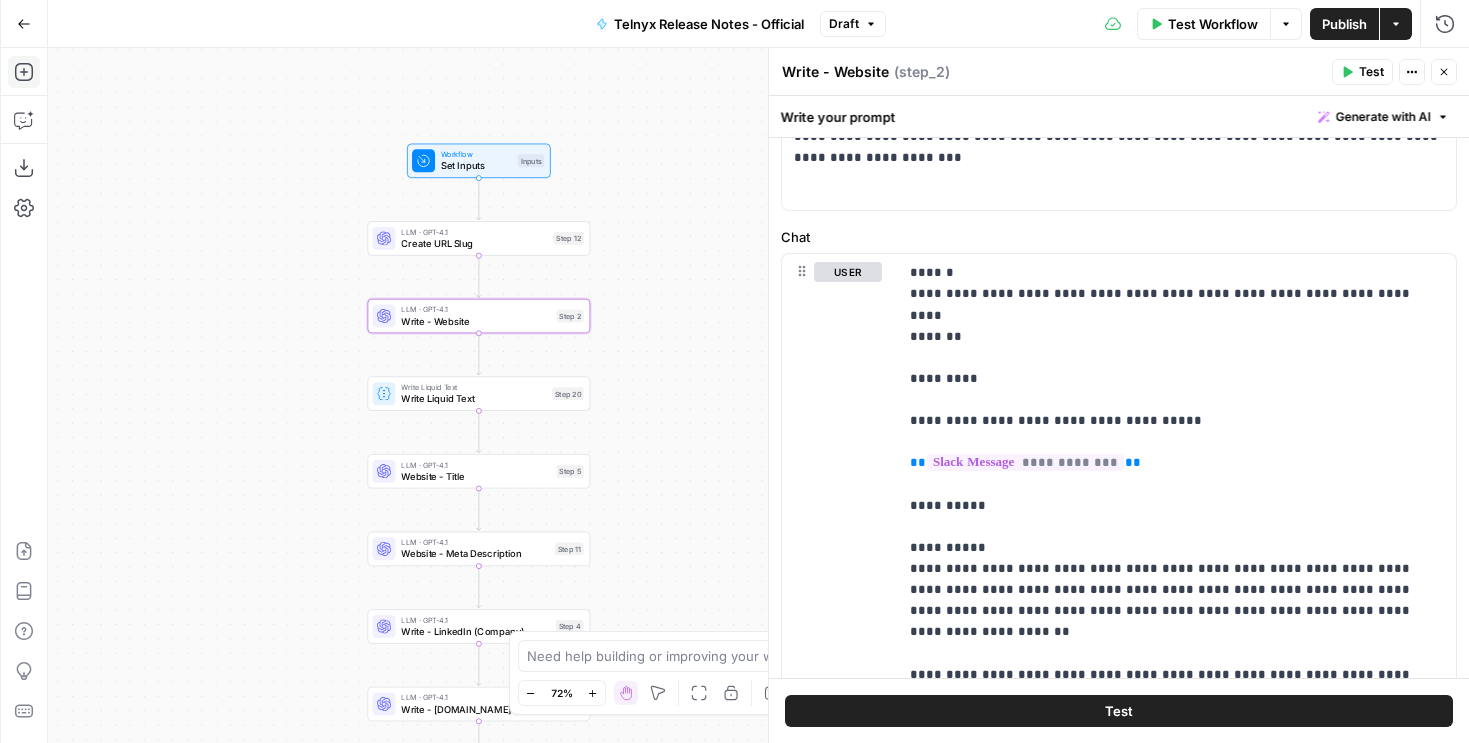 scroll, scrollTop: 192, scrollLeft: 0, axis: vertical 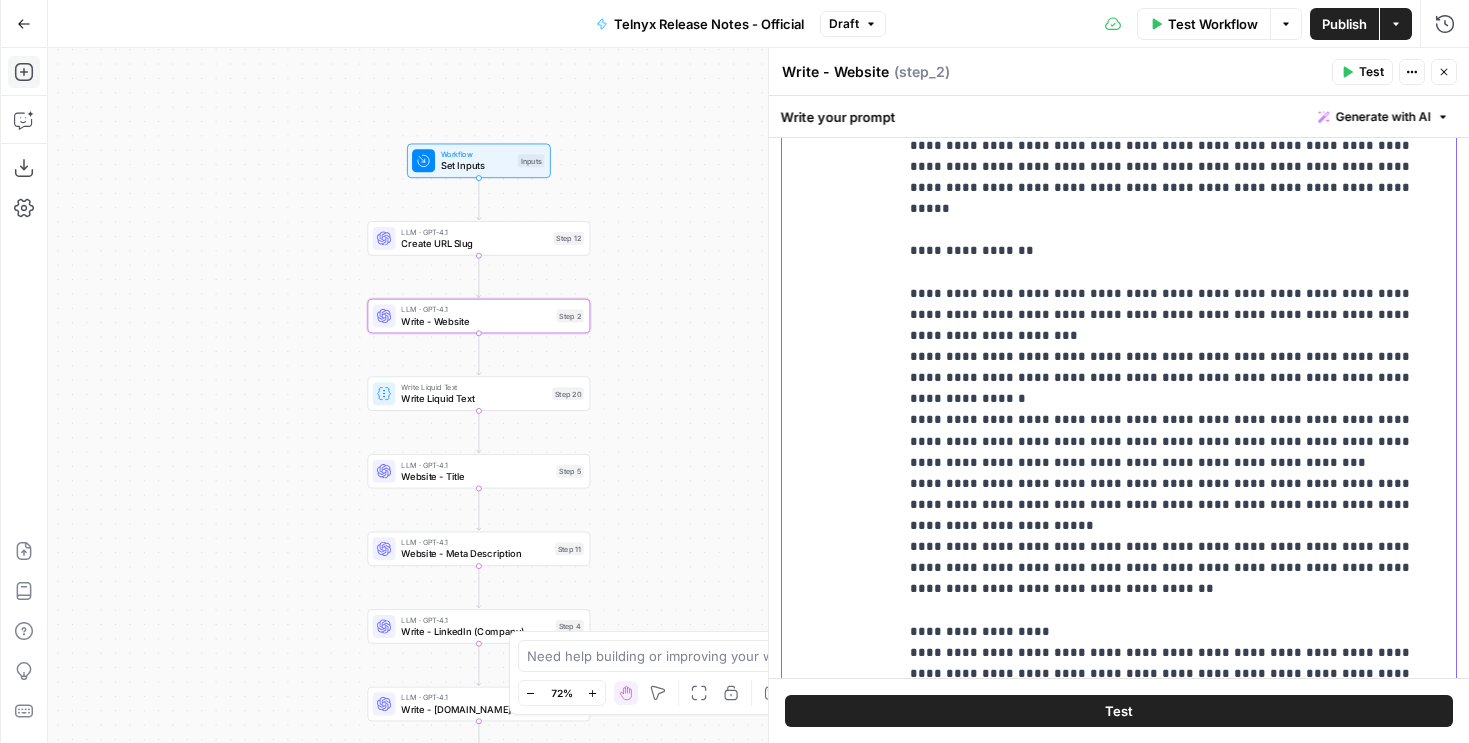 click on "**********" at bounding box center (1177, -2316) 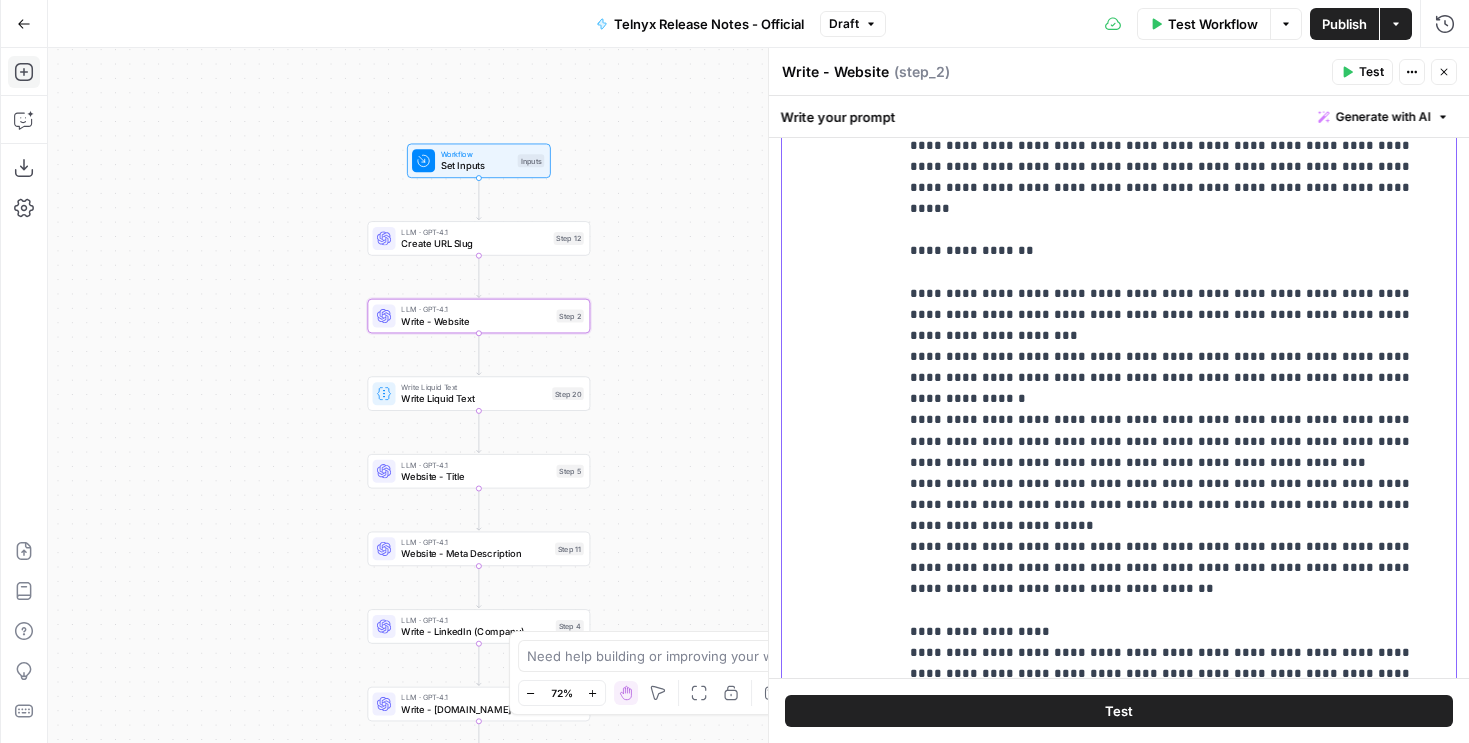 click on "**********" at bounding box center [1177, -2316] 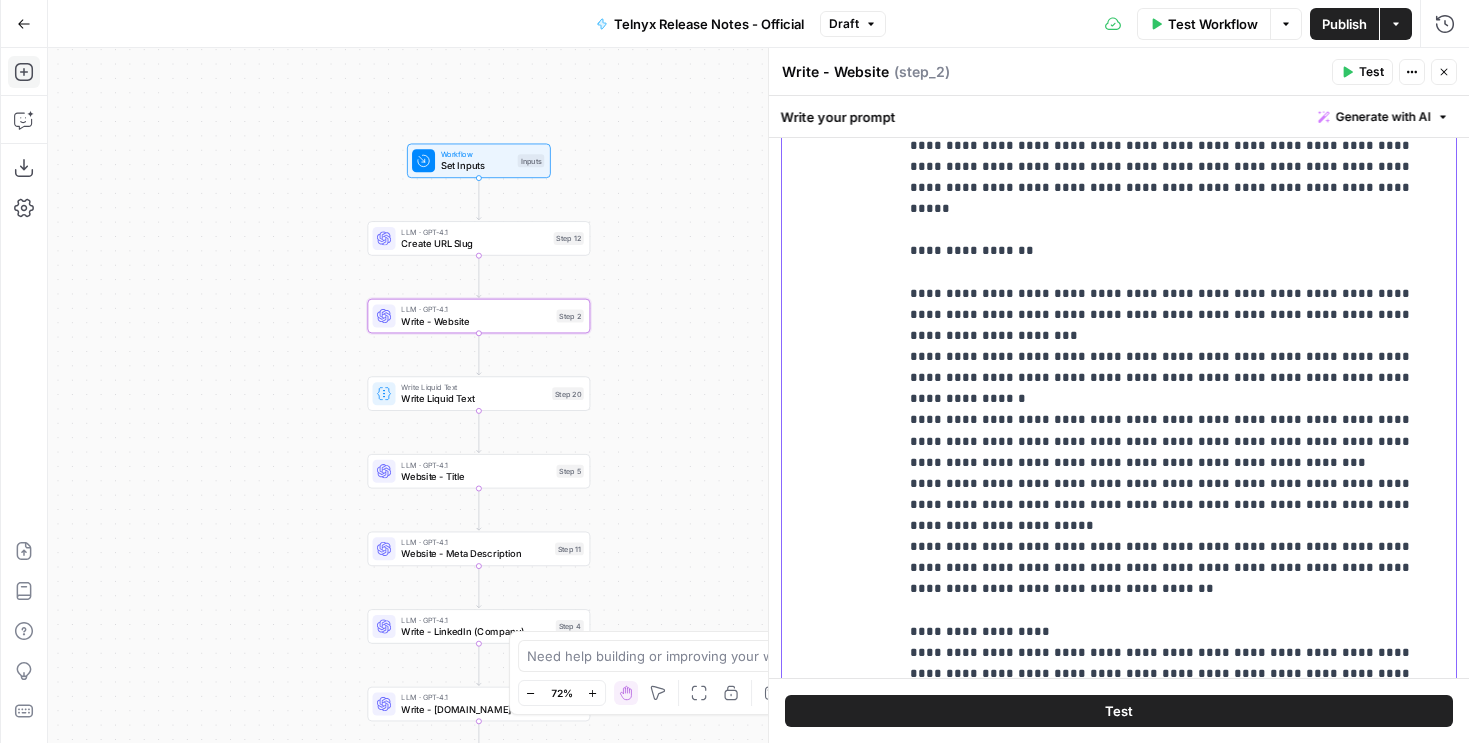 drag, startPoint x: 1161, startPoint y: 441, endPoint x: 1092, endPoint y: 442, distance: 69.00725 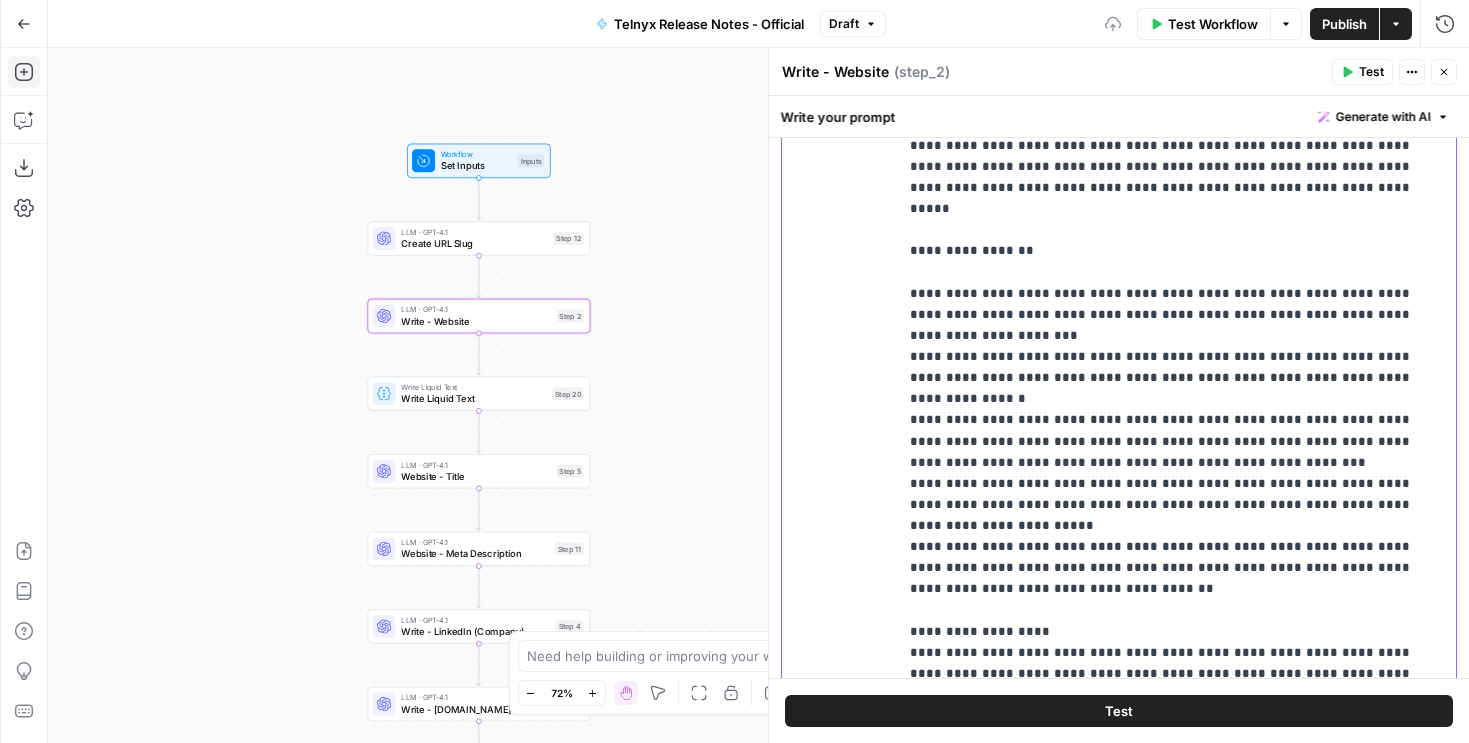 click on "**********" at bounding box center [1177, -2316] 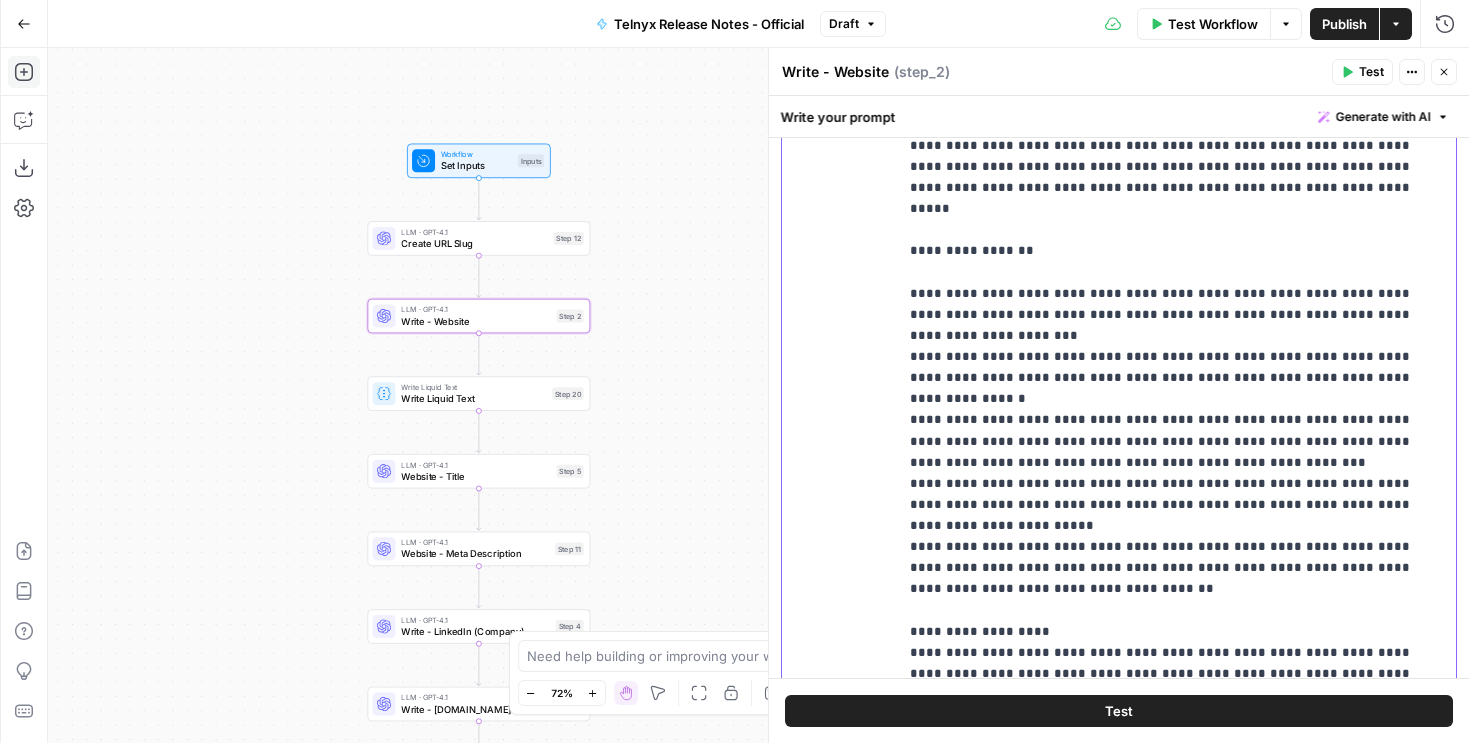 type 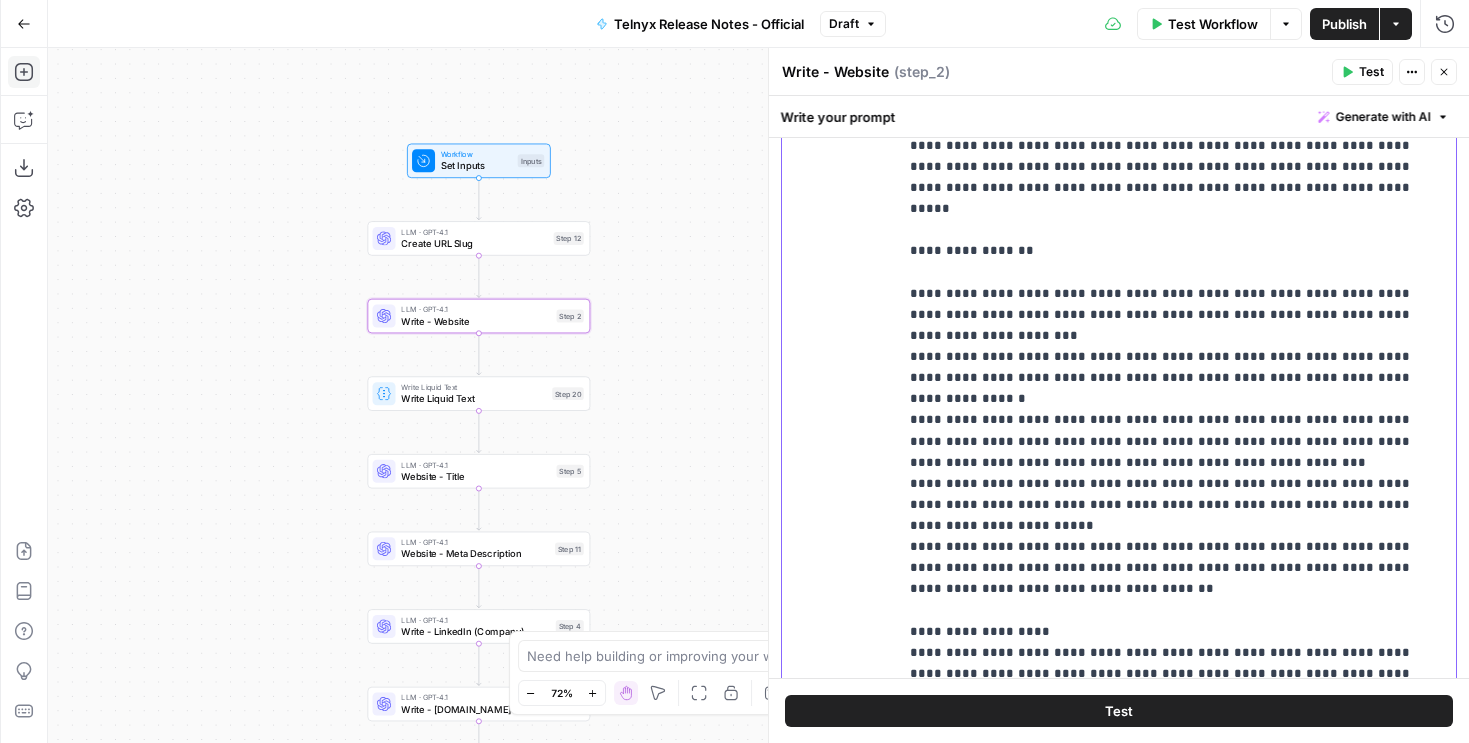drag, startPoint x: 1258, startPoint y: 444, endPoint x: 1049, endPoint y: 445, distance: 209.0024 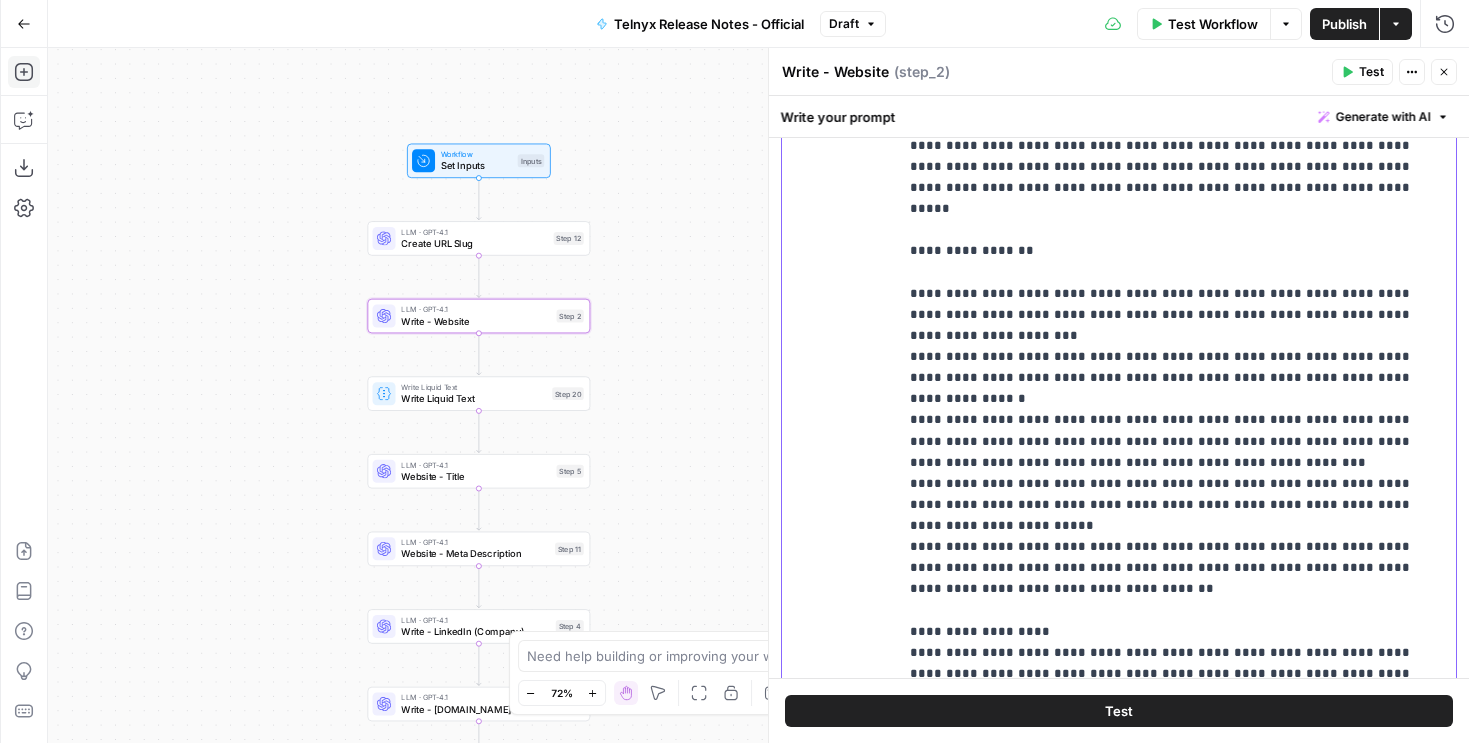 click on "**********" at bounding box center (1177, -2316) 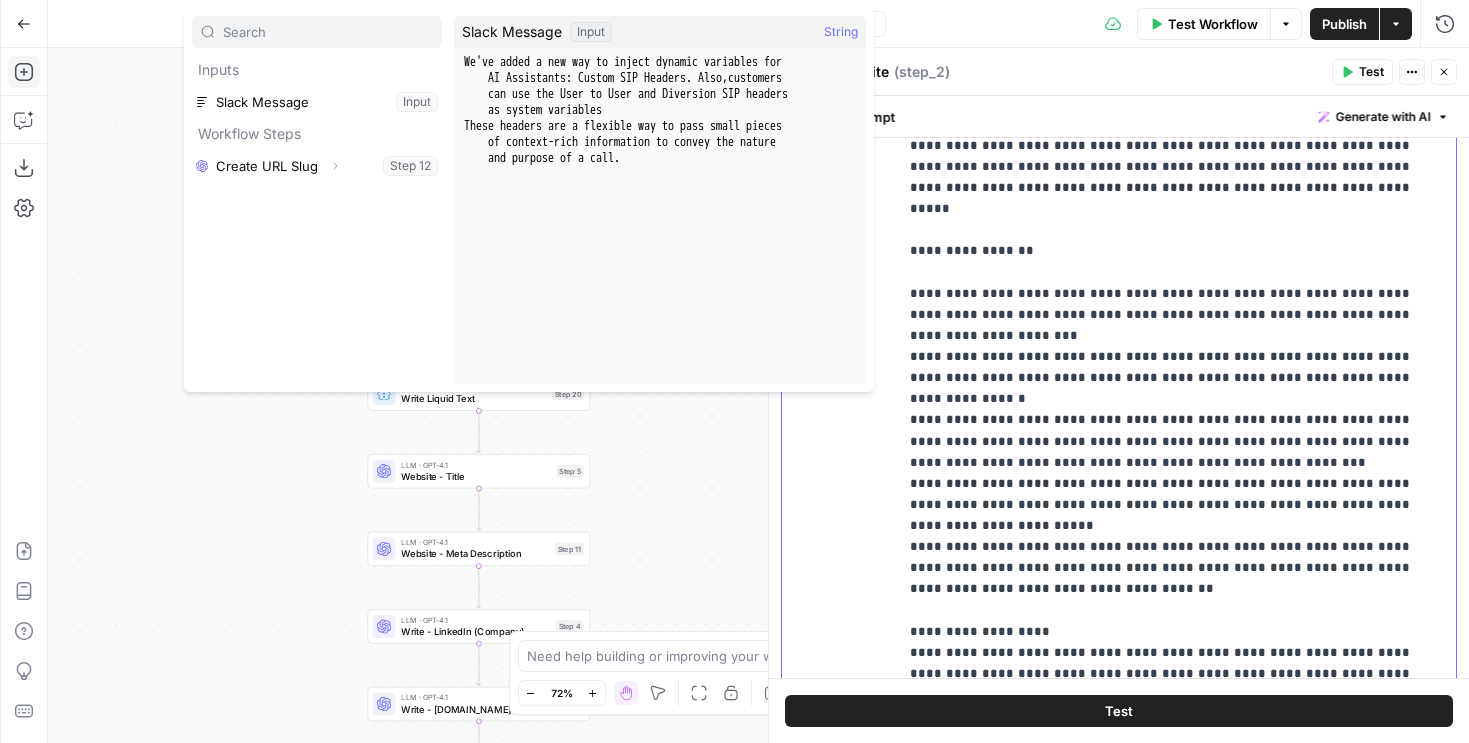 click on "**********" at bounding box center (1177, -2316) 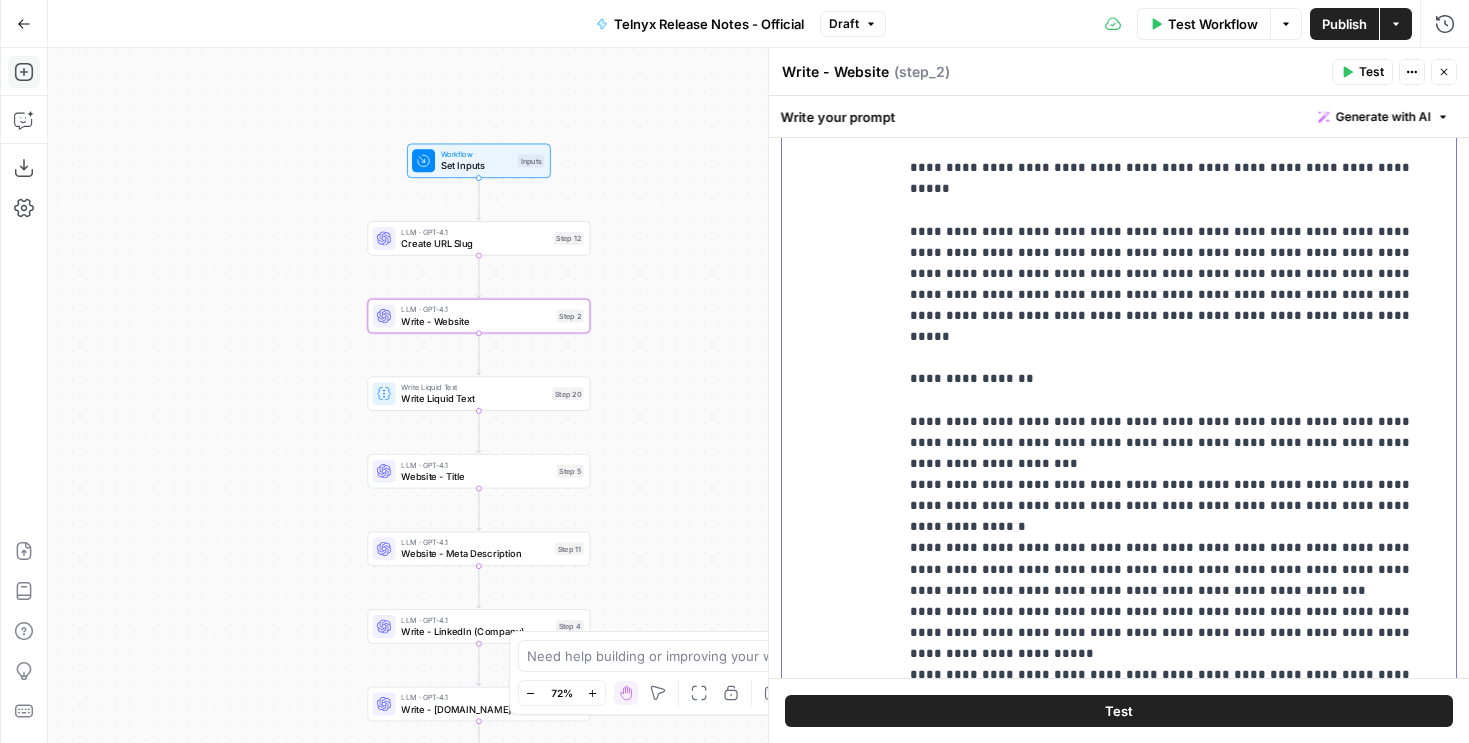 scroll, scrollTop: 5246, scrollLeft: 0, axis: vertical 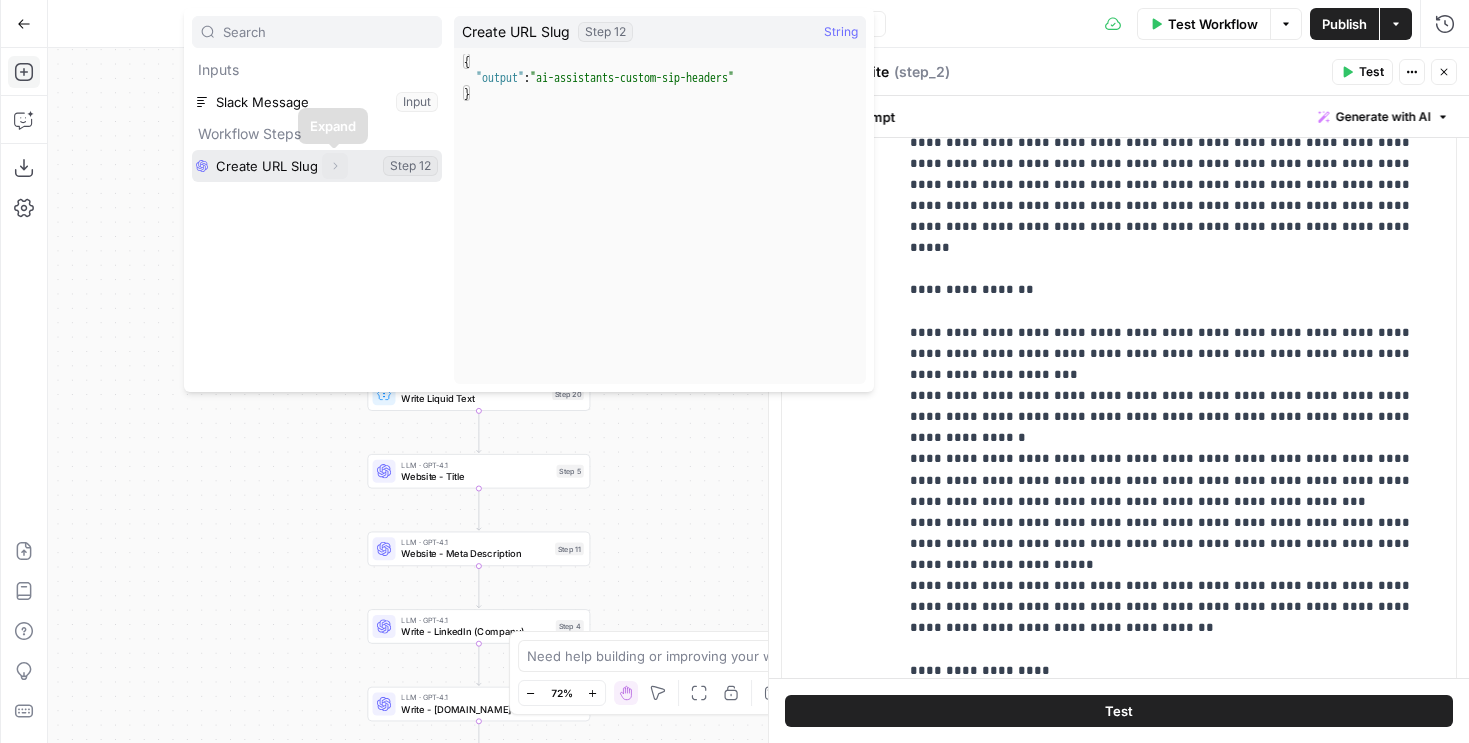 click 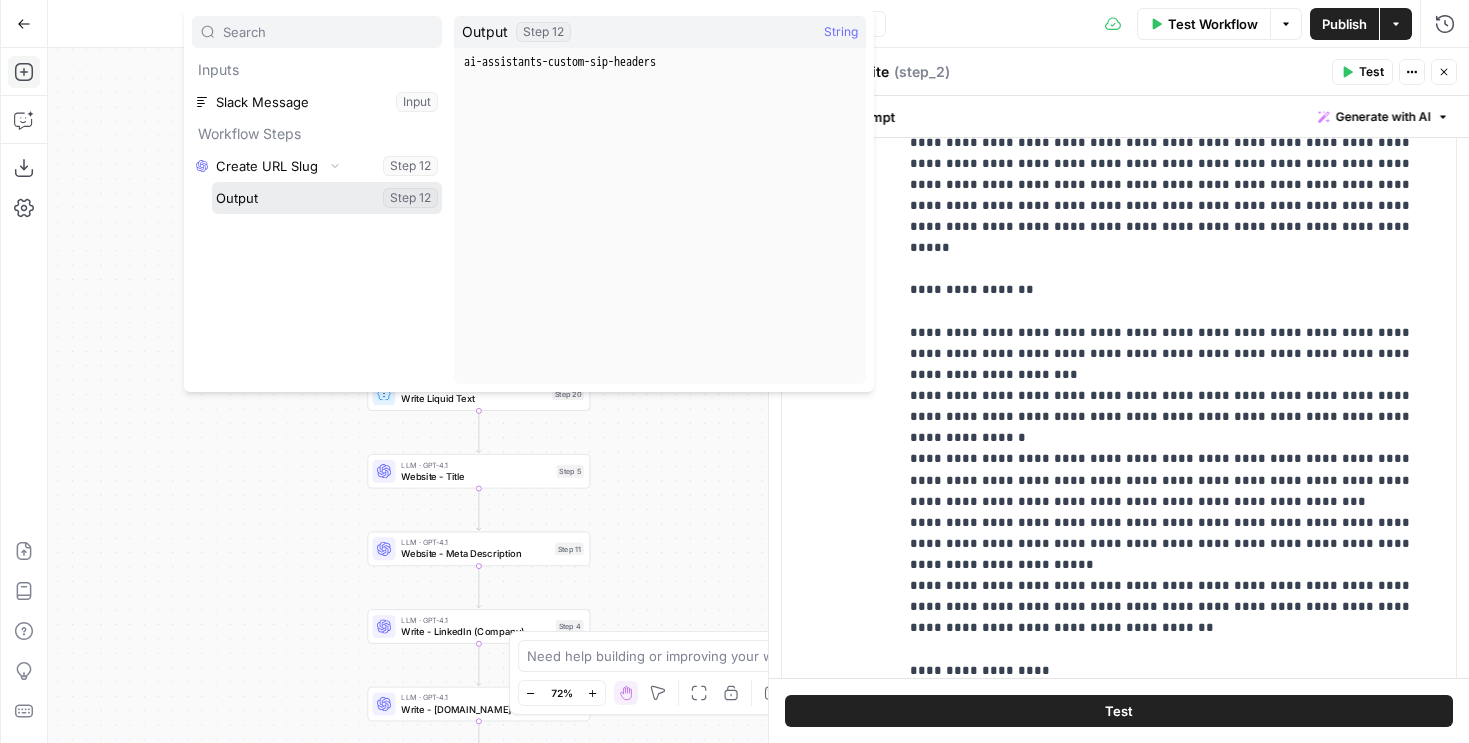 click at bounding box center [327, 198] 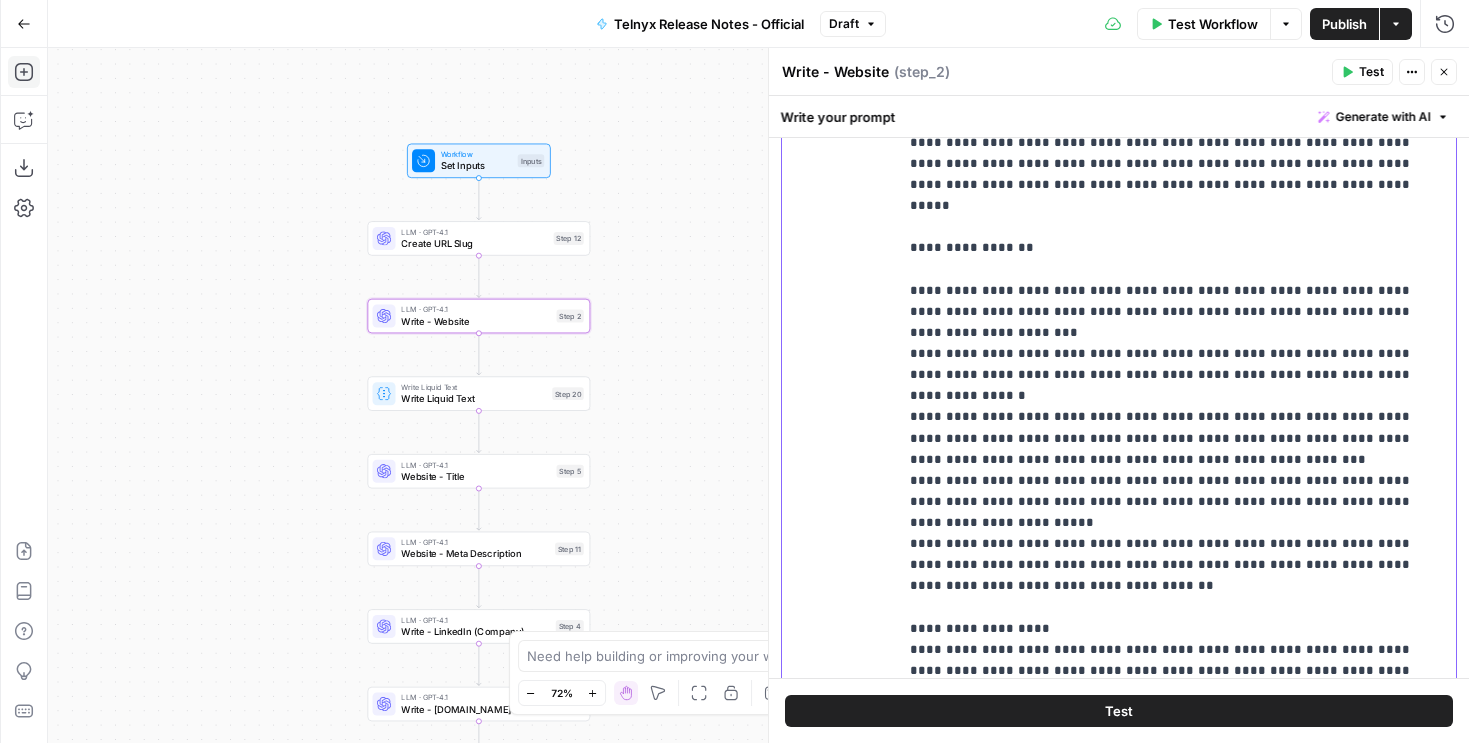 scroll, scrollTop: 5306, scrollLeft: 0, axis: vertical 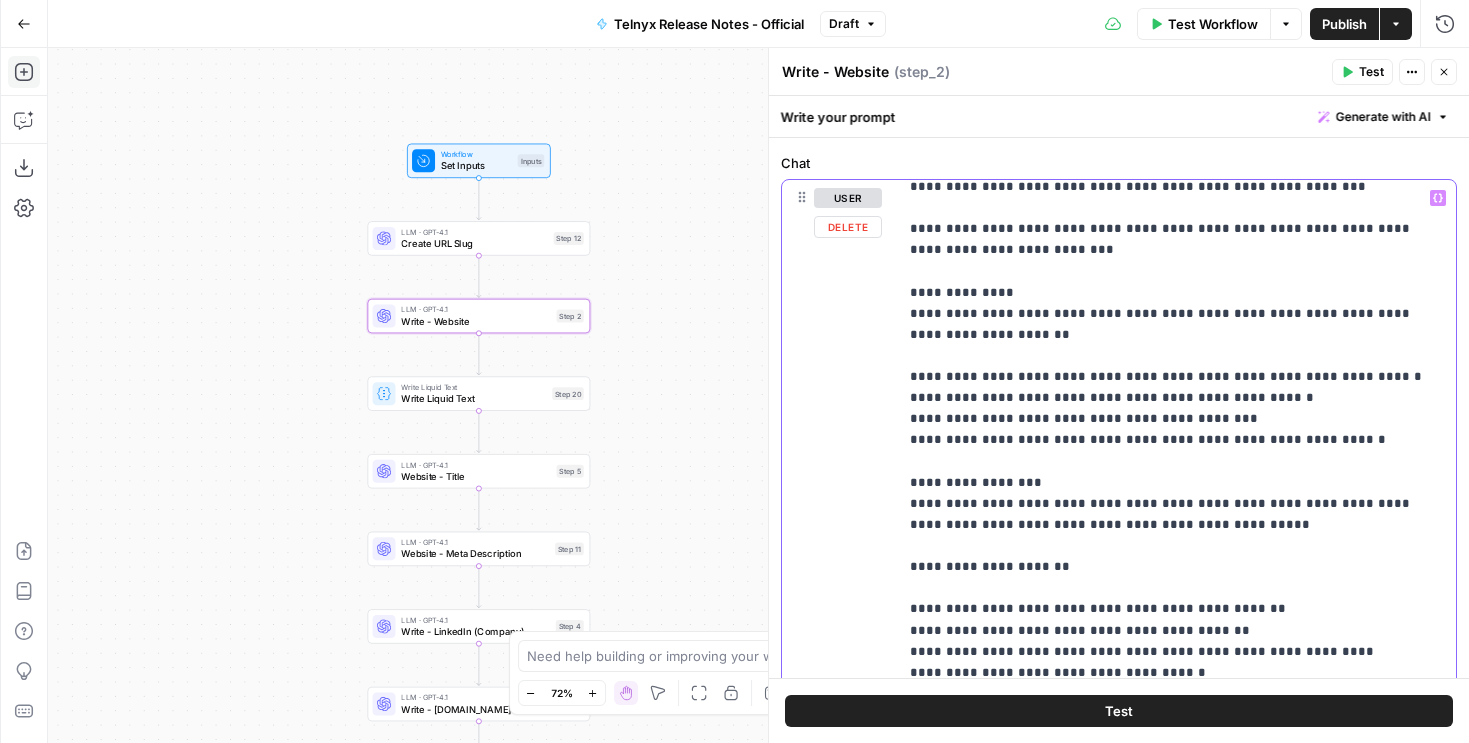 click on "**********" at bounding box center (1177, -1441) 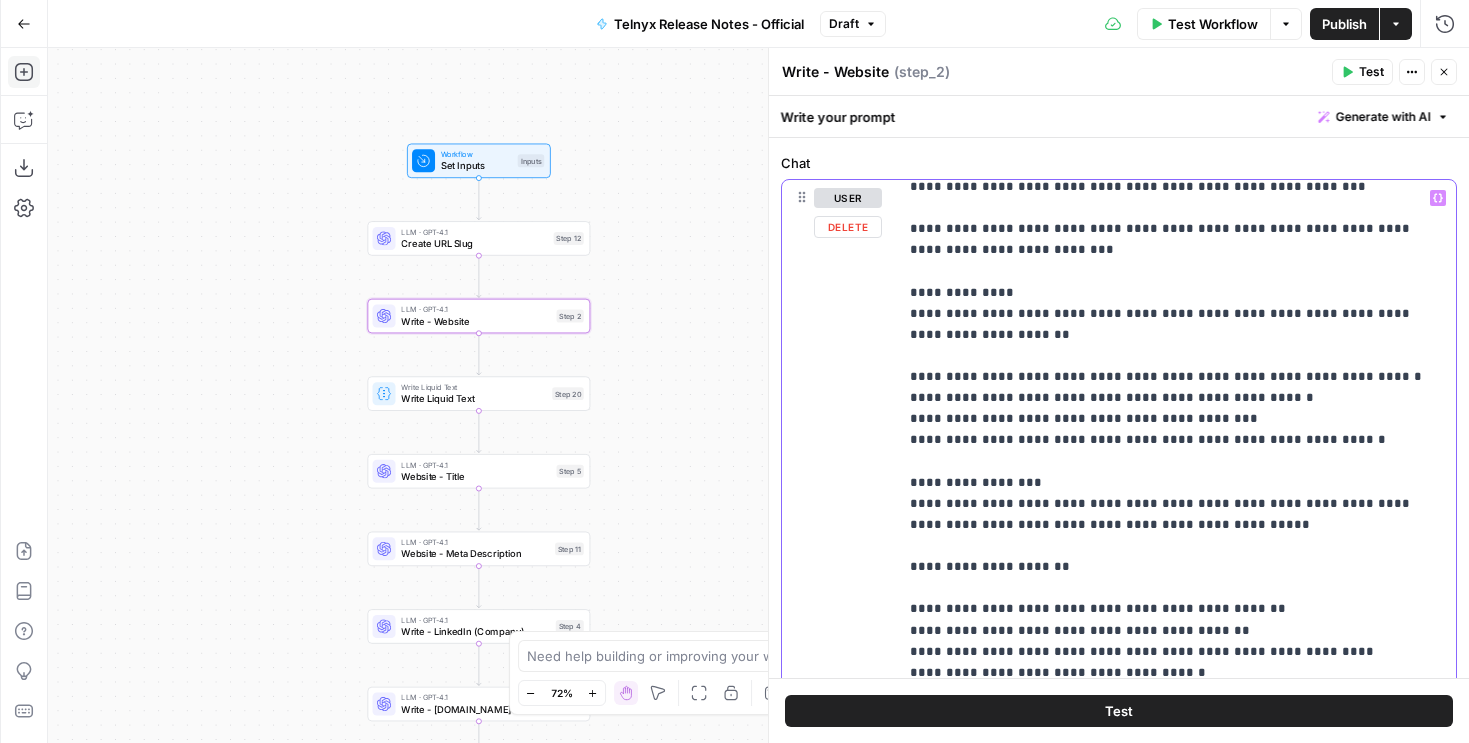 drag, startPoint x: 1322, startPoint y: 396, endPoint x: 1291, endPoint y: 396, distance: 31 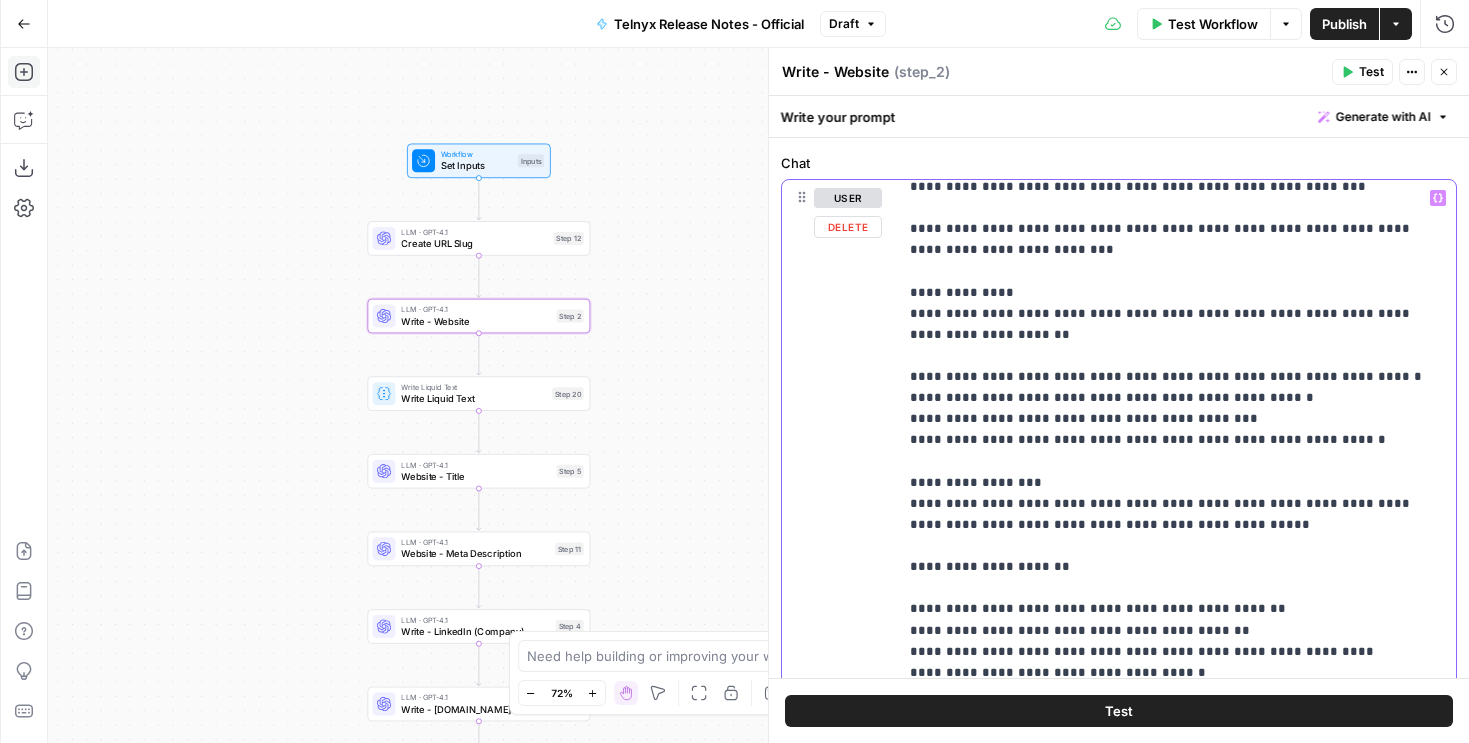 click on "**********" at bounding box center (1177, -1420) 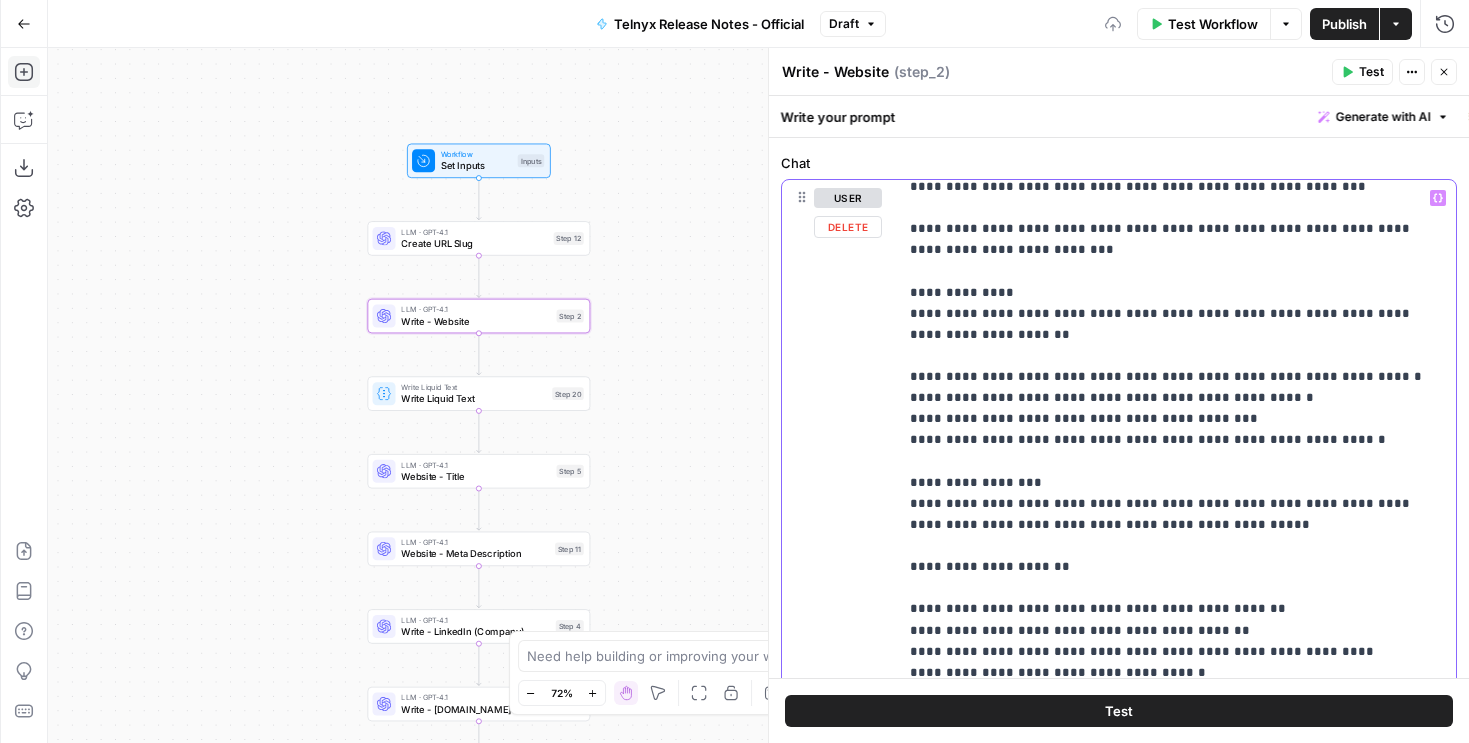 click on "**********" at bounding box center (1177, -1420) 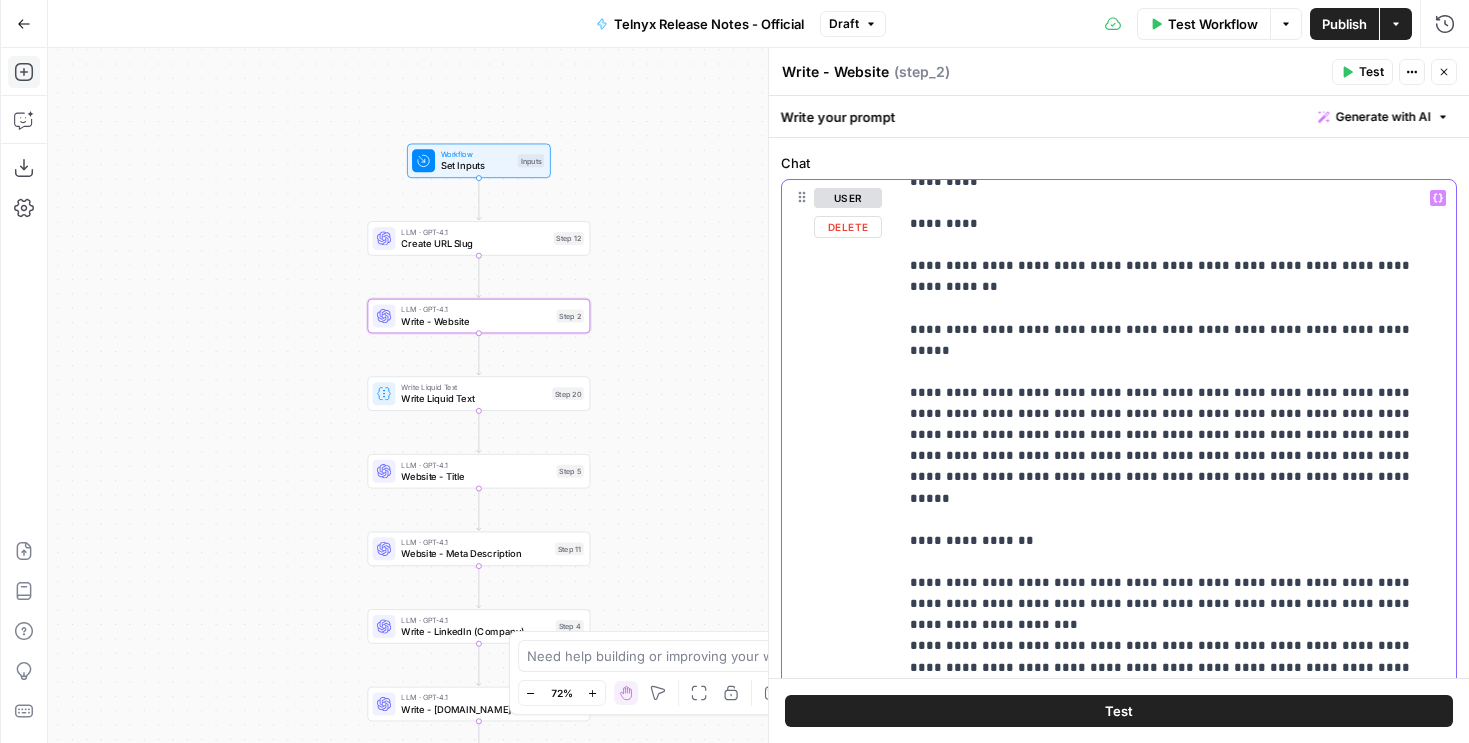 scroll, scrollTop: 5348, scrollLeft: 0, axis: vertical 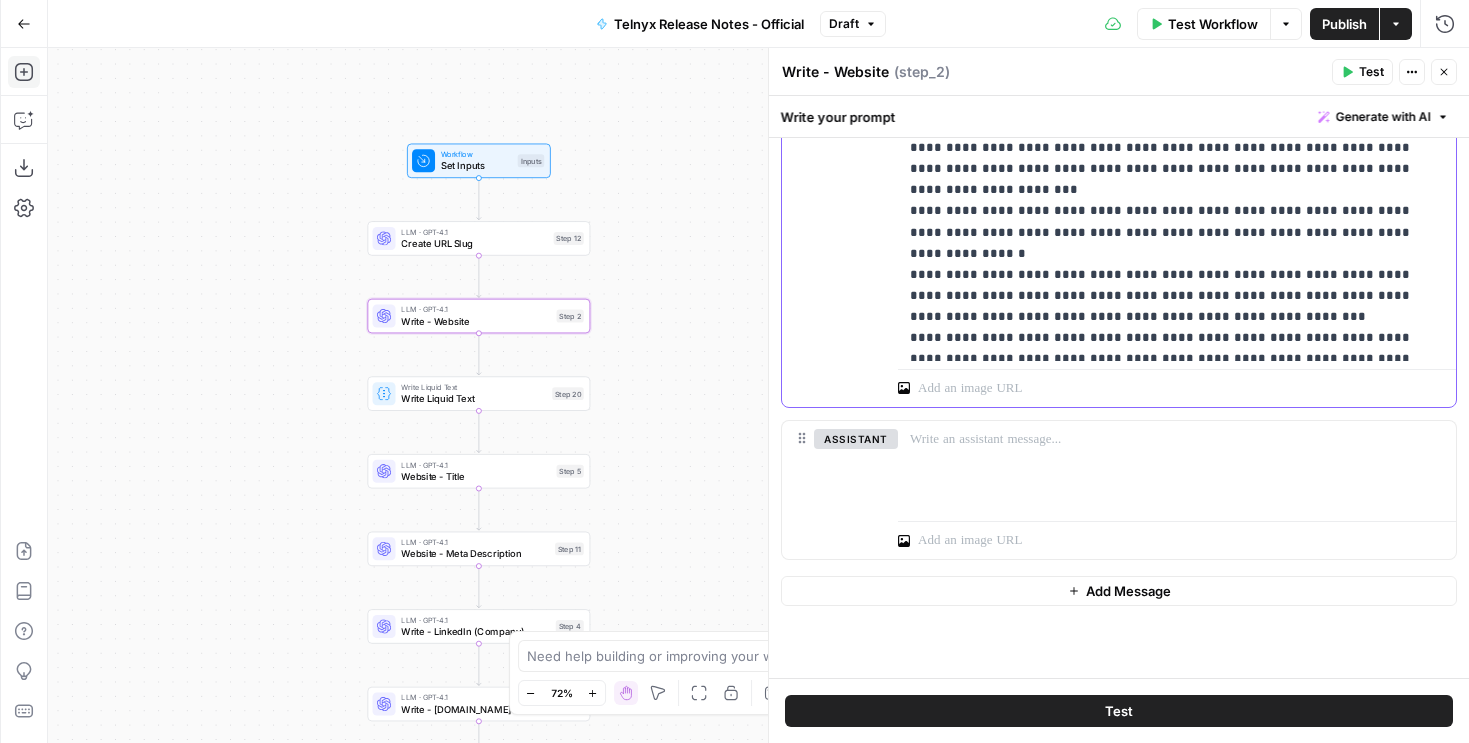 drag, startPoint x: 1144, startPoint y: 293, endPoint x: 1049, endPoint y: 267, distance: 98.49365 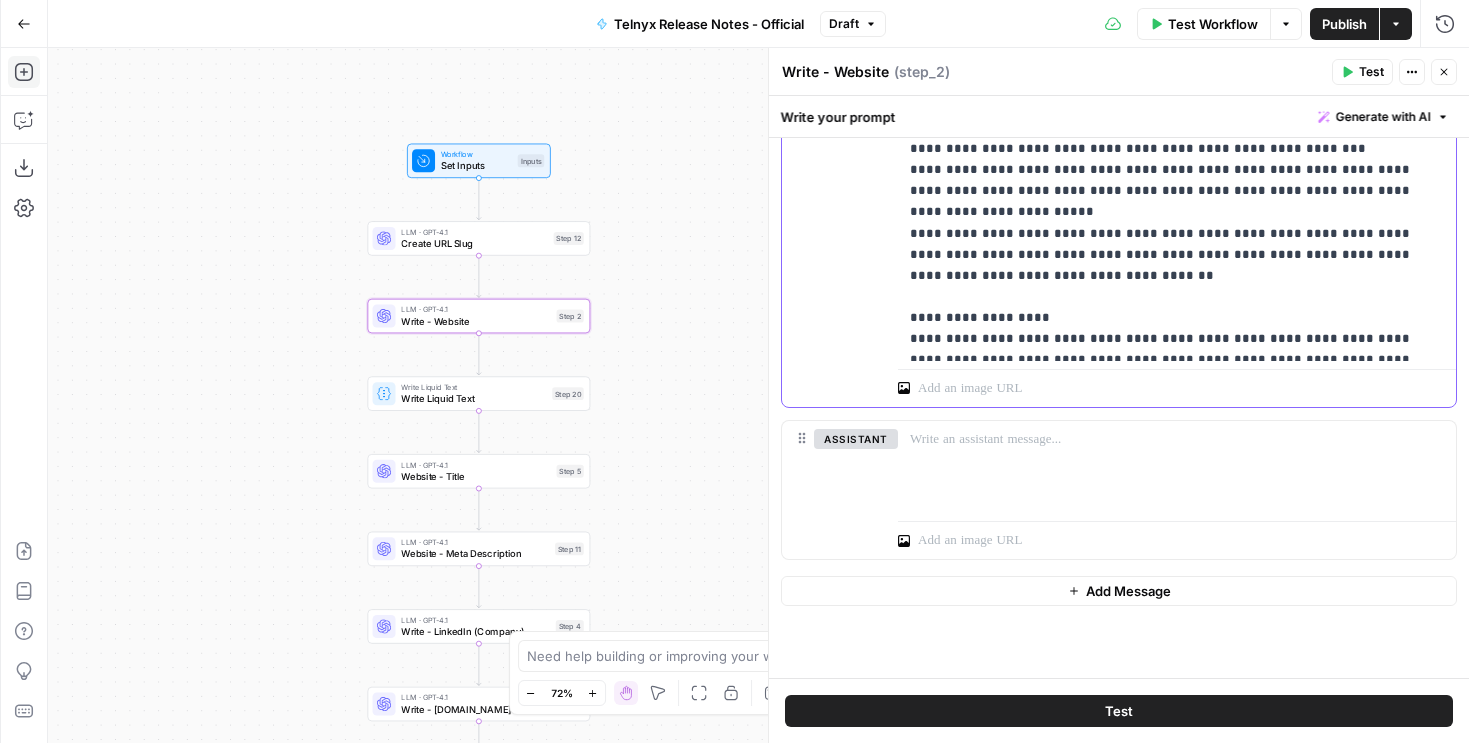 scroll, scrollTop: 5348, scrollLeft: 0, axis: vertical 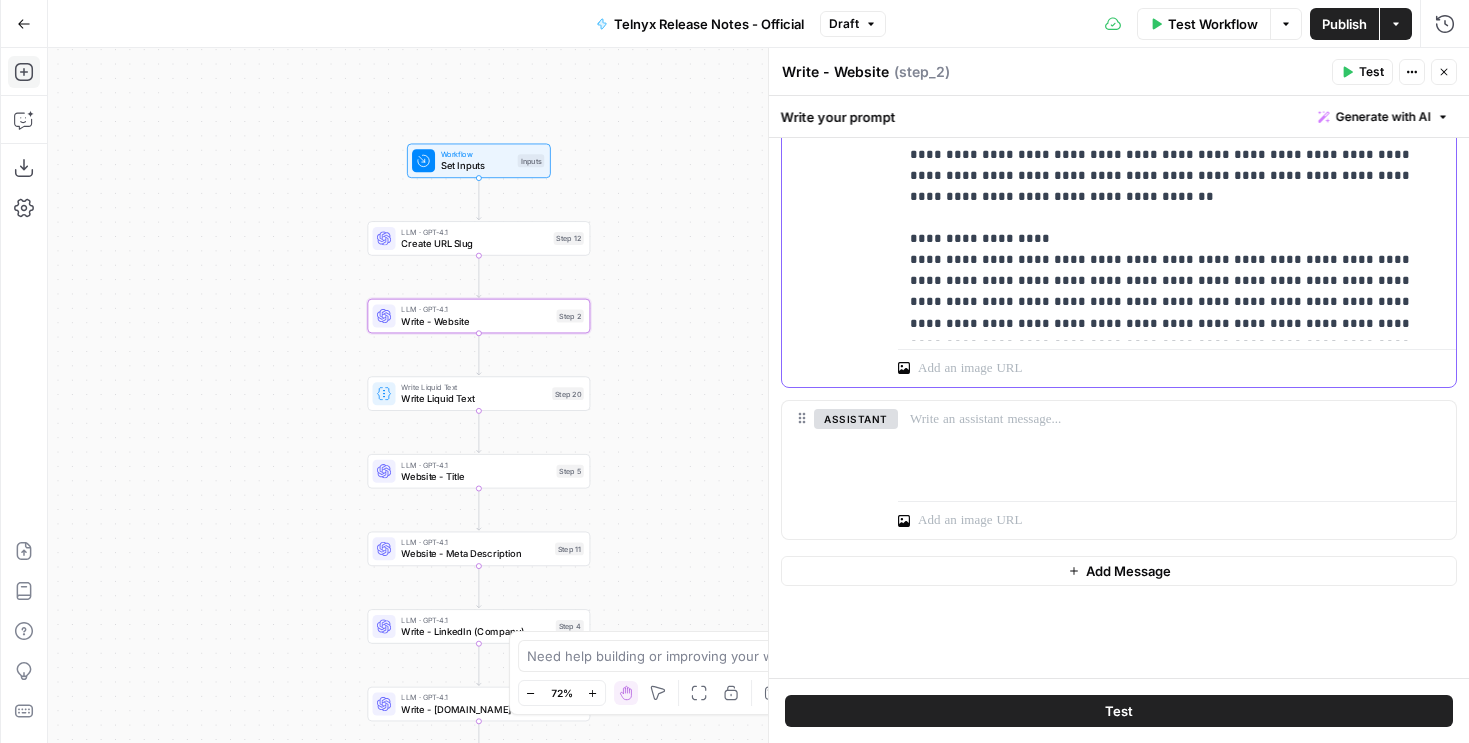 click on "**********" at bounding box center (1177, -2741) 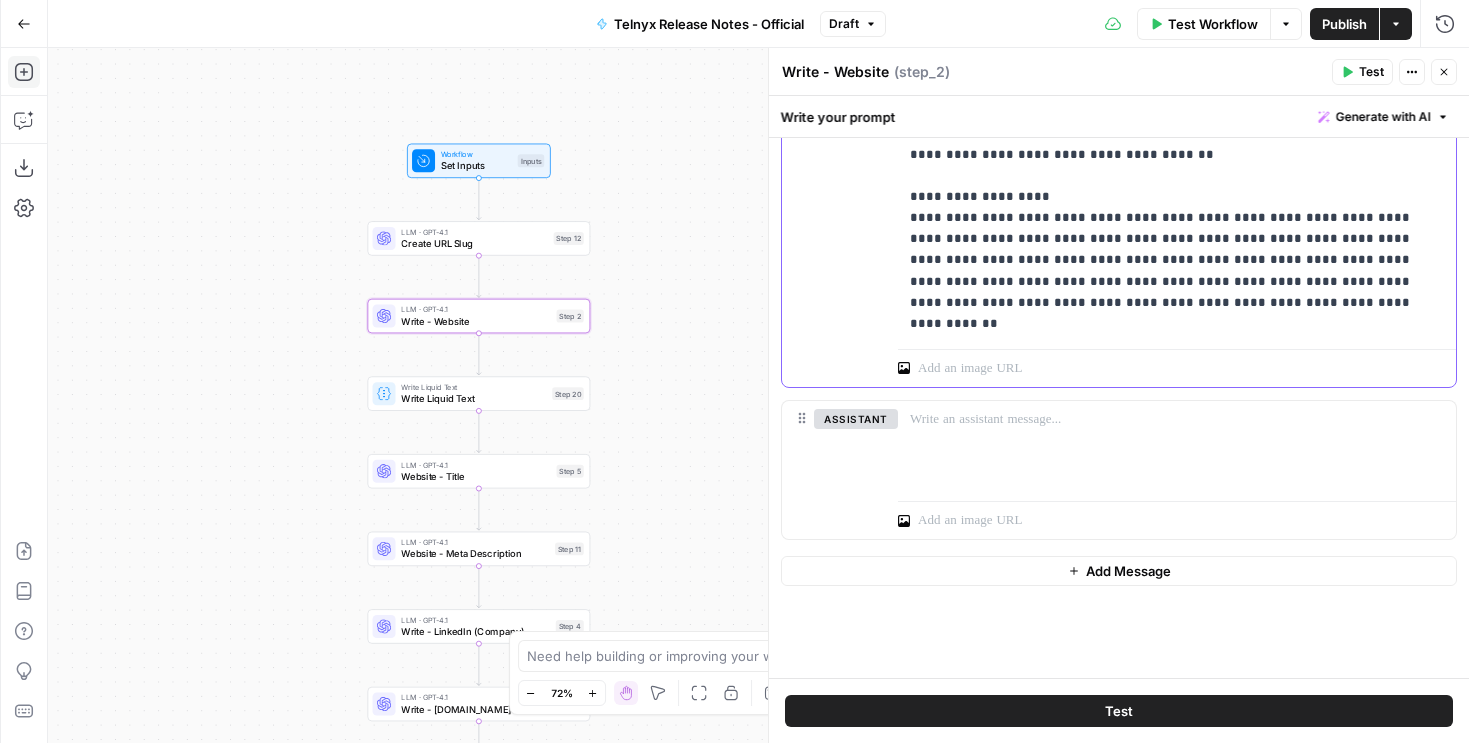 drag, startPoint x: 987, startPoint y: 284, endPoint x: 967, endPoint y: 284, distance: 20 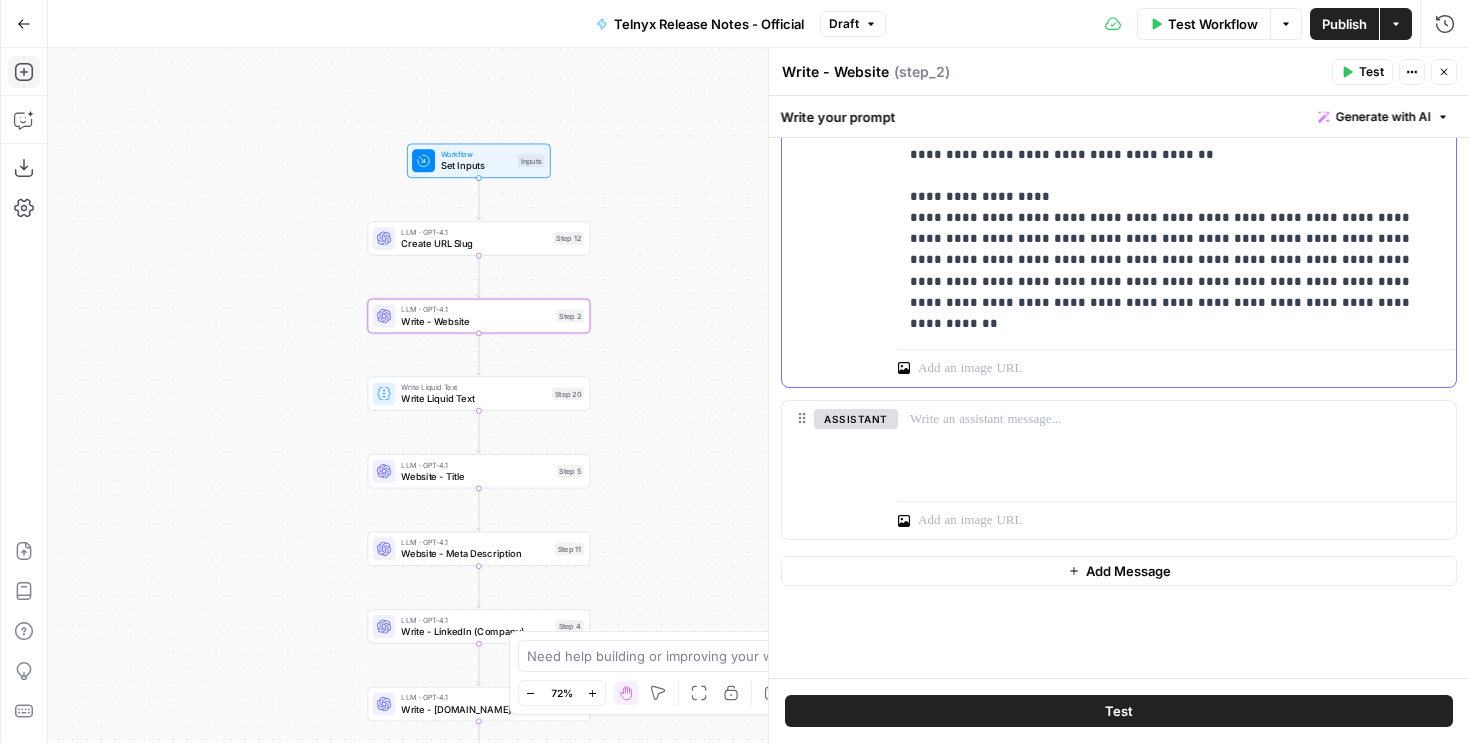 click on "**********" at bounding box center [1177, -2761] 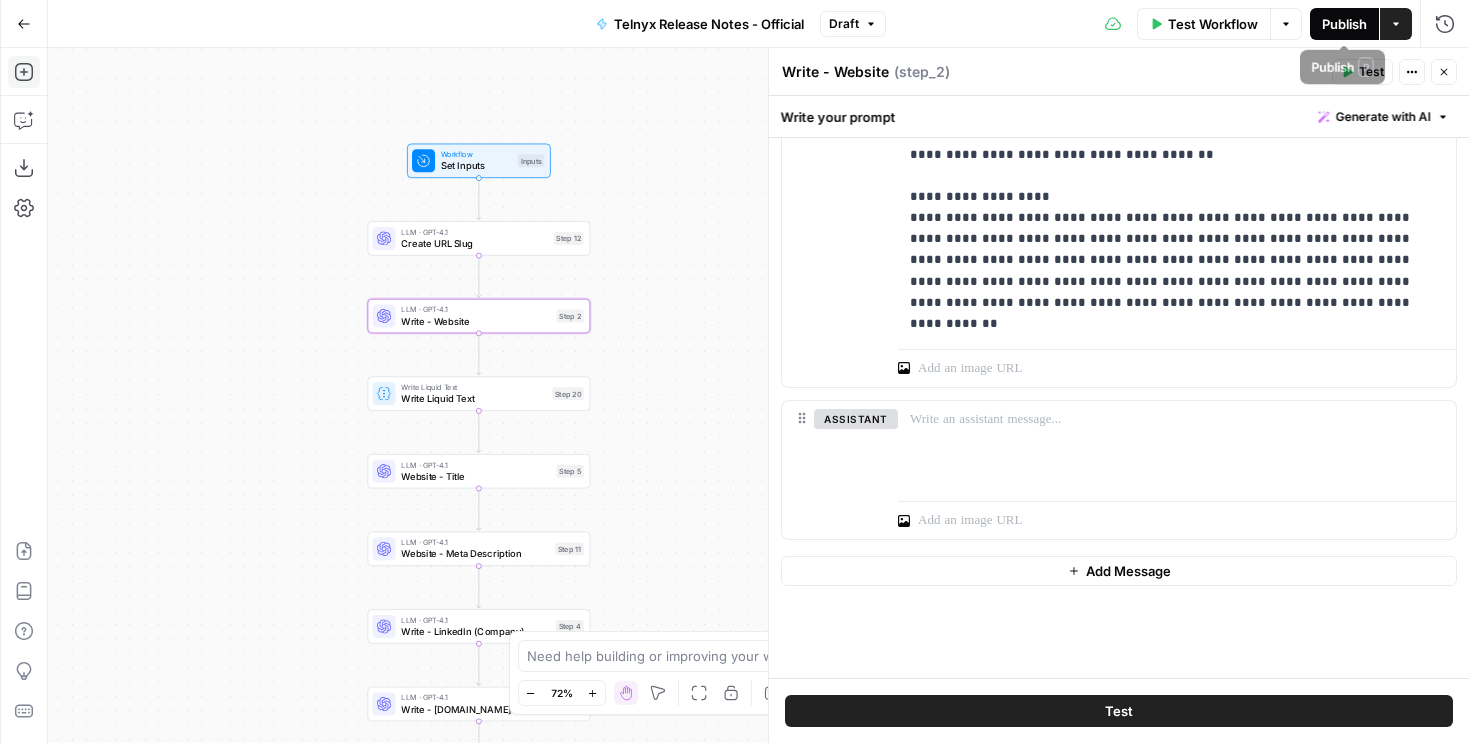 click on "Publish" at bounding box center [1344, 24] 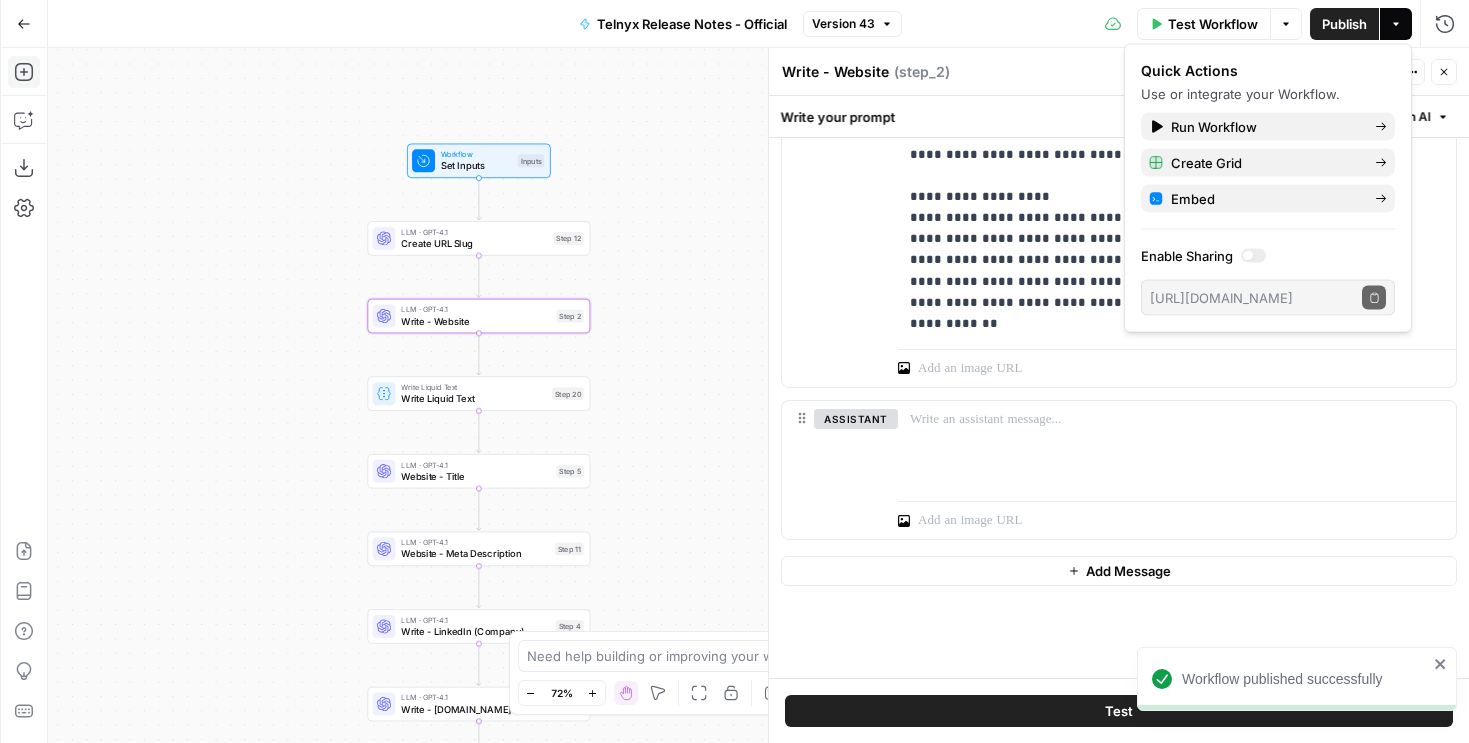 click on "Create URL Slug" at bounding box center (474, 243) 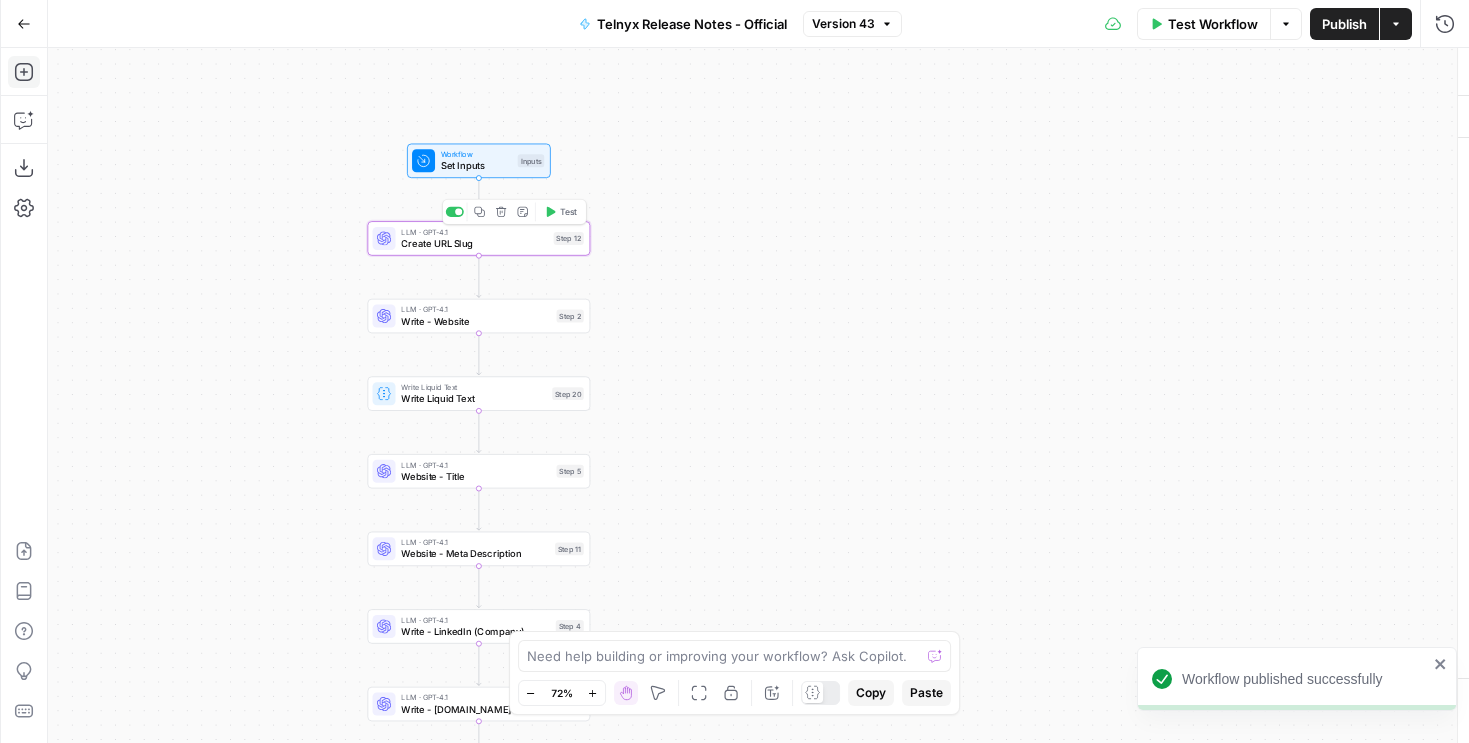 type on "Create URL Slug" 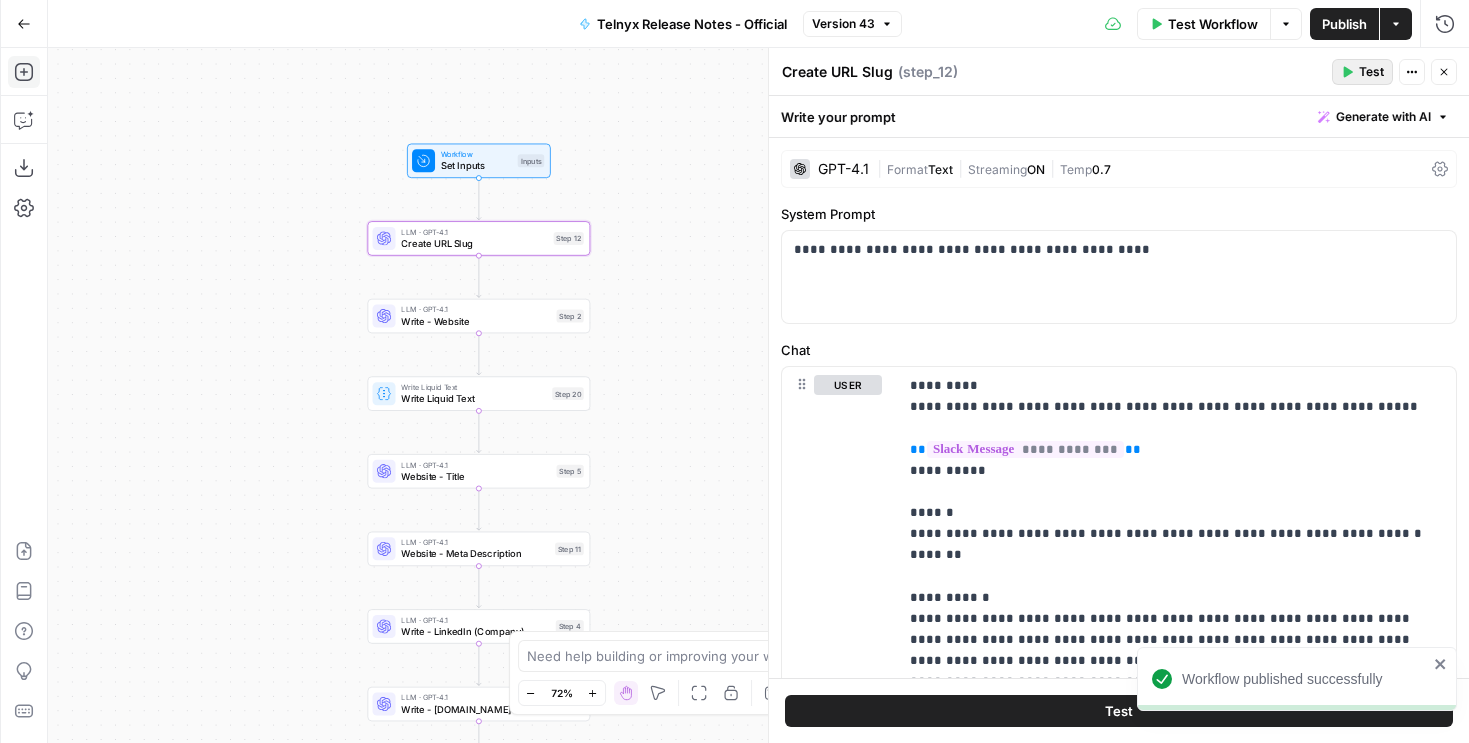 click on "Test" at bounding box center (1371, 72) 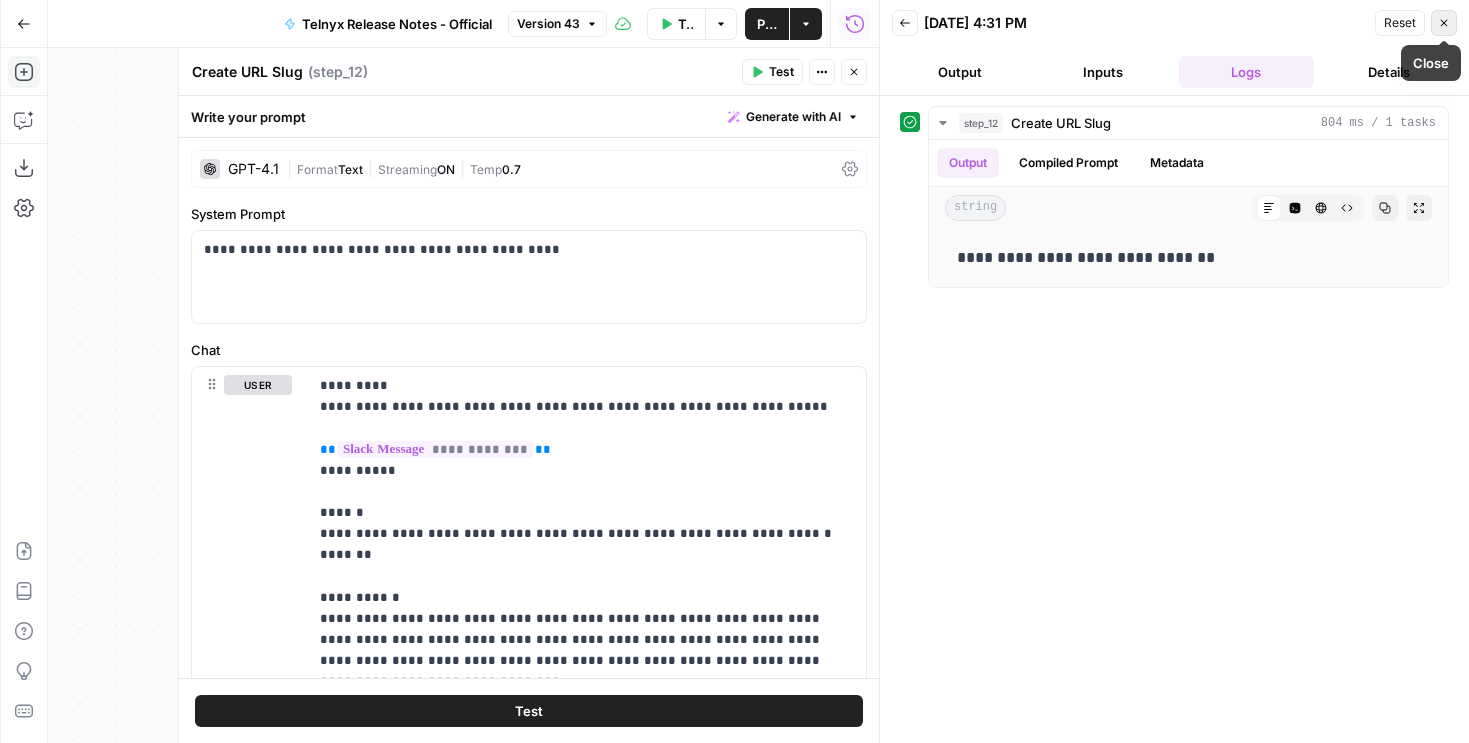 click 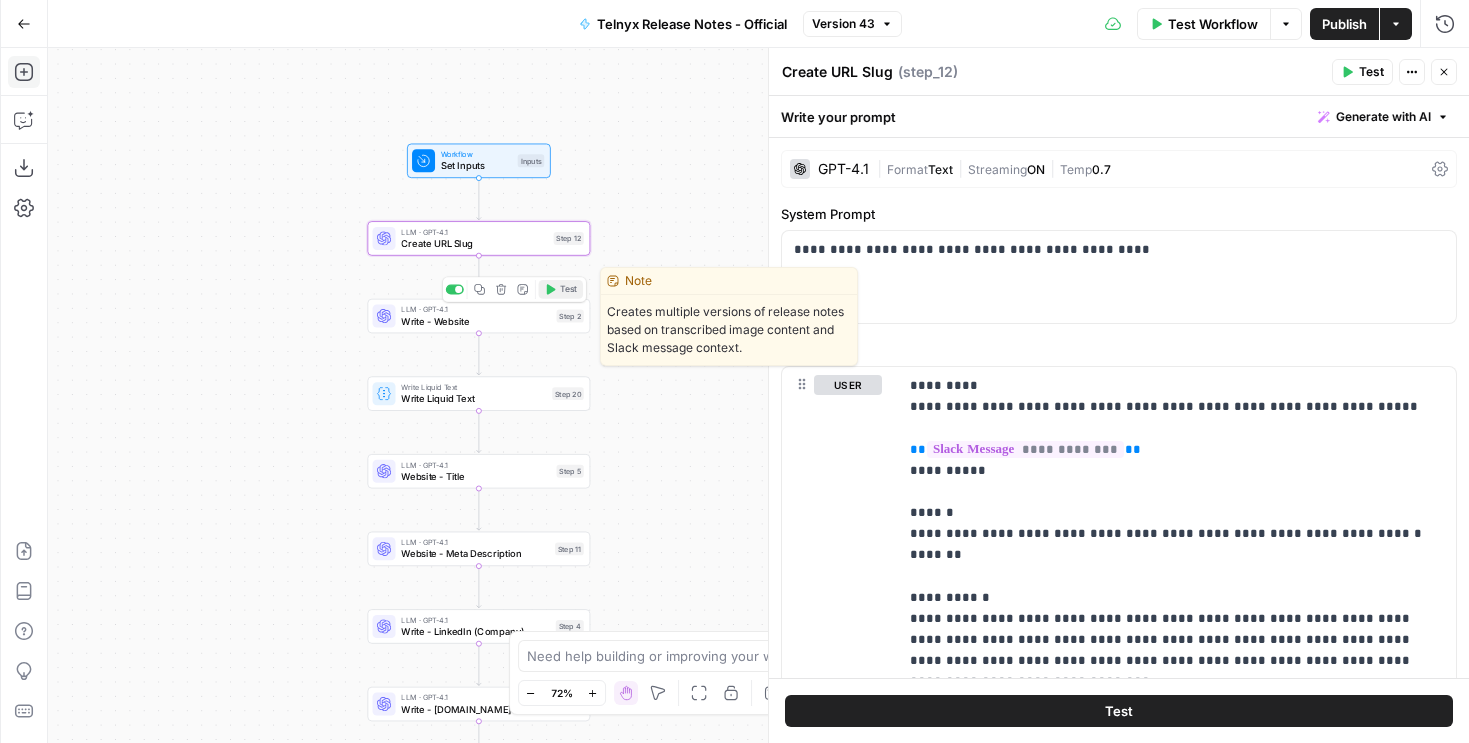 click on "Test" at bounding box center [561, 289] 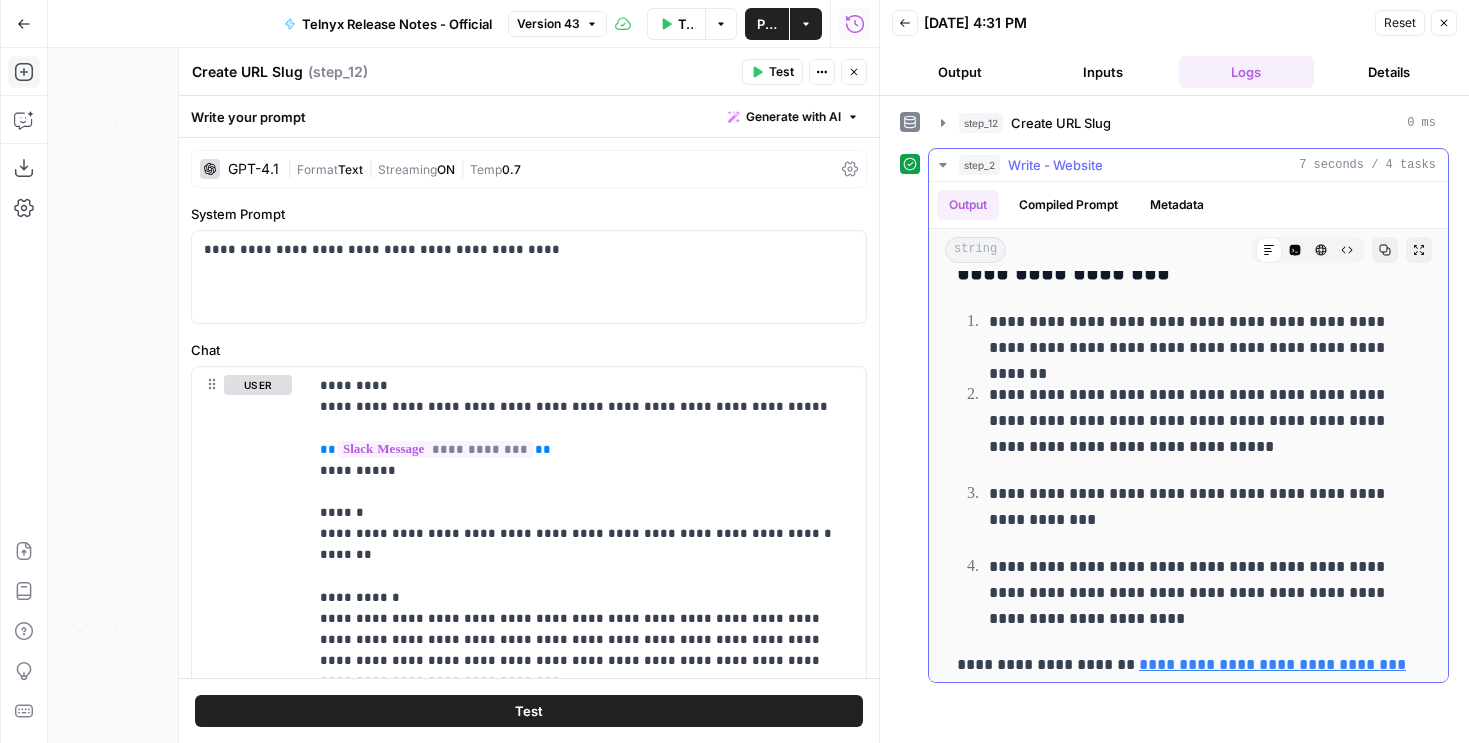 scroll, scrollTop: 1198, scrollLeft: 0, axis: vertical 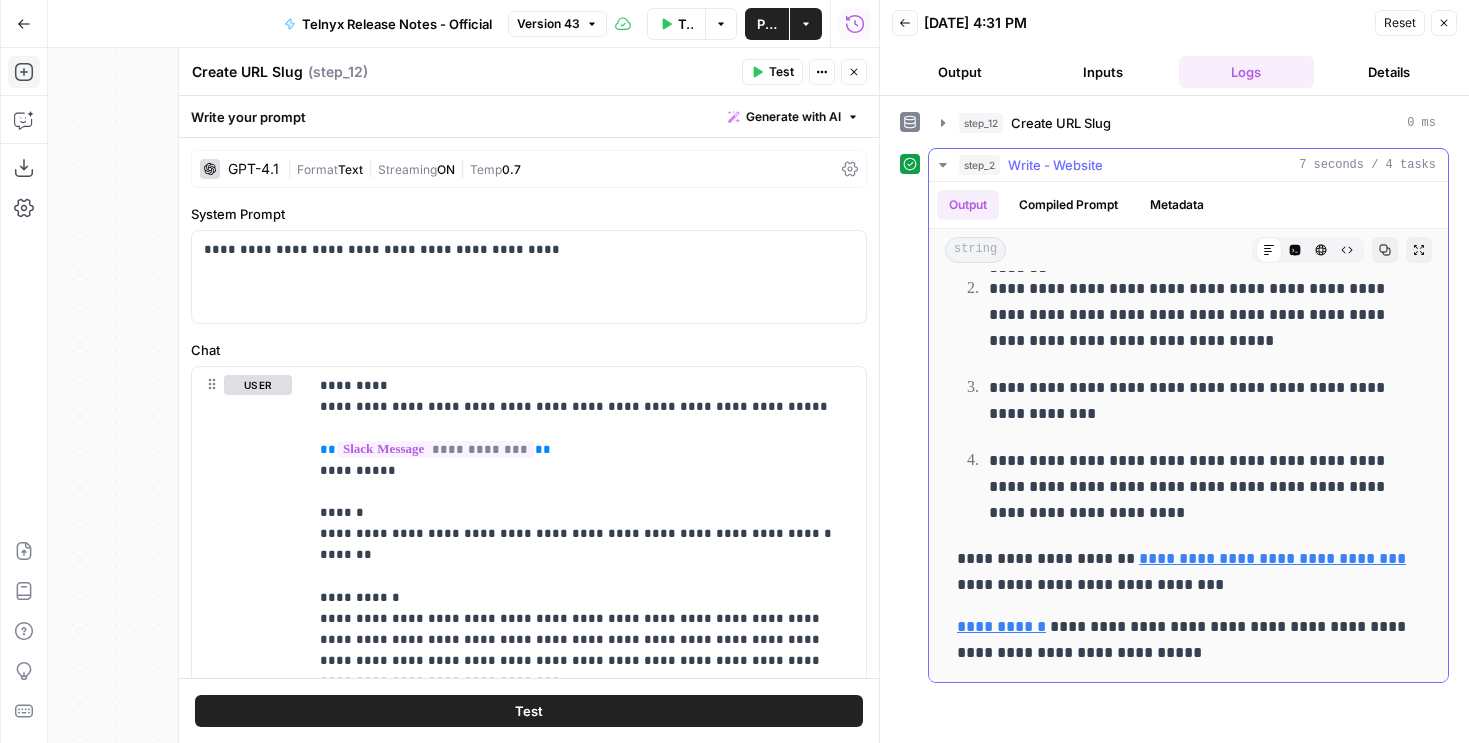 click on "**********" at bounding box center (1188, 640) 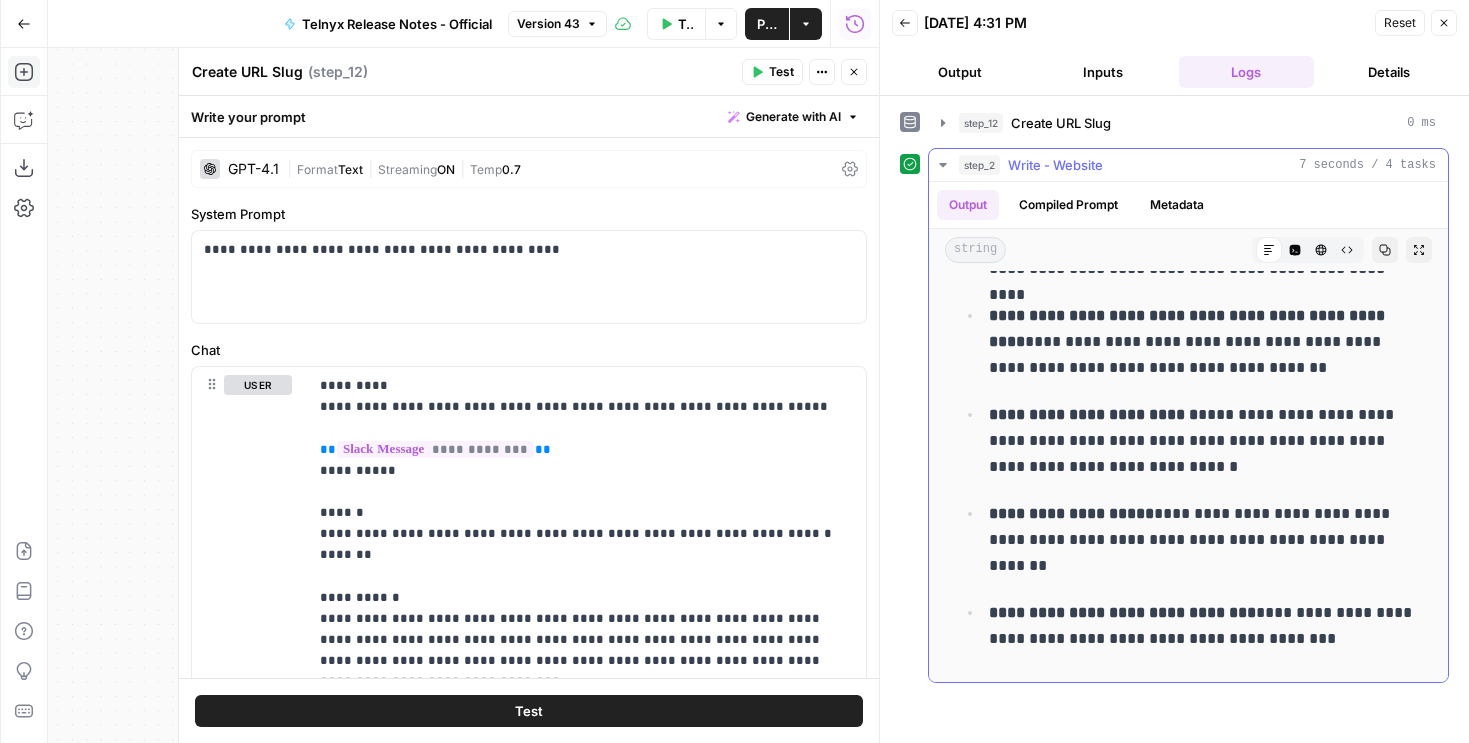 scroll, scrollTop: 0, scrollLeft: 0, axis: both 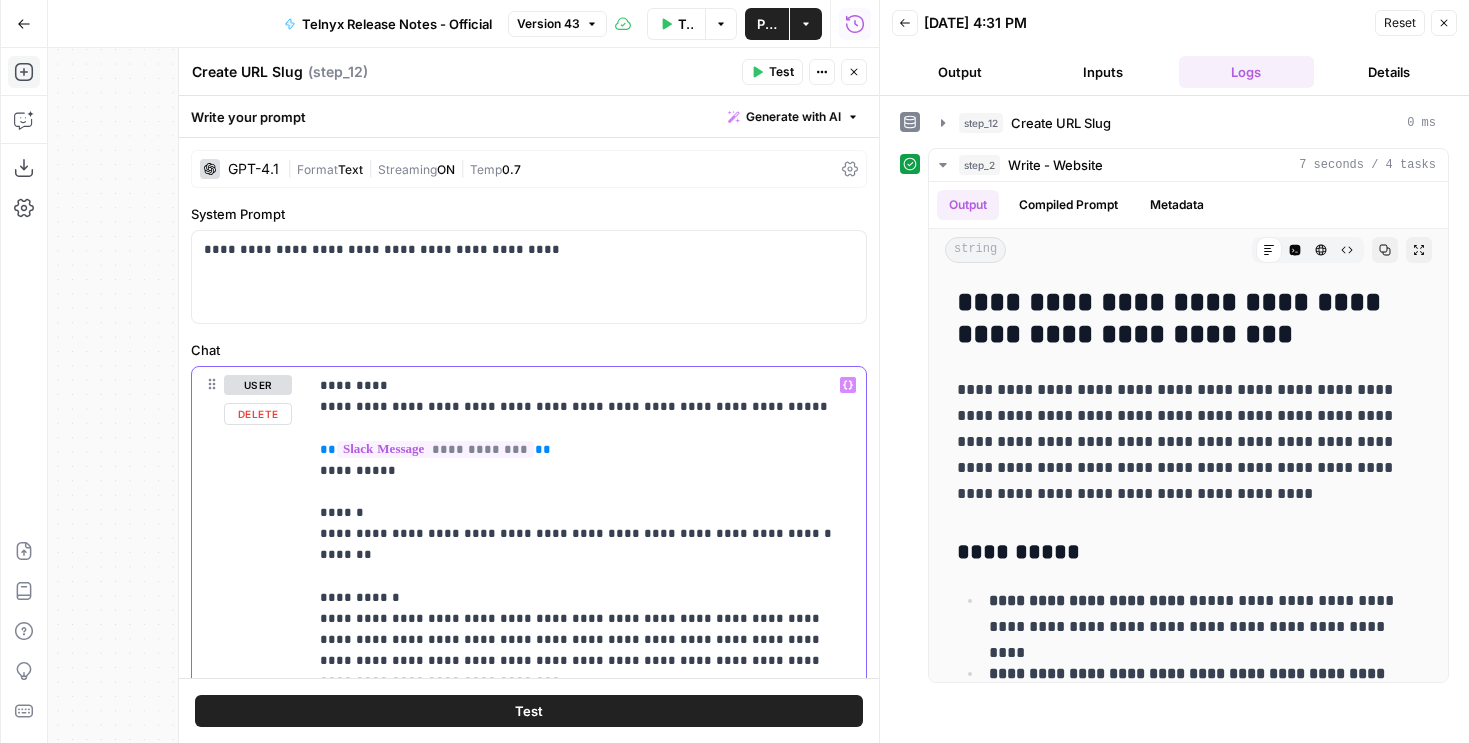 click on "**********" at bounding box center (587, 618) 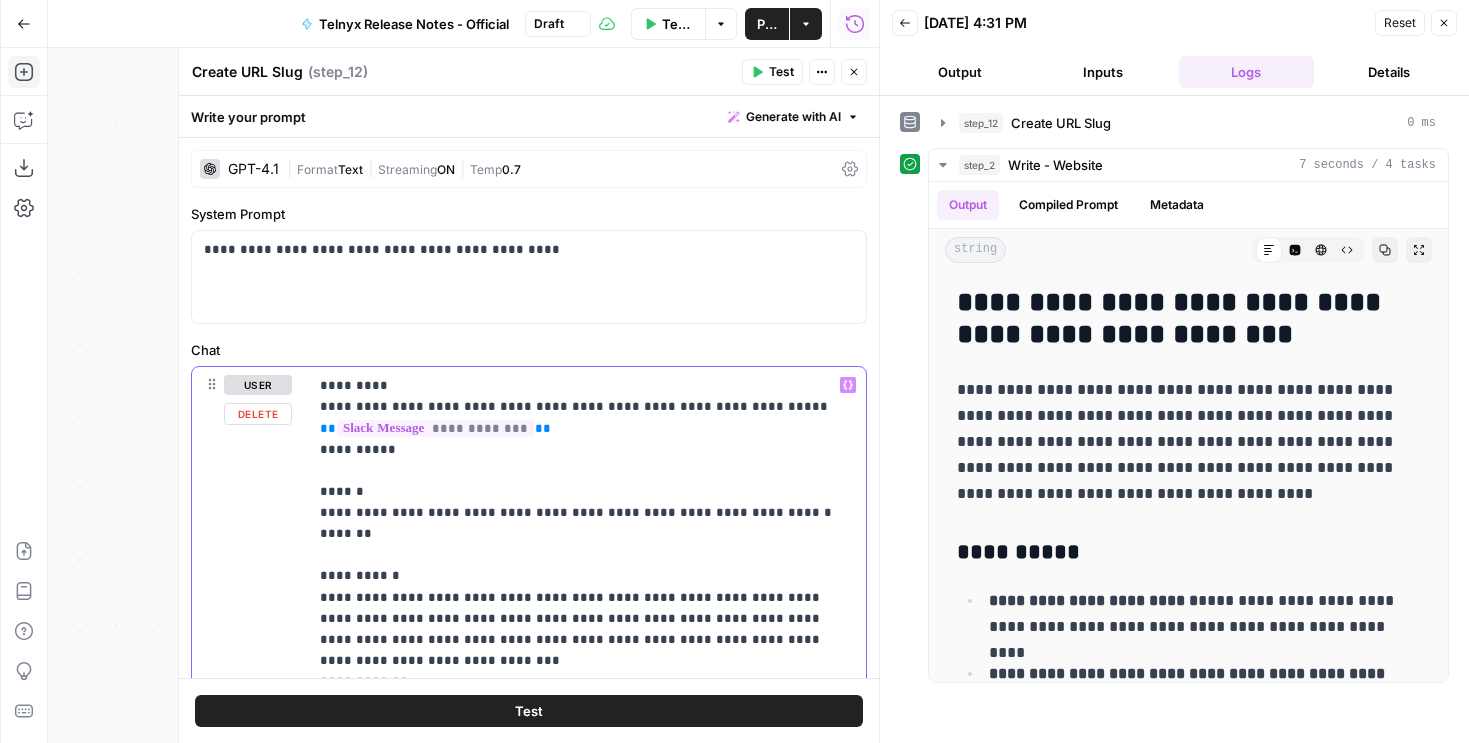 click on "**********" at bounding box center (587, 607) 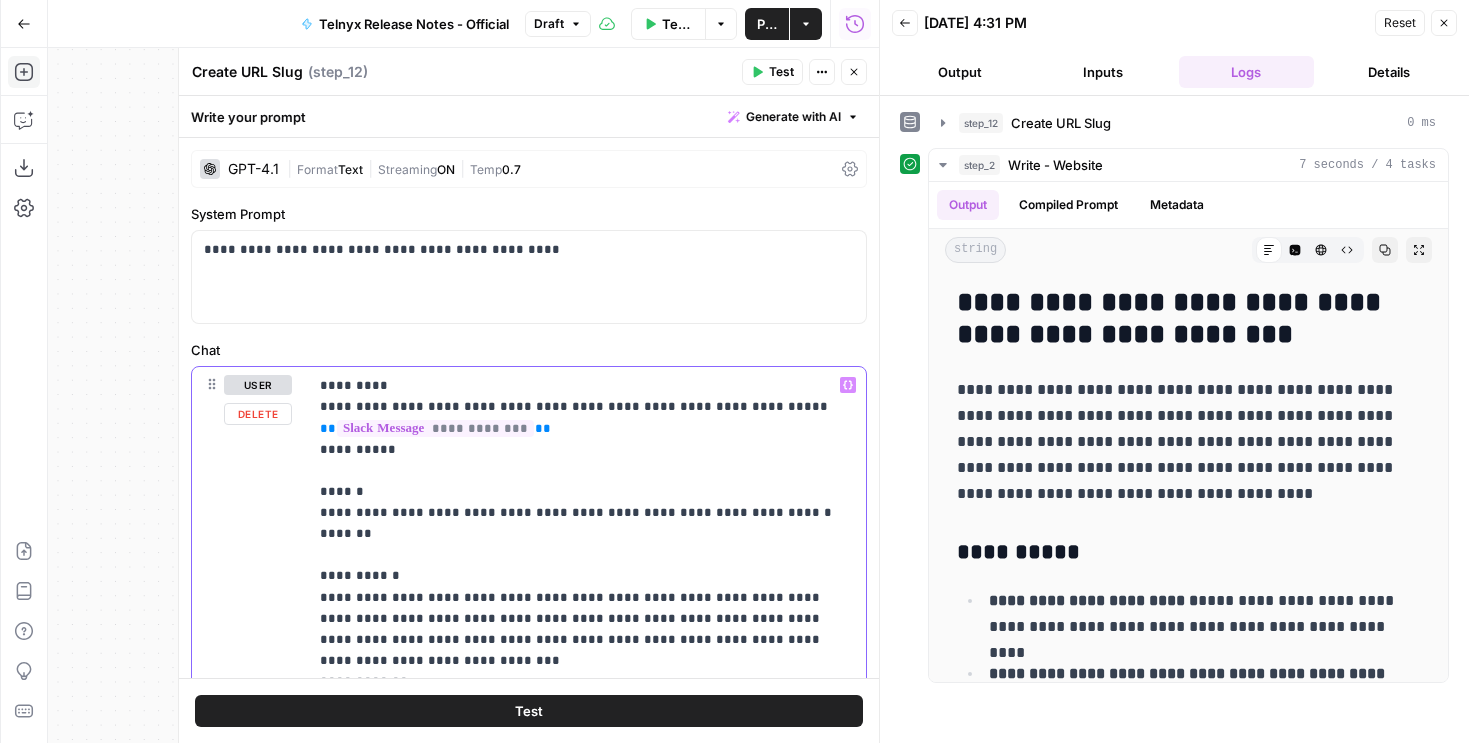 click on "**********" at bounding box center [587, 607] 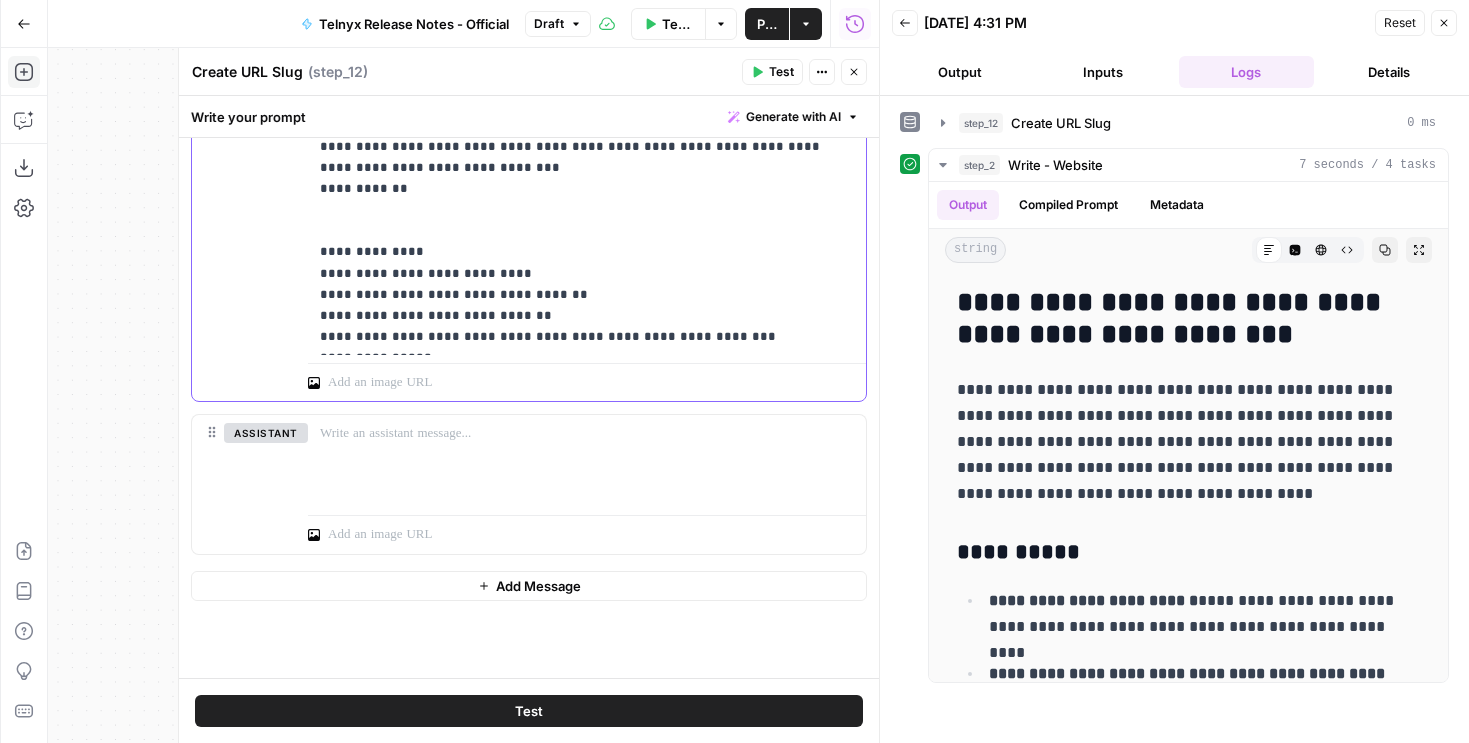 scroll, scrollTop: 507, scrollLeft: 0, axis: vertical 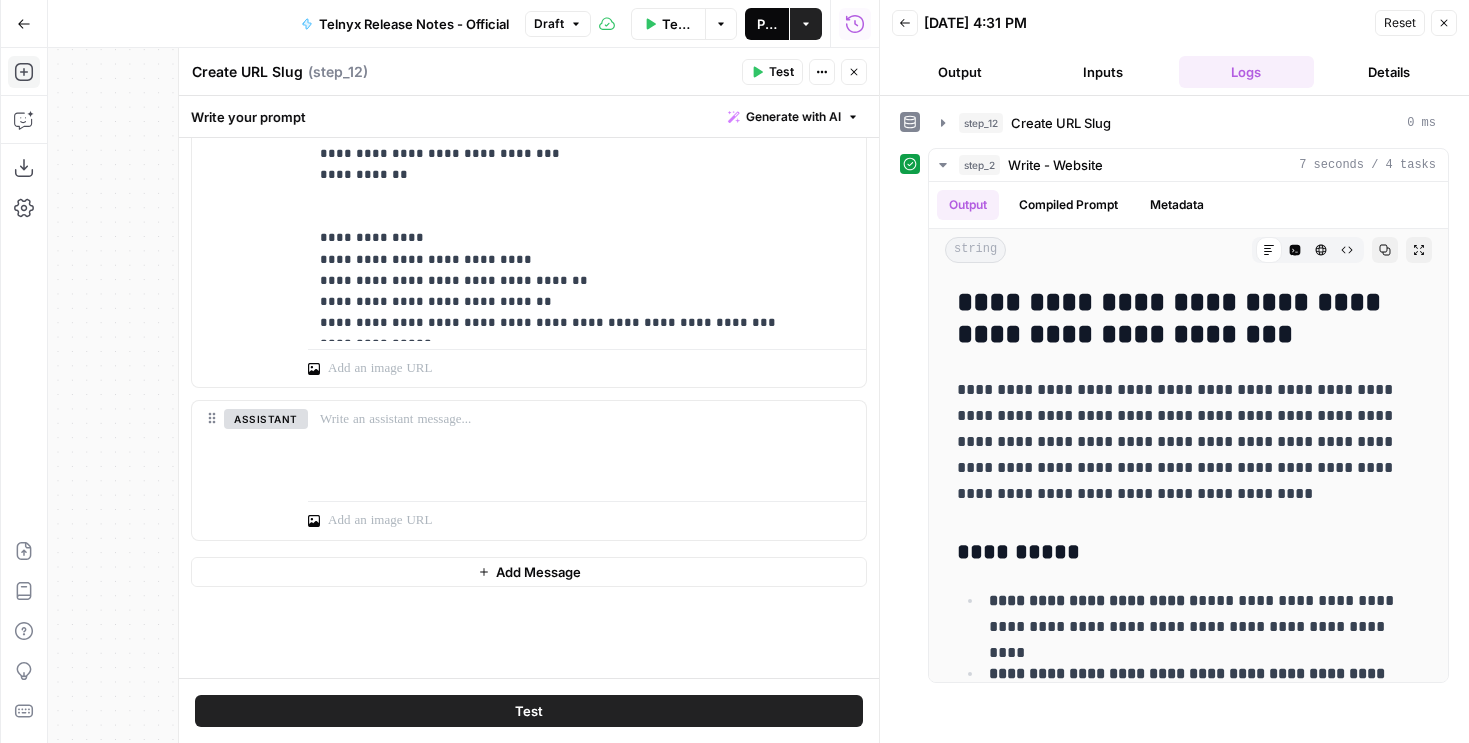 click on "Publish" at bounding box center [767, 24] 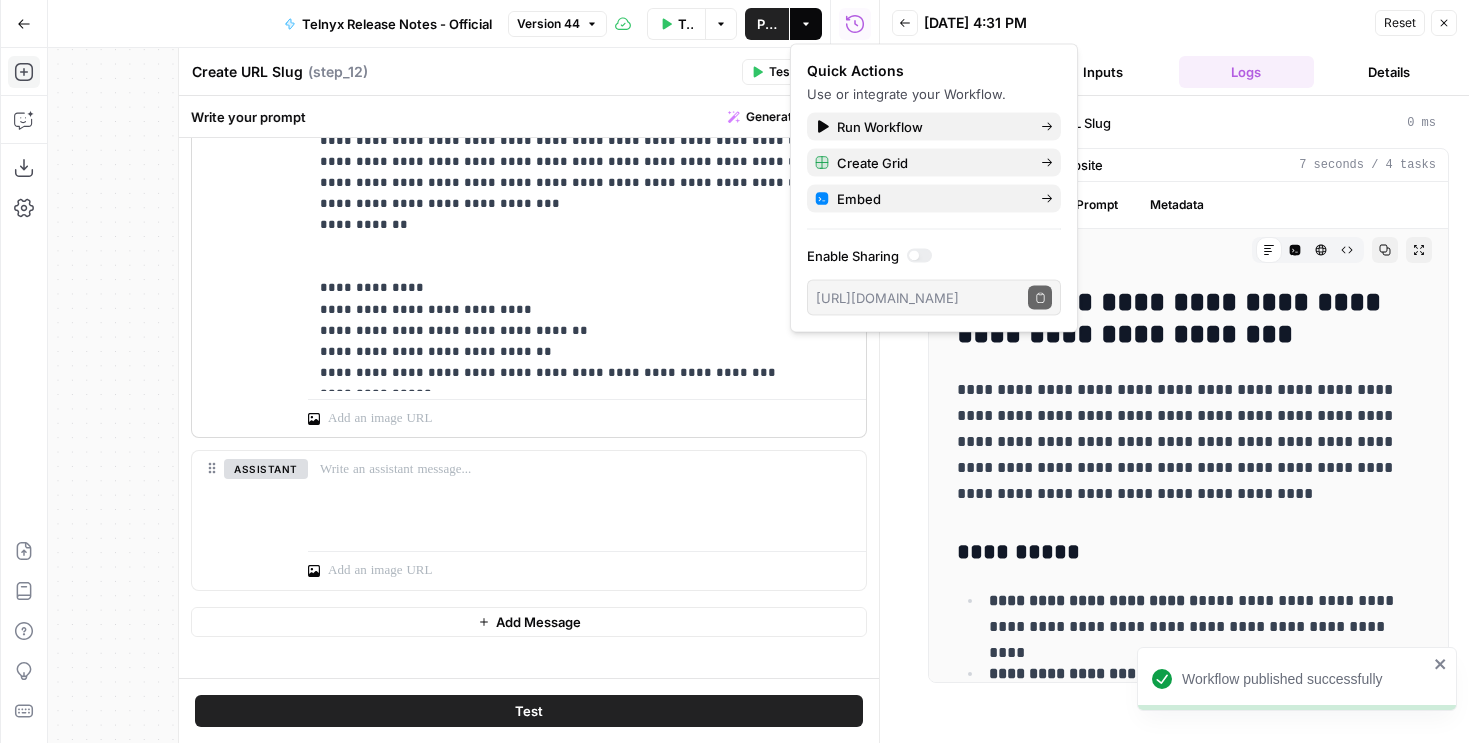 scroll, scrollTop: 455, scrollLeft: 0, axis: vertical 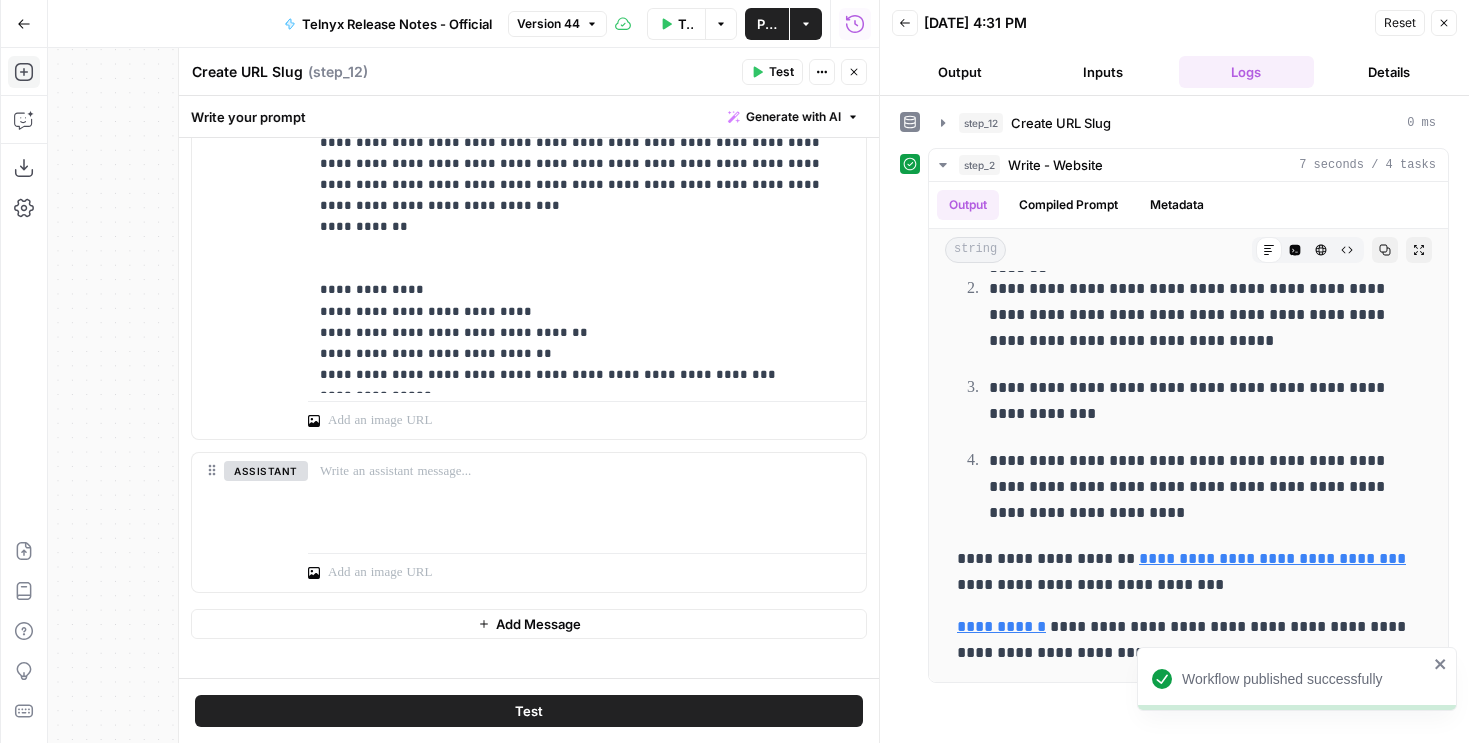 click on "[DATE] 4:31 PM" at bounding box center (1146, 23) 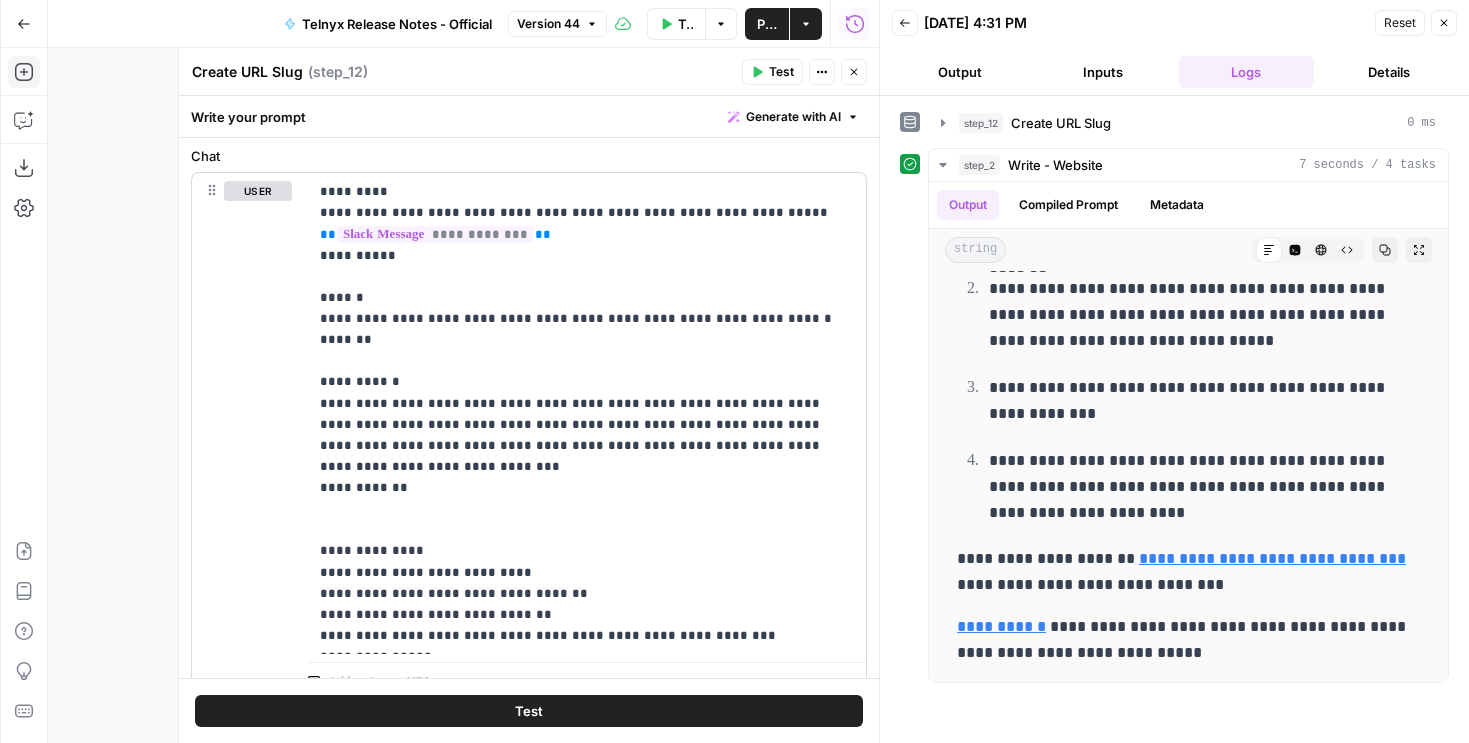 scroll, scrollTop: 210, scrollLeft: 0, axis: vertical 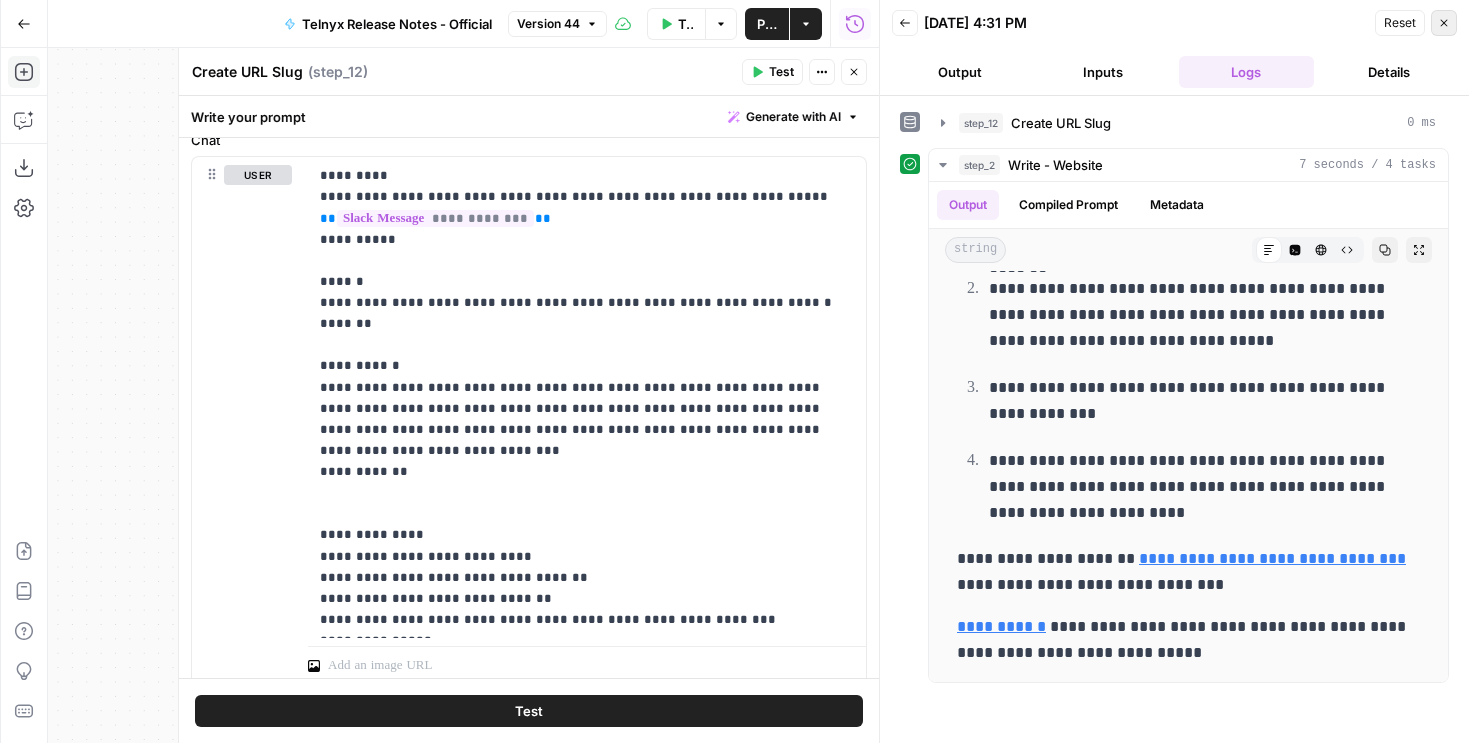 click 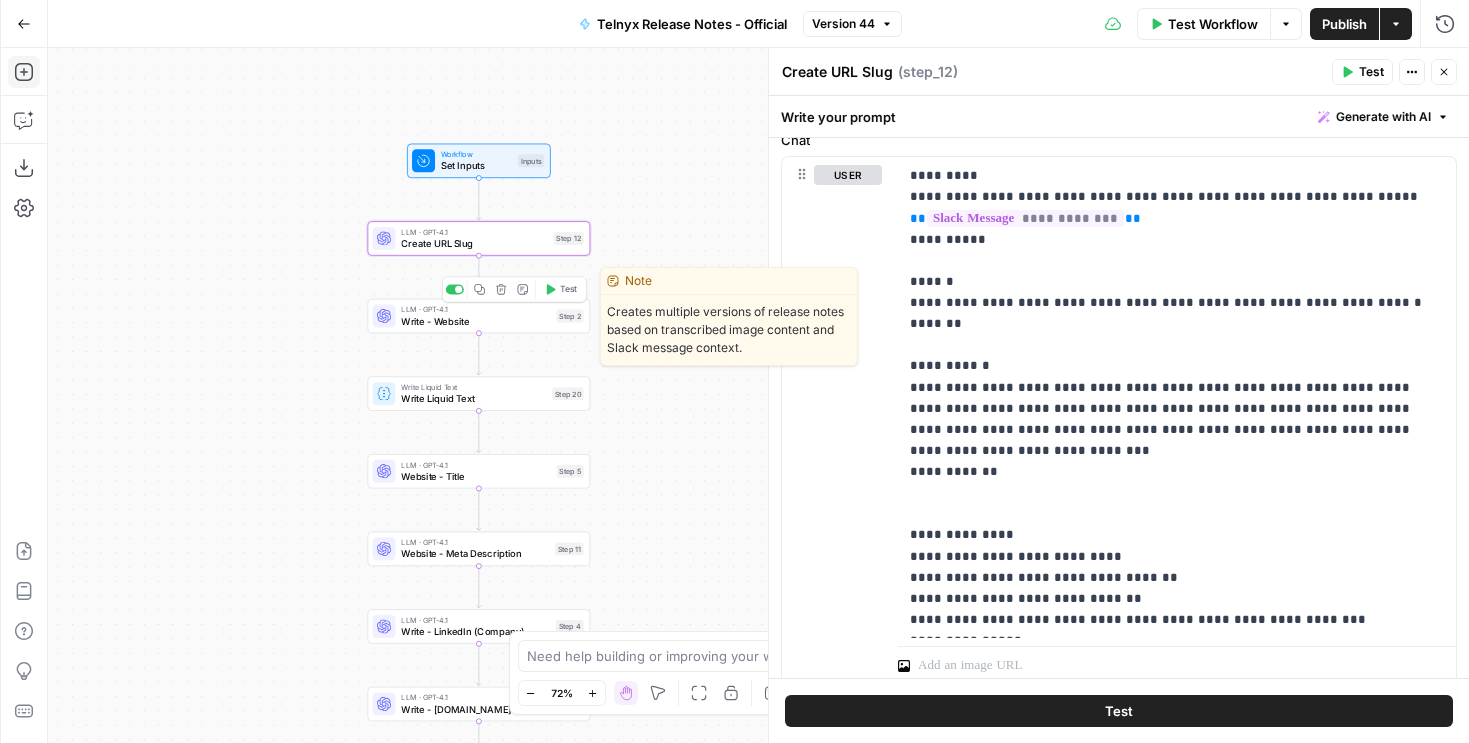 click on "Write - Website" at bounding box center (475, 321) 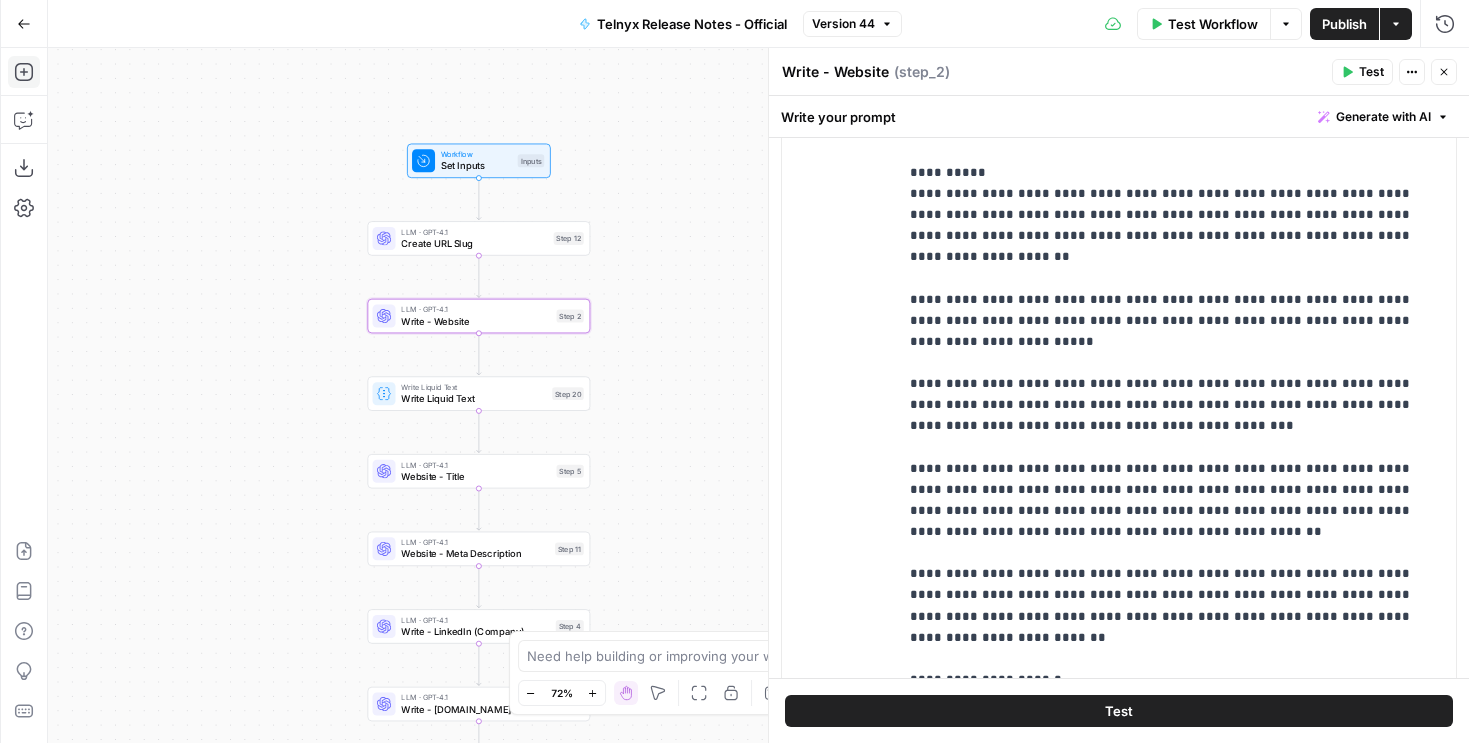 scroll, scrollTop: 592, scrollLeft: 0, axis: vertical 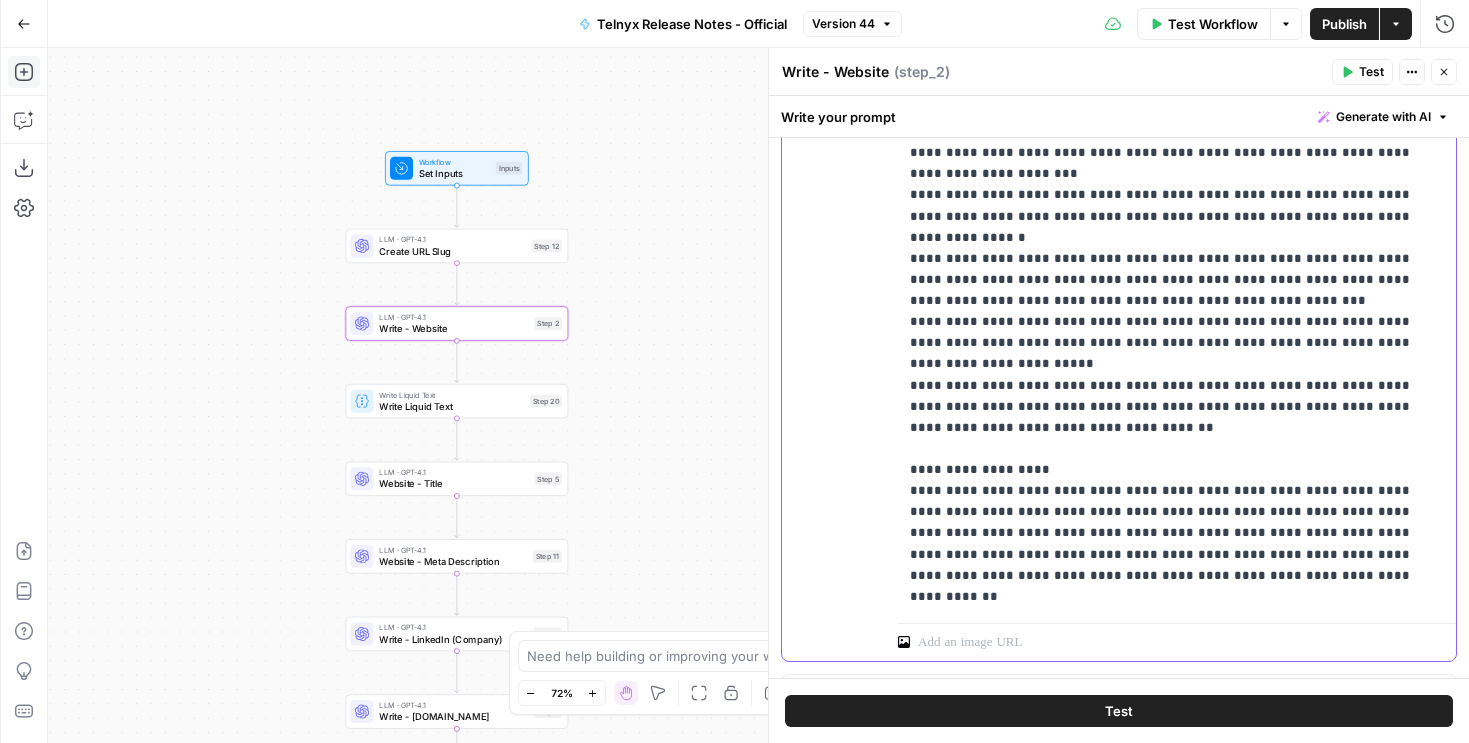 click on "**********" at bounding box center (1177, -2488) 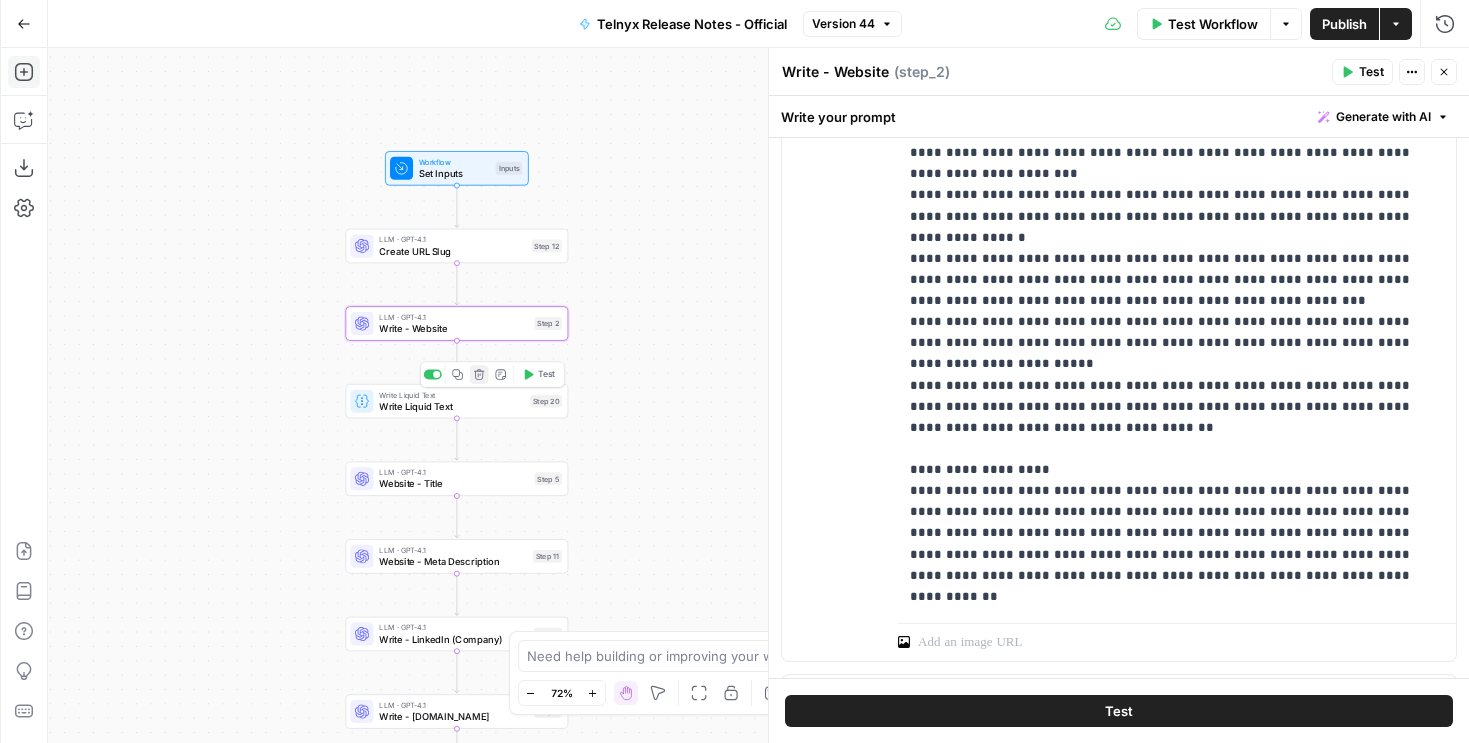 click 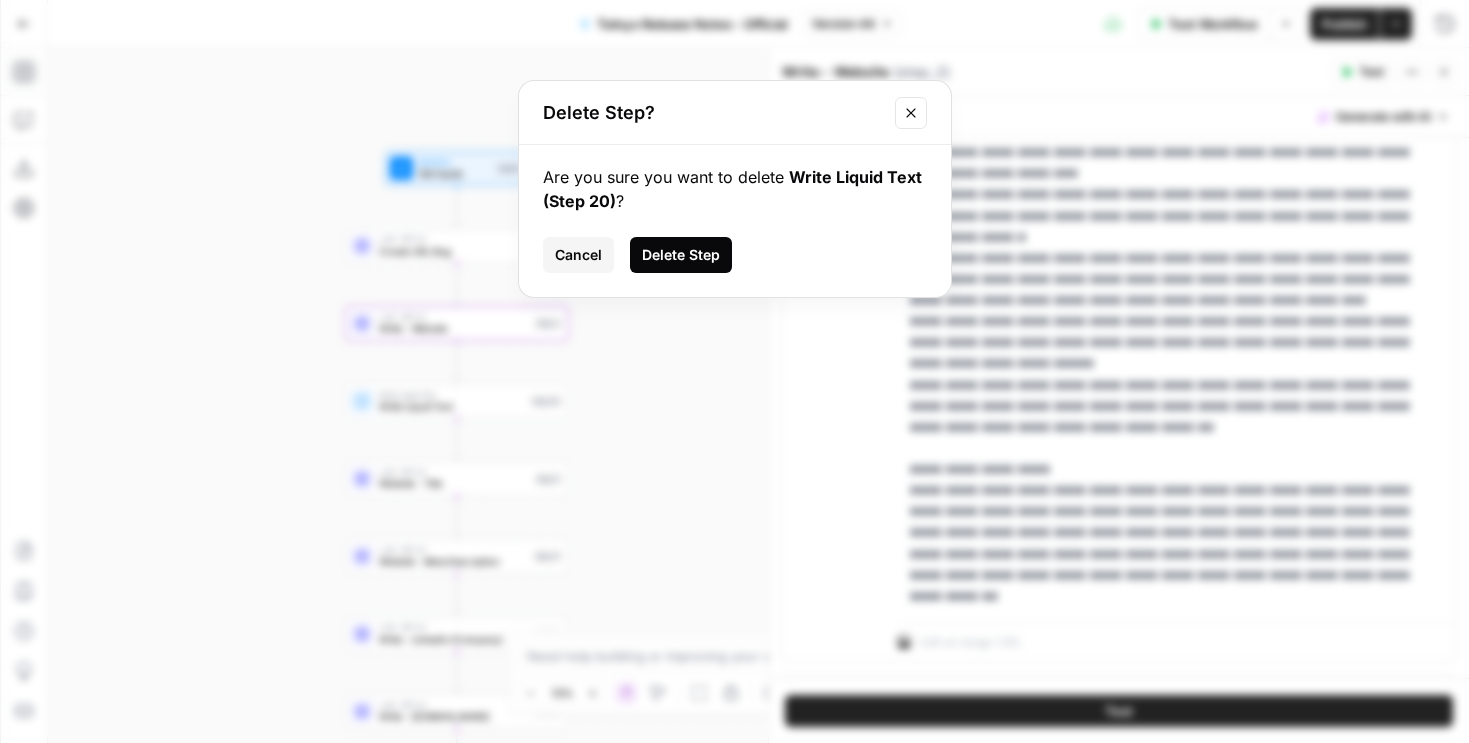 click on "Delete Step" at bounding box center (681, 255) 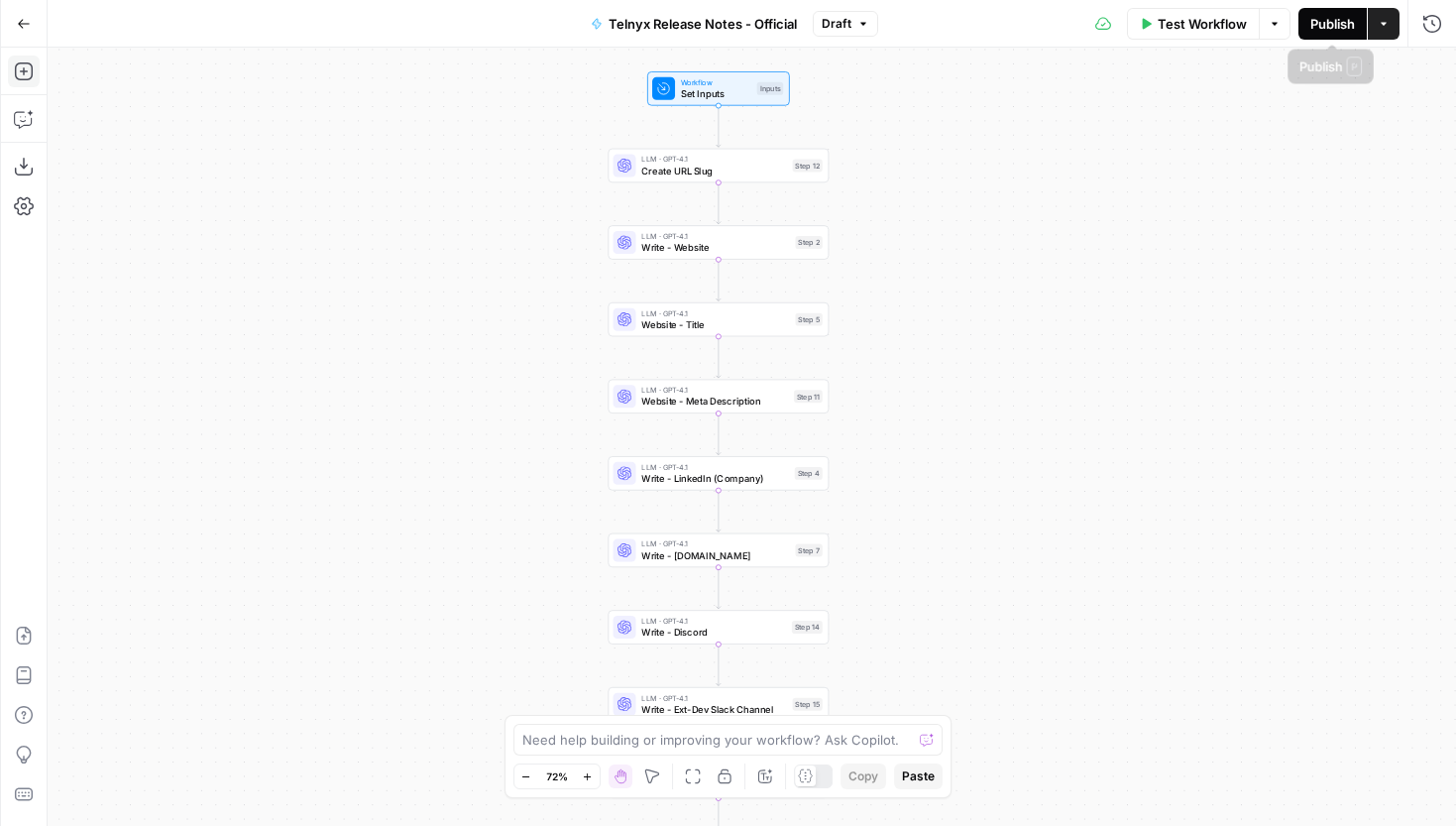 click on "Publish" at bounding box center (1332, 24) 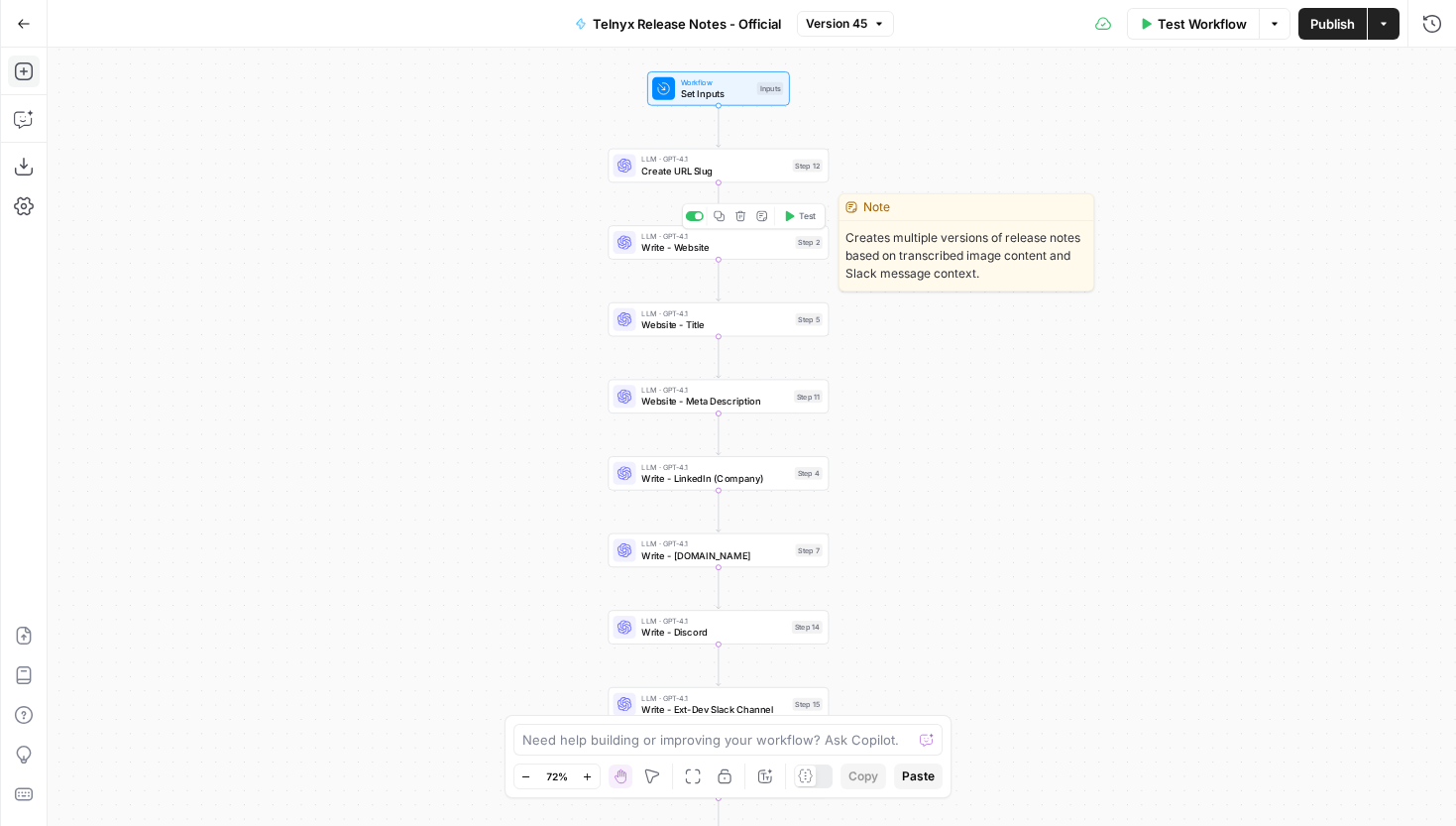 click on "LLM · GPT-4.1 Write - Website Step 2 Copy step Delete step Edit Note Test" at bounding box center (719, 242) 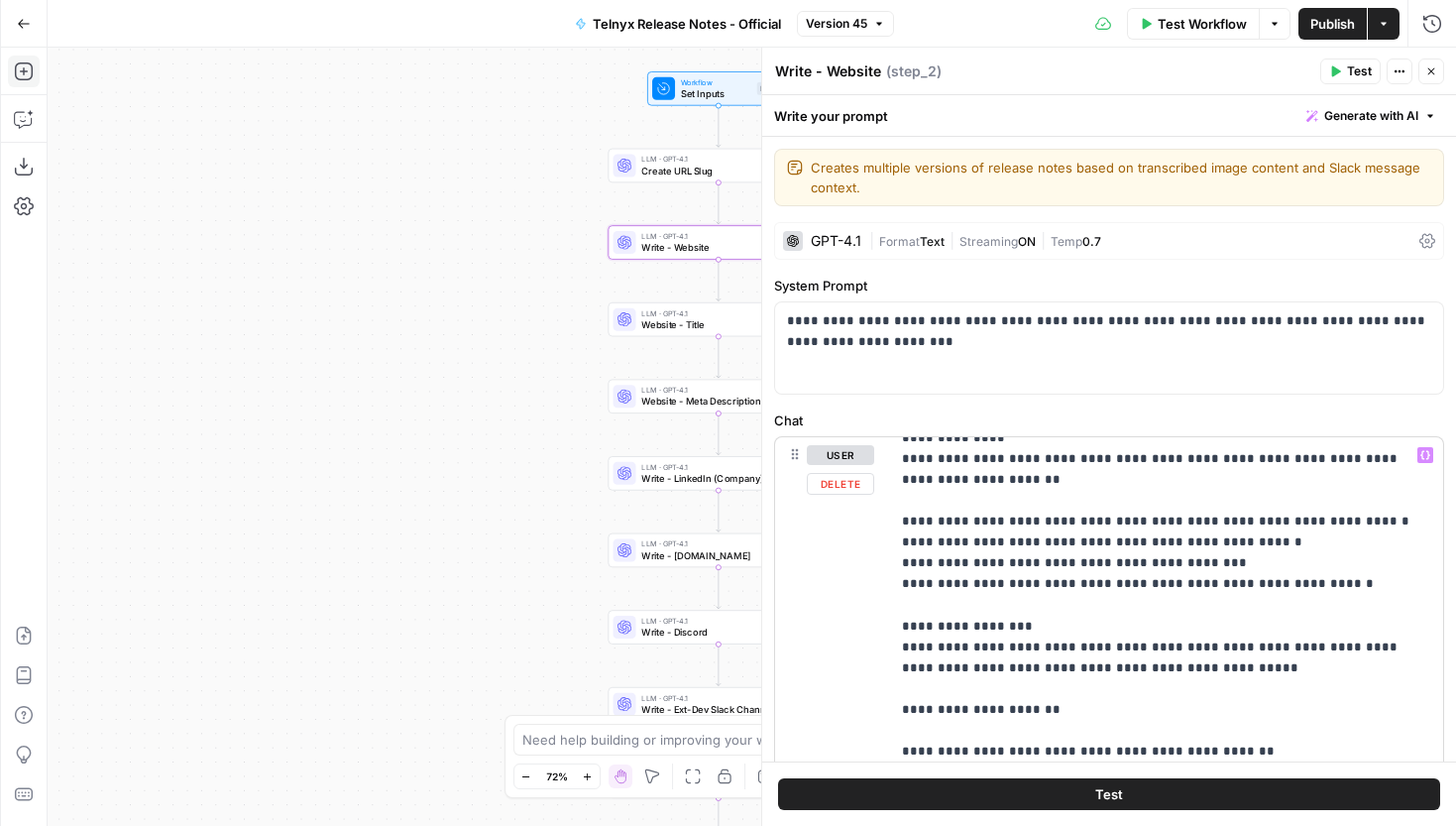scroll, scrollTop: 5346, scrollLeft: 0, axis: vertical 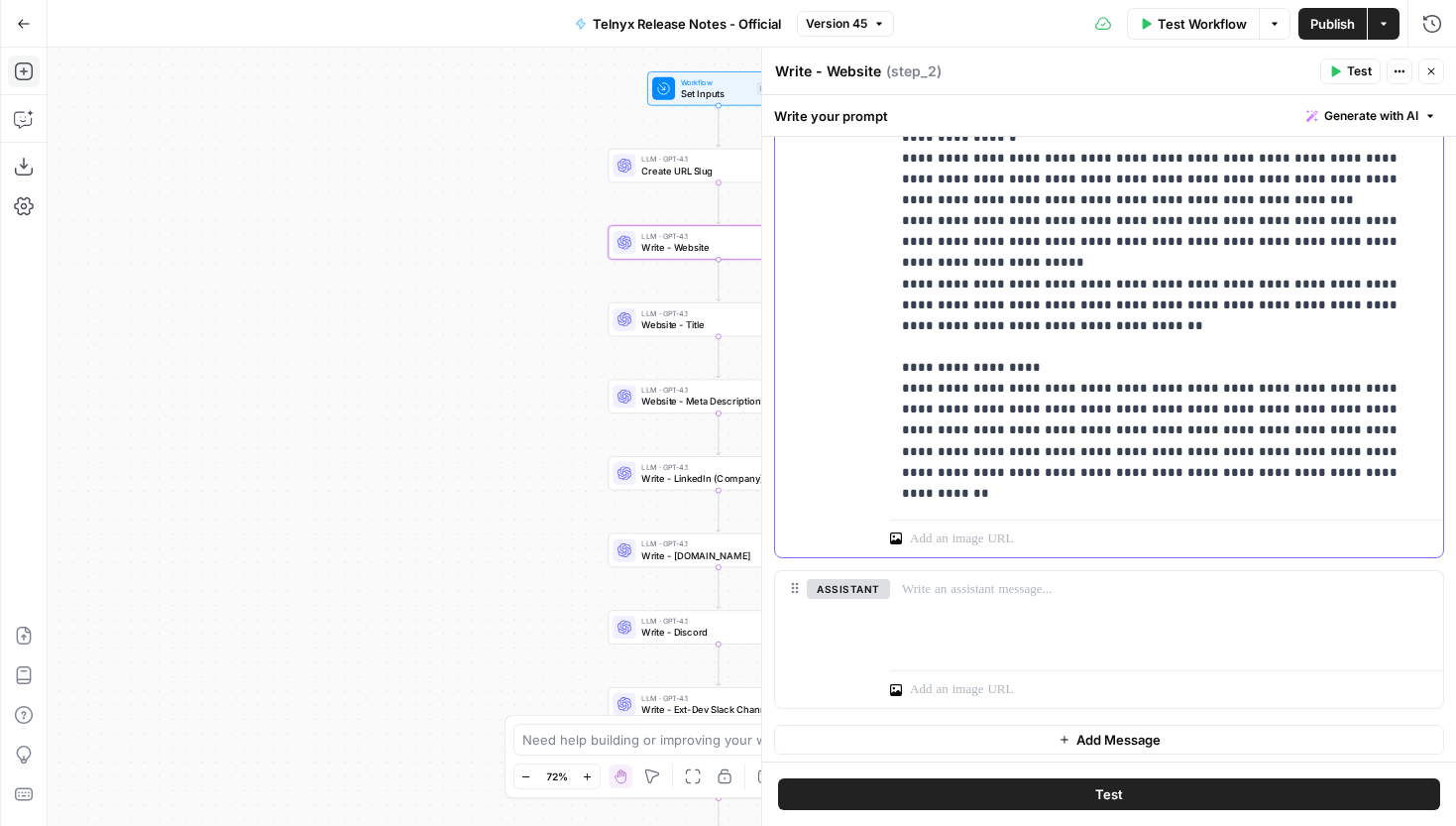 drag, startPoint x: 1132, startPoint y: 470, endPoint x: 912, endPoint y: 454, distance: 220.58105 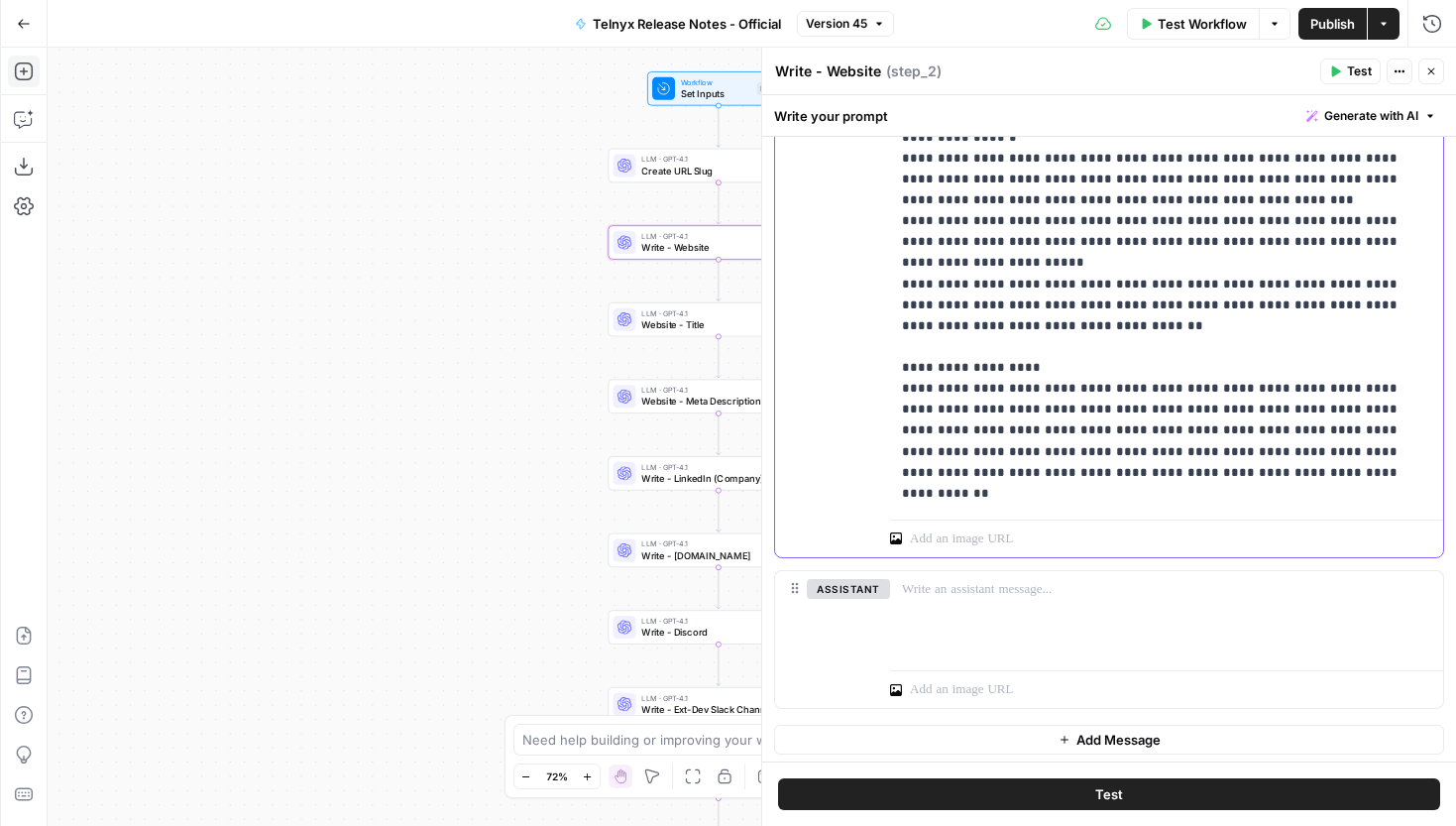 copy on "**********" 